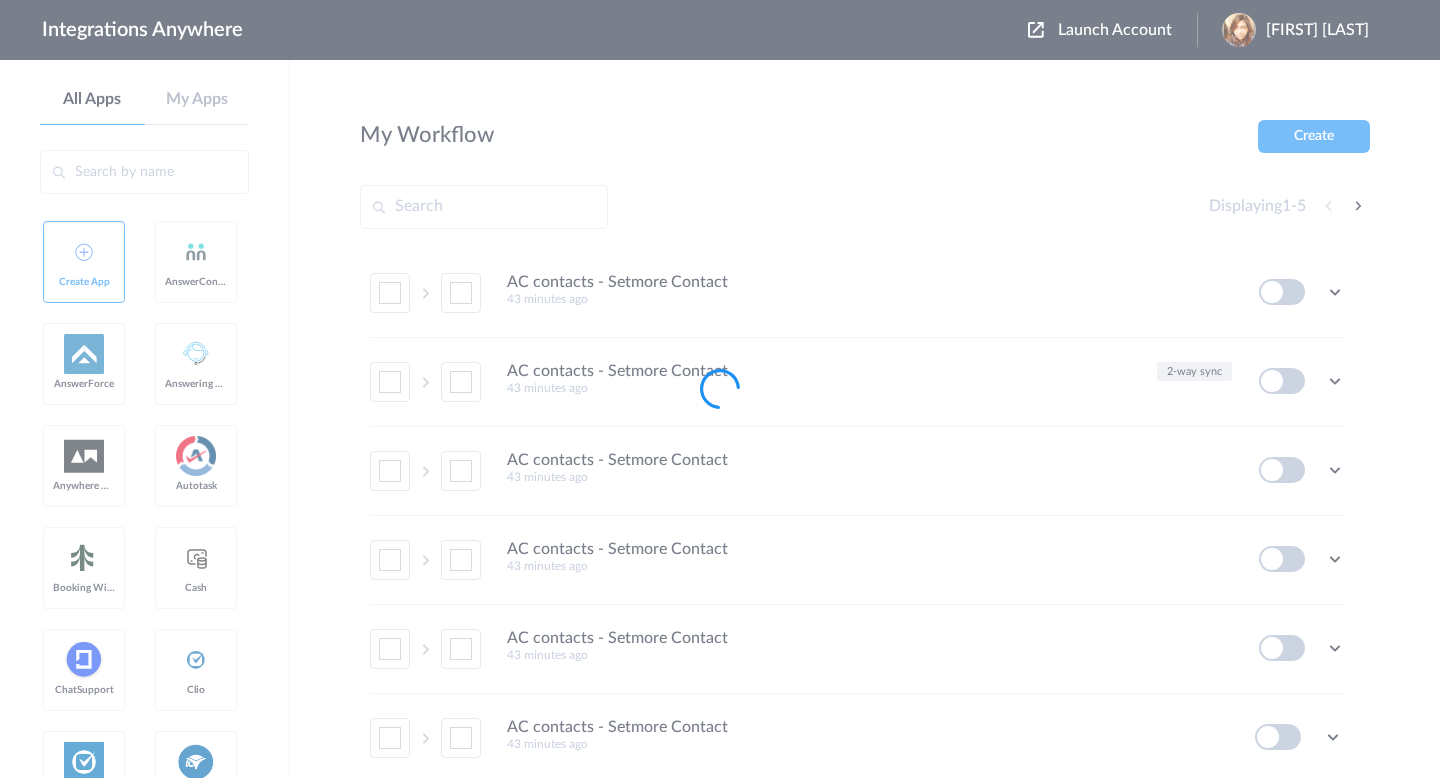 scroll, scrollTop: 0, scrollLeft: 0, axis: both 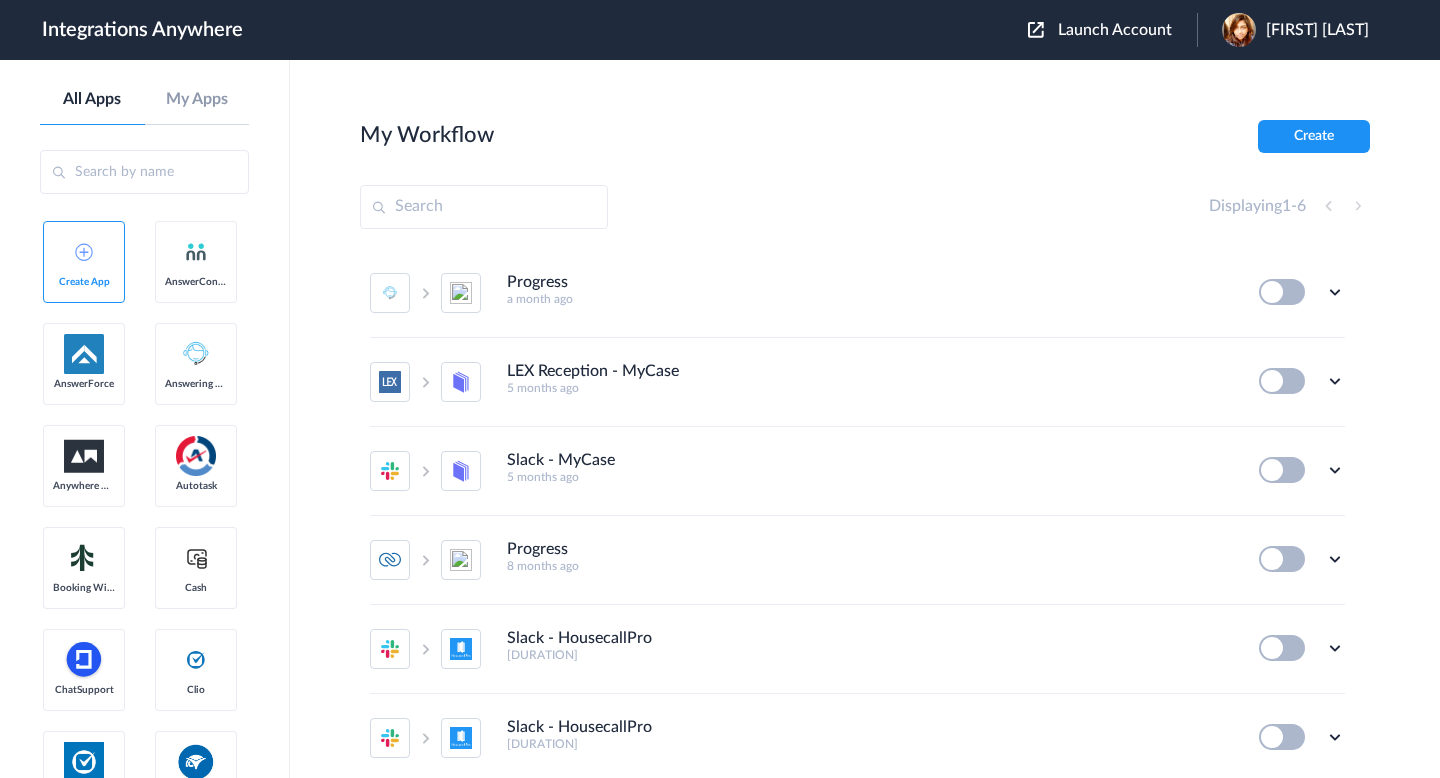 click on "Launch Account" at bounding box center (1115, 30) 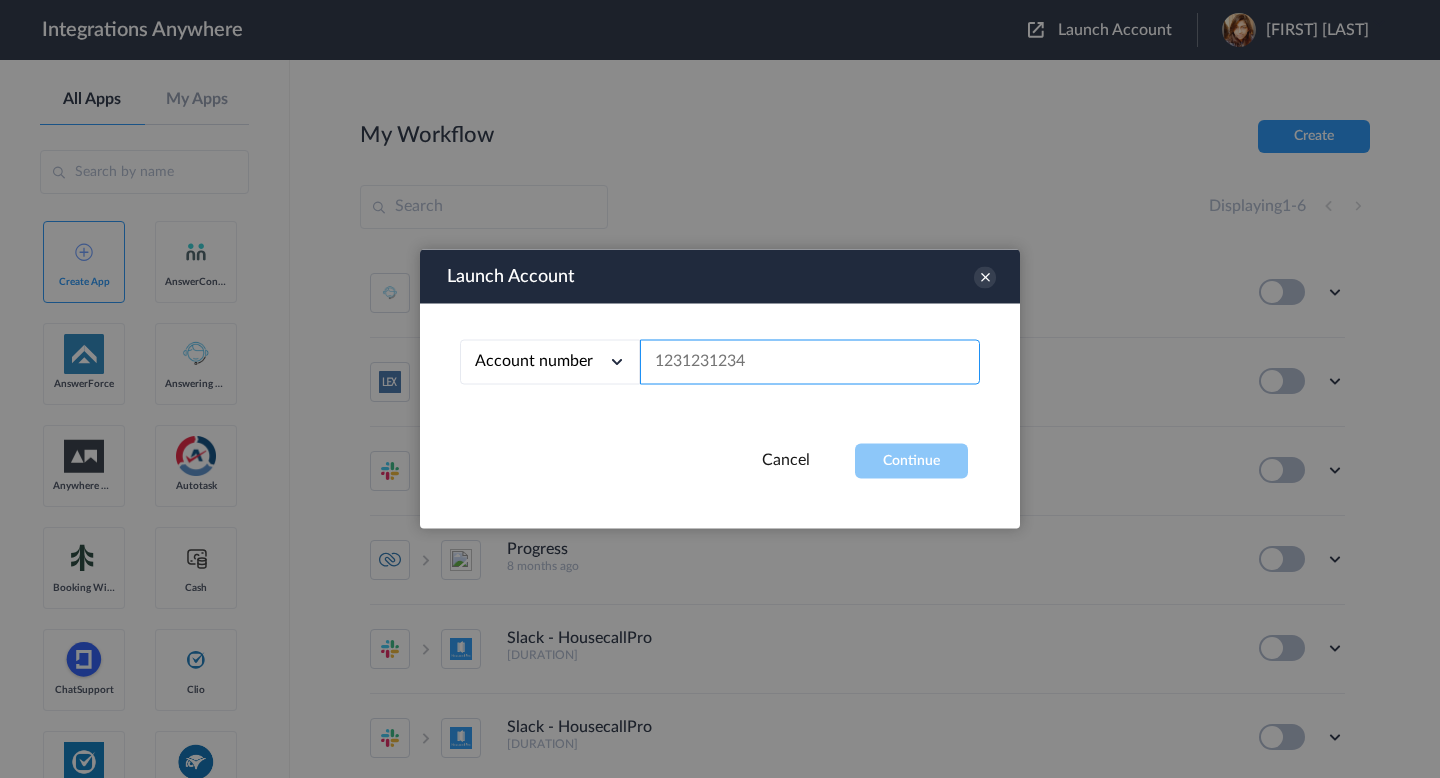 click at bounding box center [810, 362] 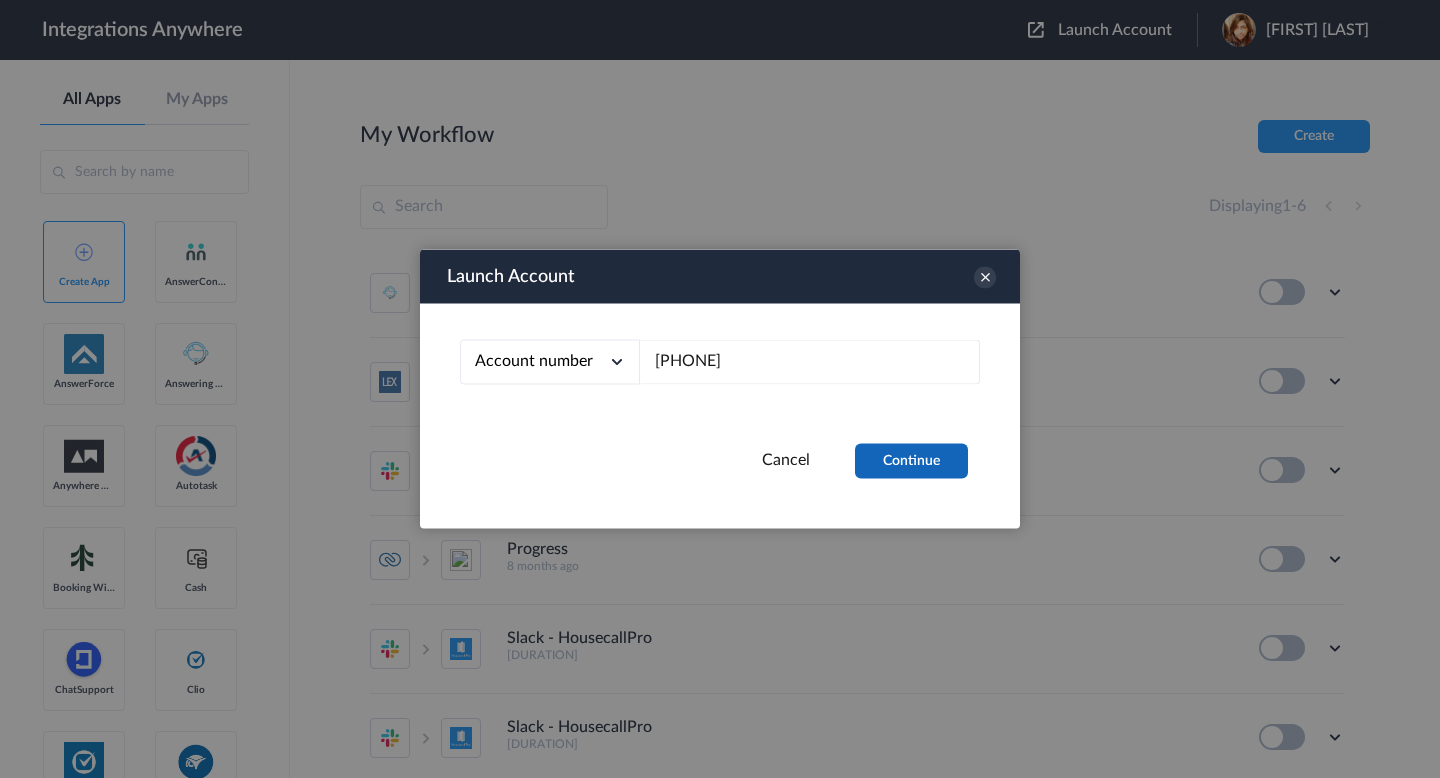click on "Continue" at bounding box center (911, 461) 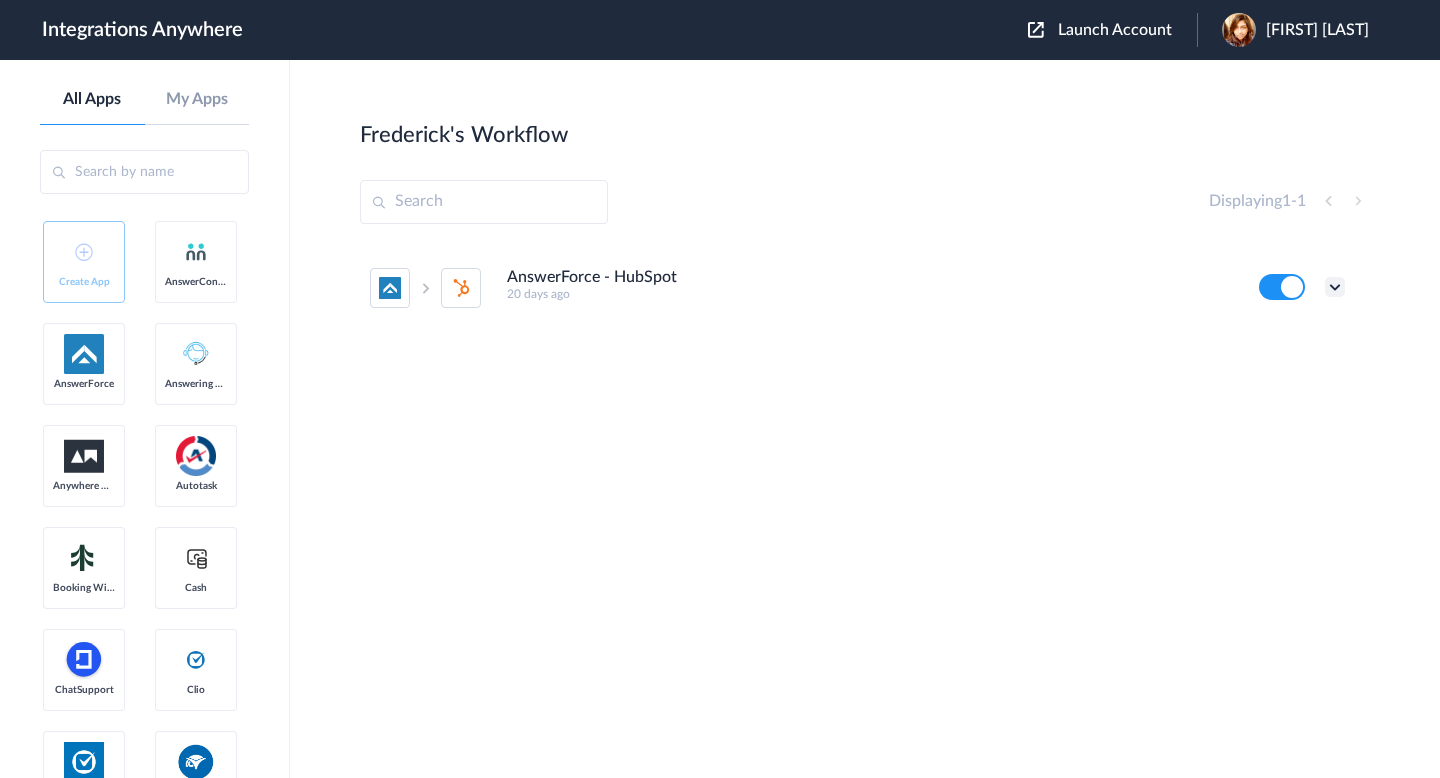 click at bounding box center [1335, 287] 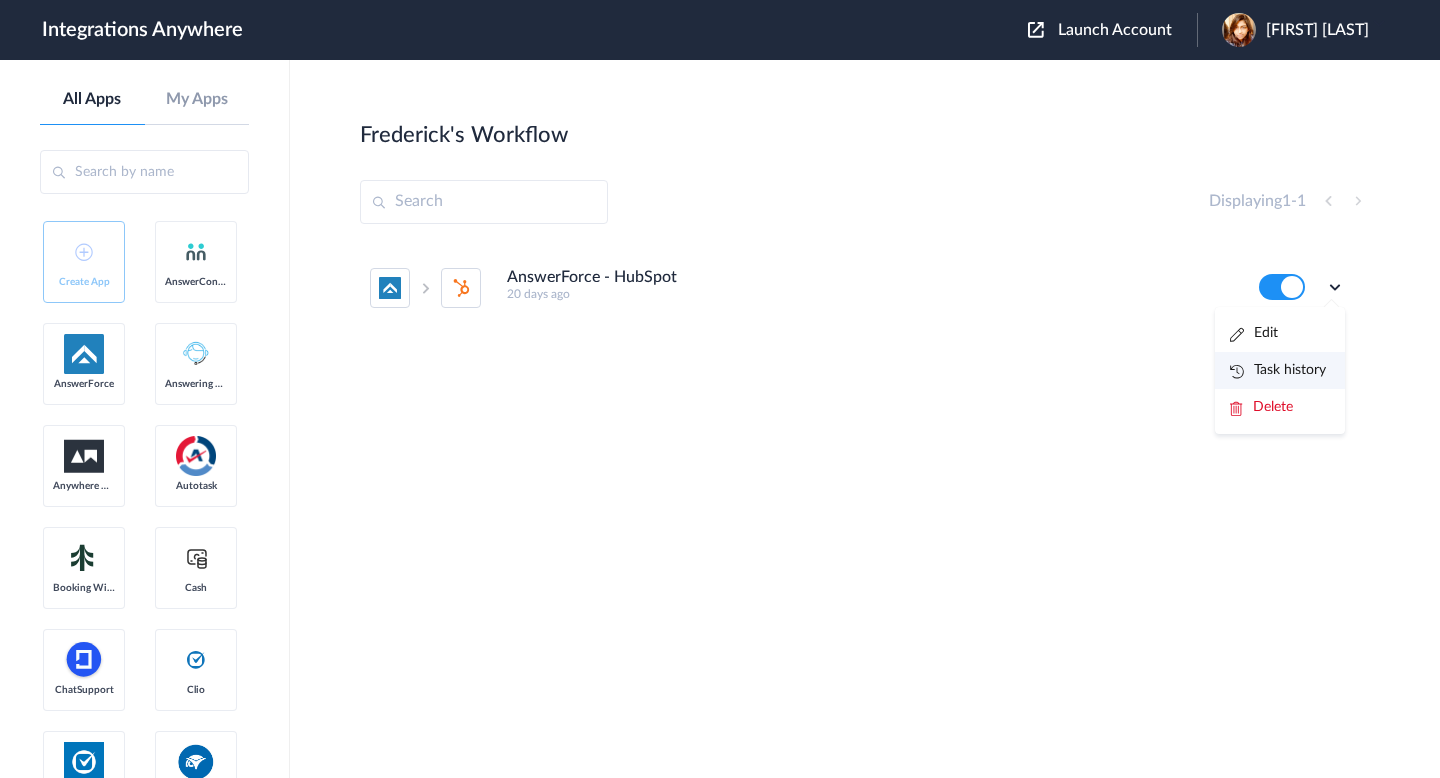 click on "Task history" at bounding box center [1280, 370] 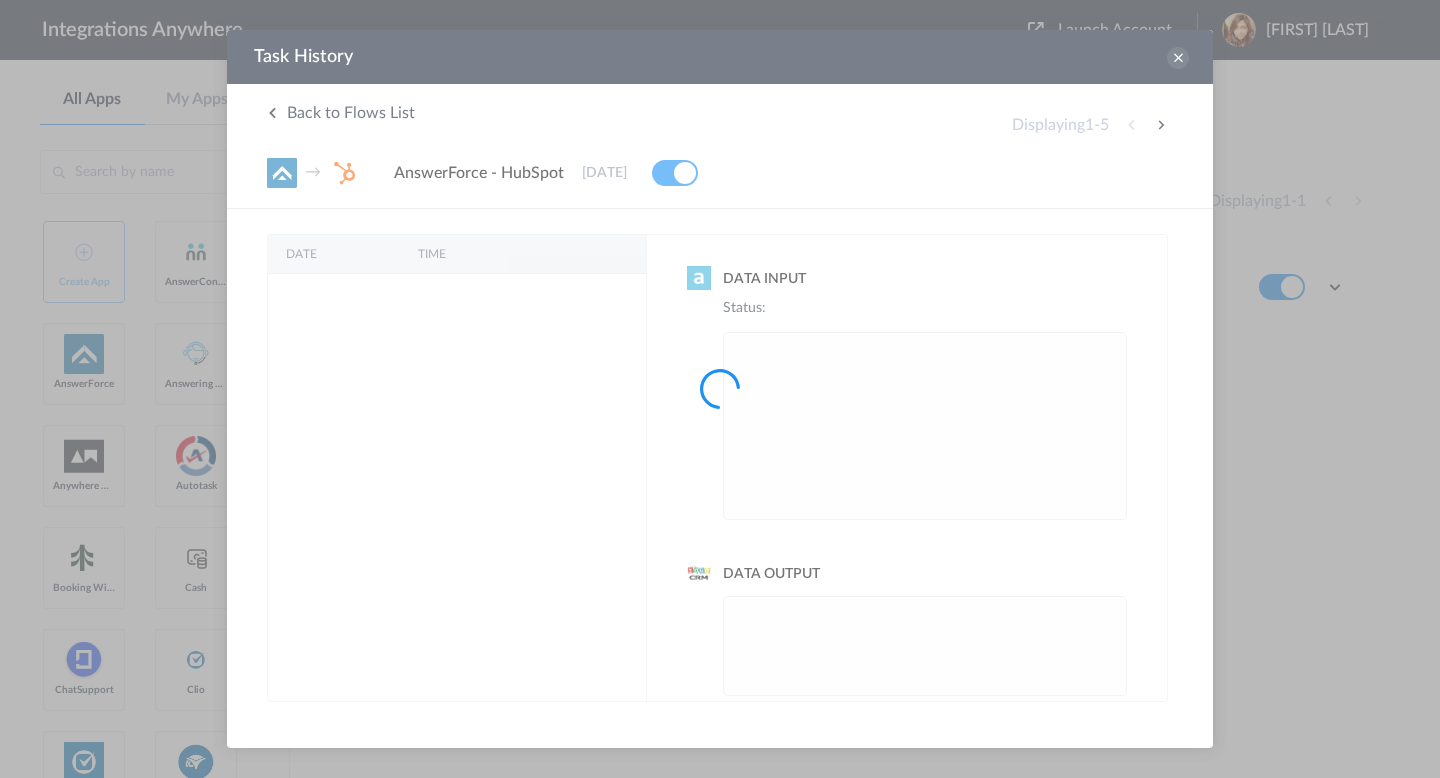 scroll, scrollTop: 0, scrollLeft: 0, axis: both 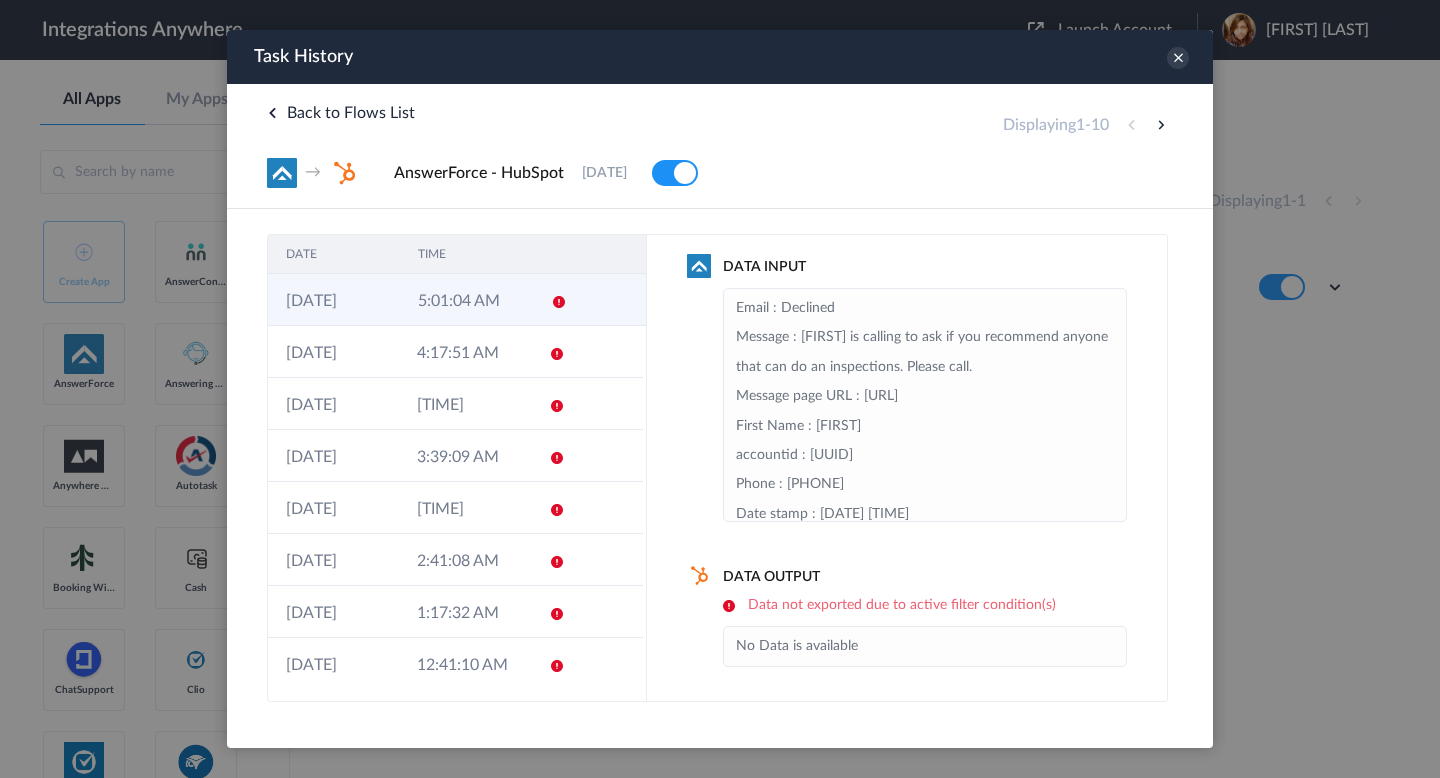 click on "01-08-2025" at bounding box center (334, 300) 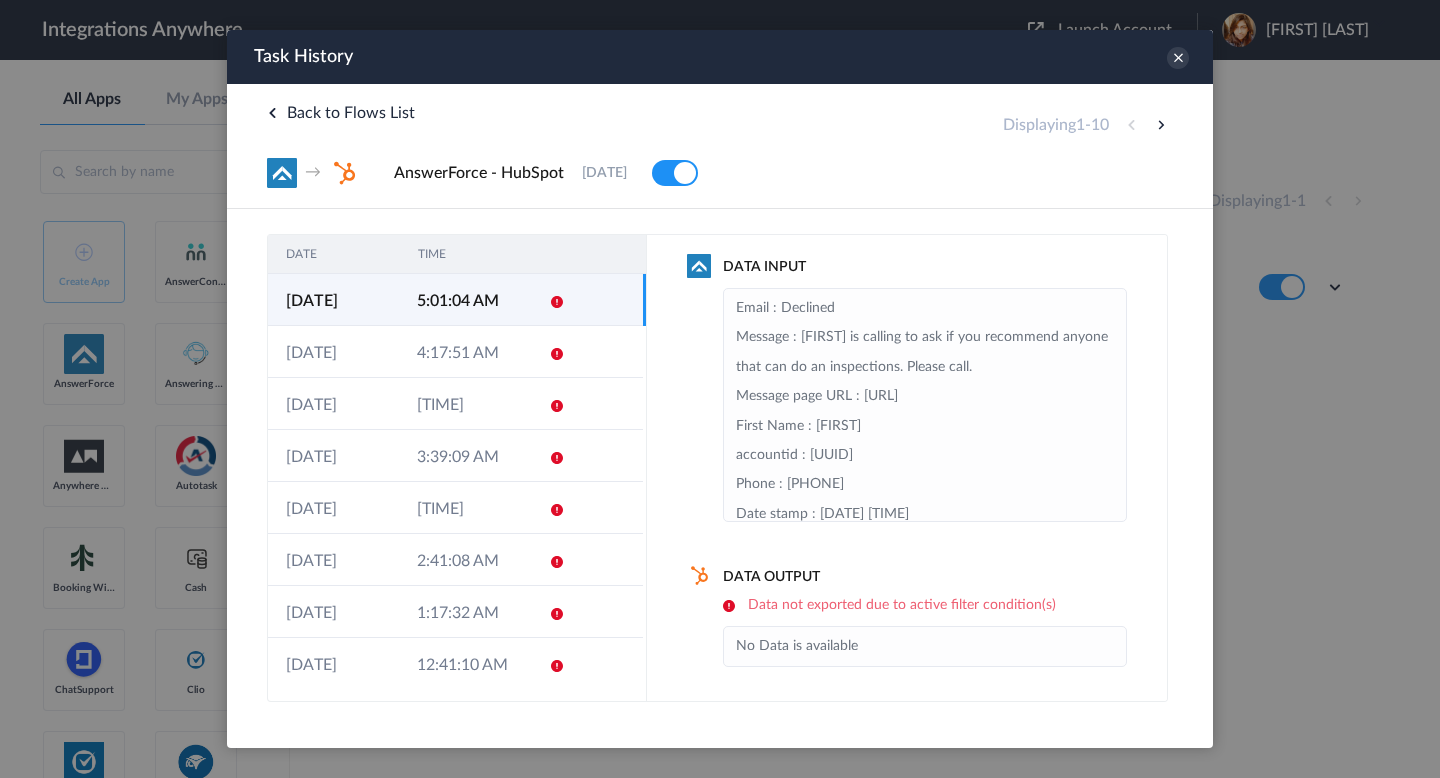 scroll, scrollTop: 0, scrollLeft: 0, axis: both 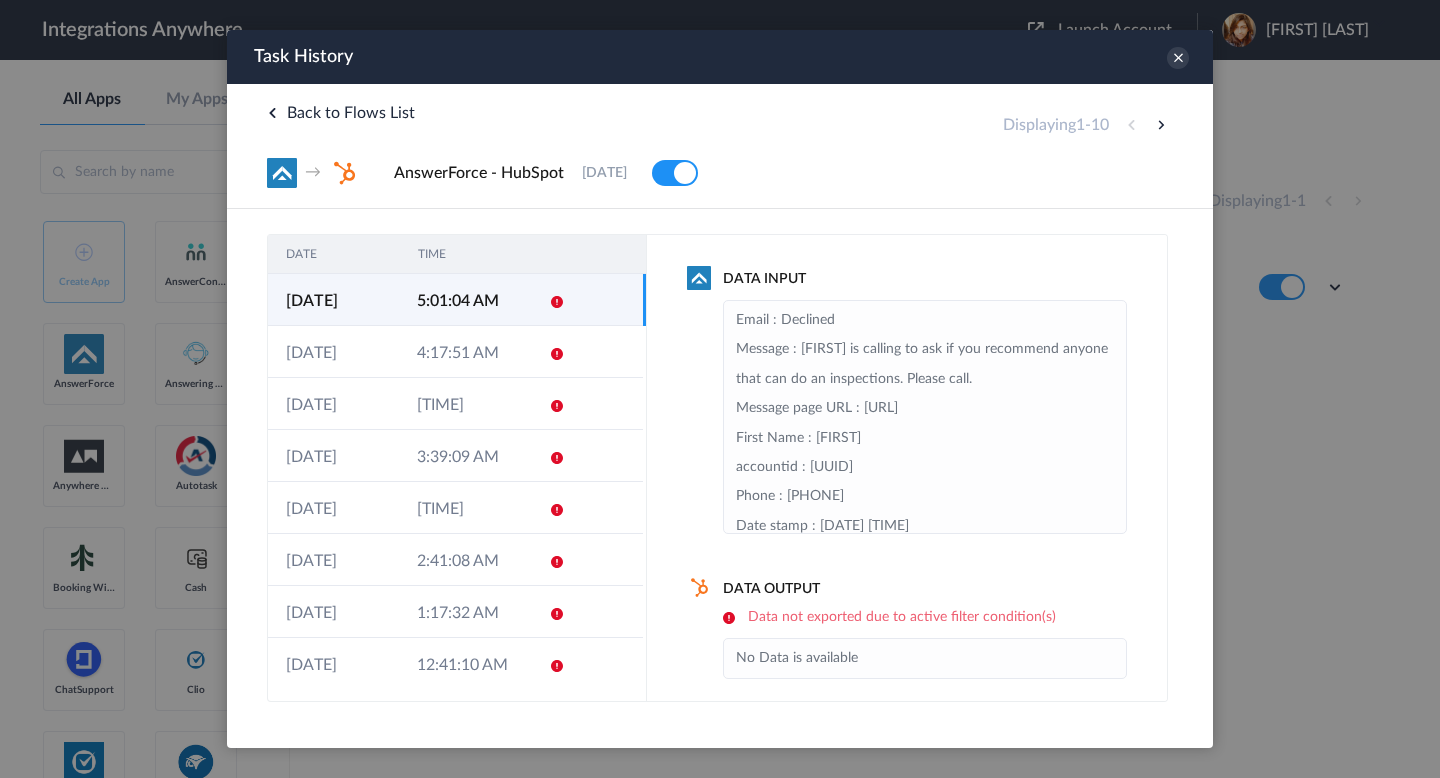 click on "Task History" at bounding box center (720, 57) 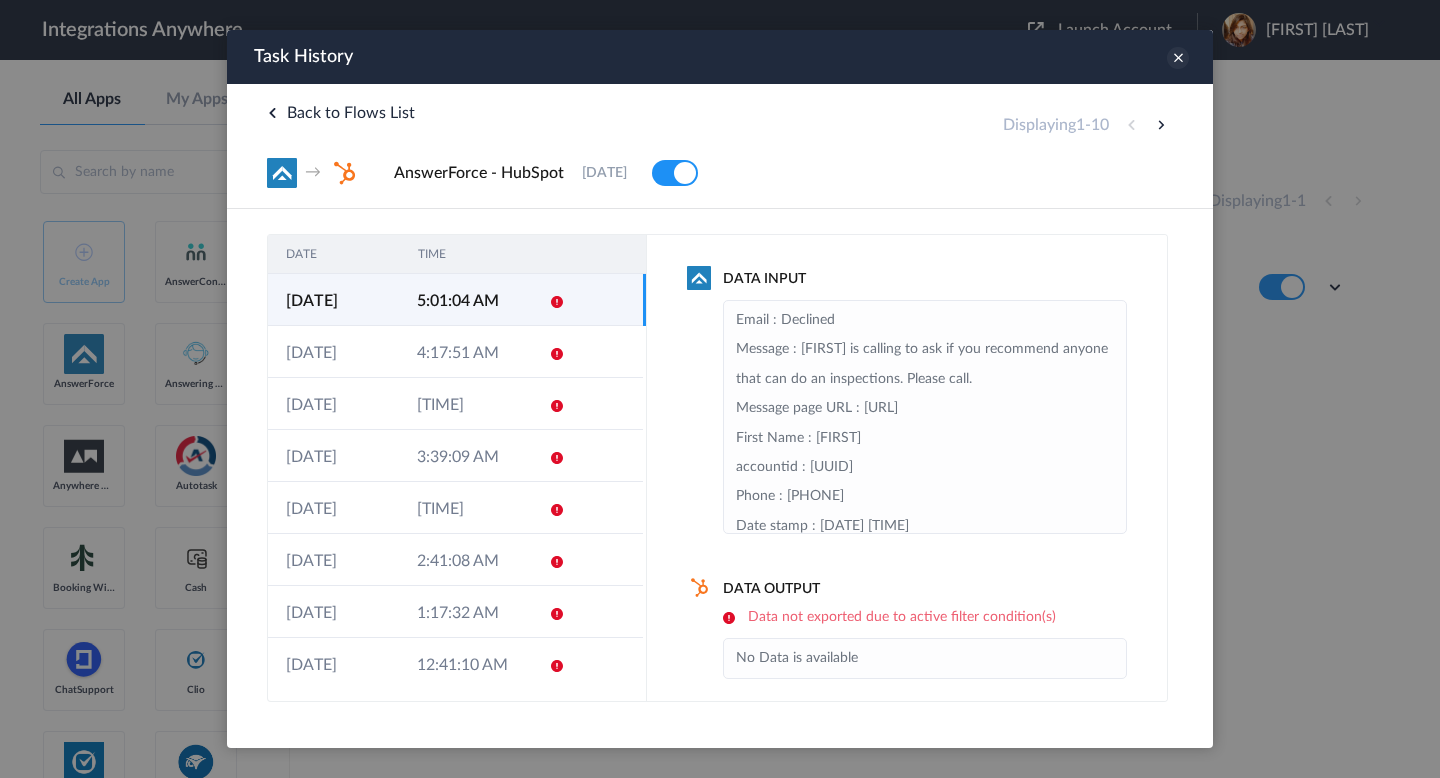 click at bounding box center [1178, 58] 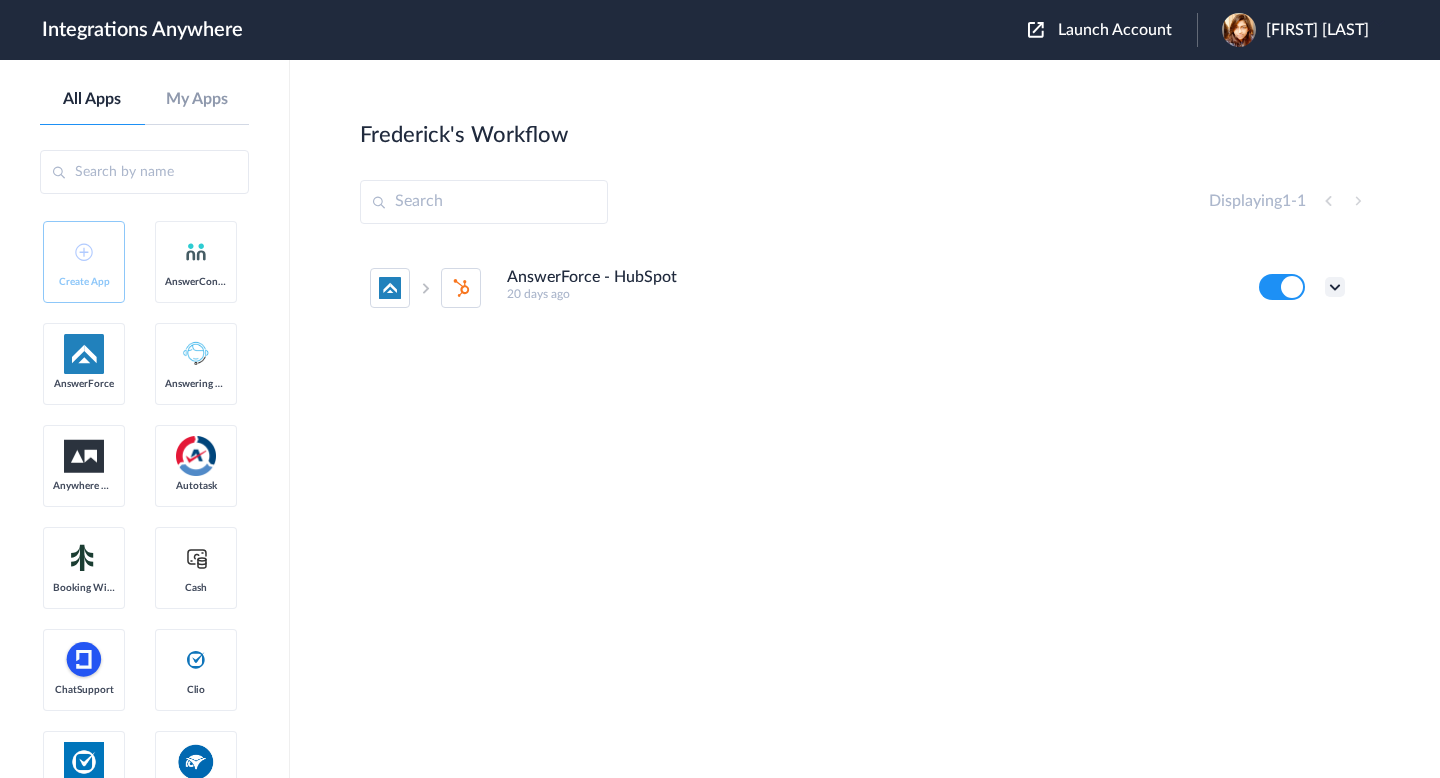 click at bounding box center [1335, 287] 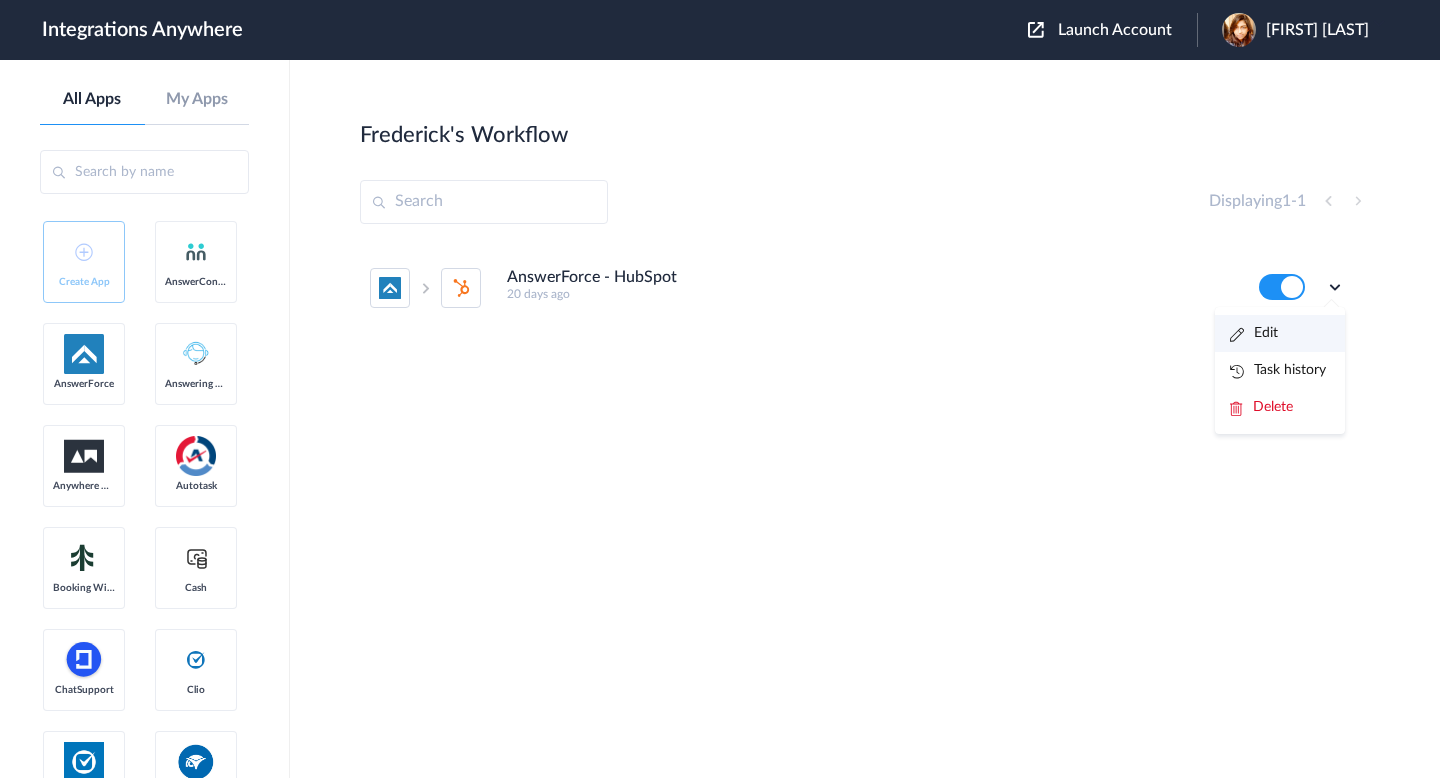 click on "Edit" at bounding box center [1280, 333] 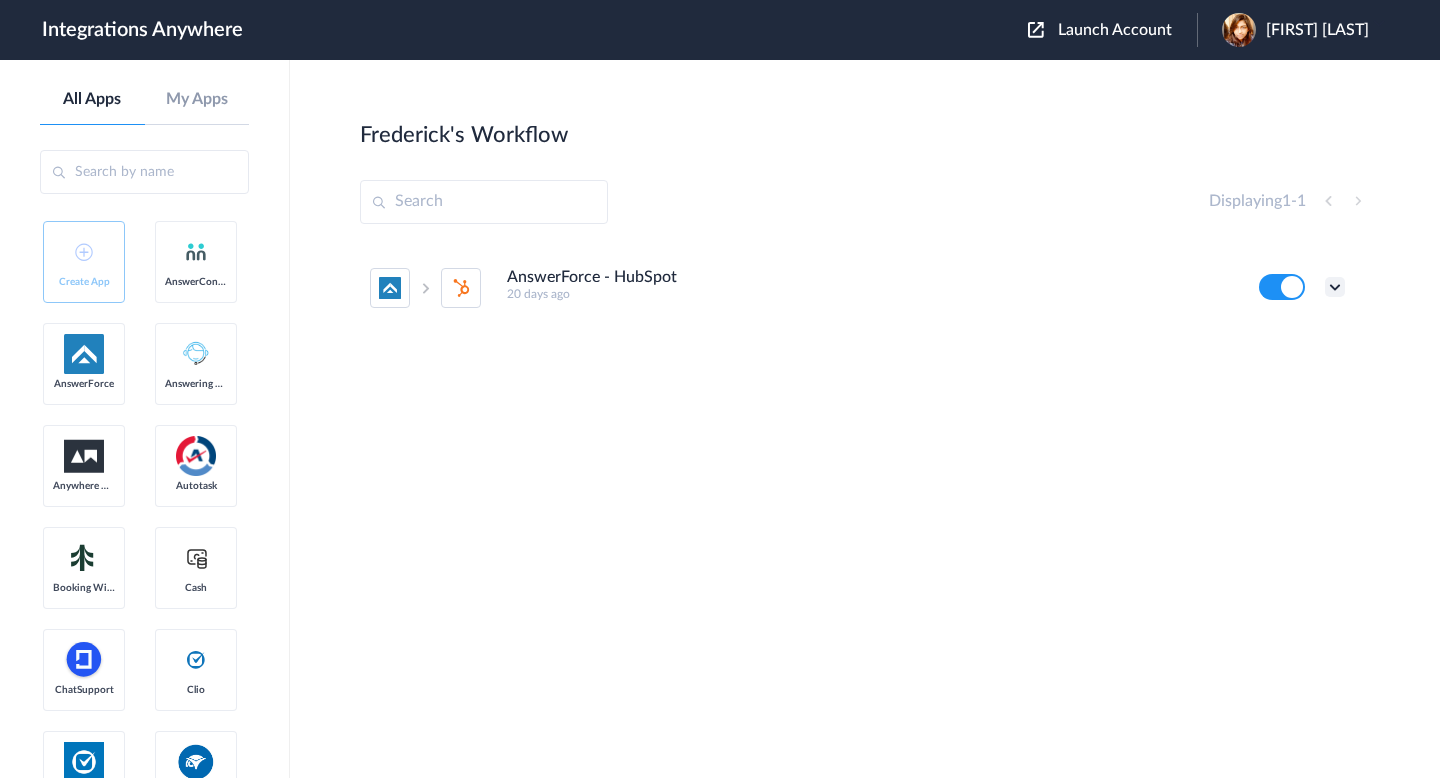click at bounding box center [1335, 287] 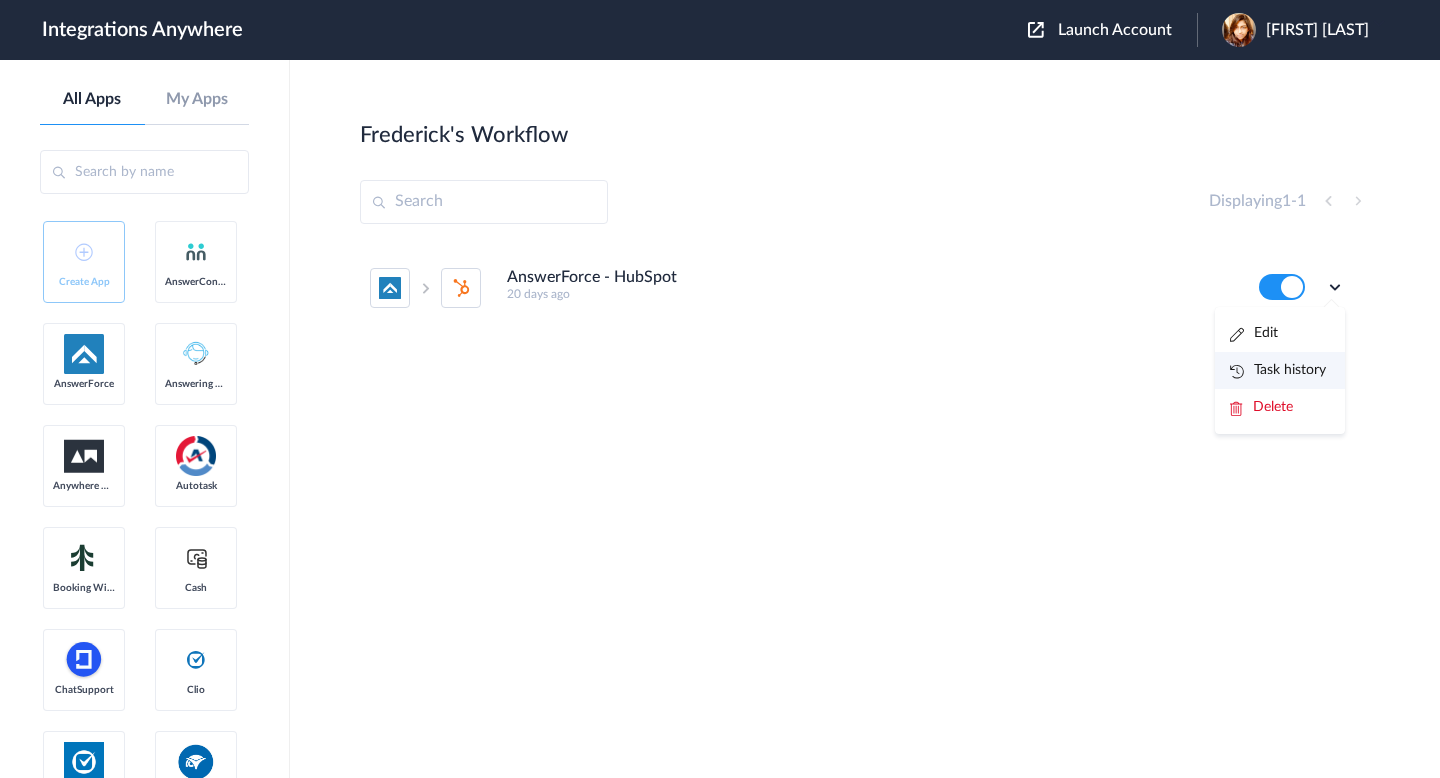 click on "Task history" at bounding box center [1278, 370] 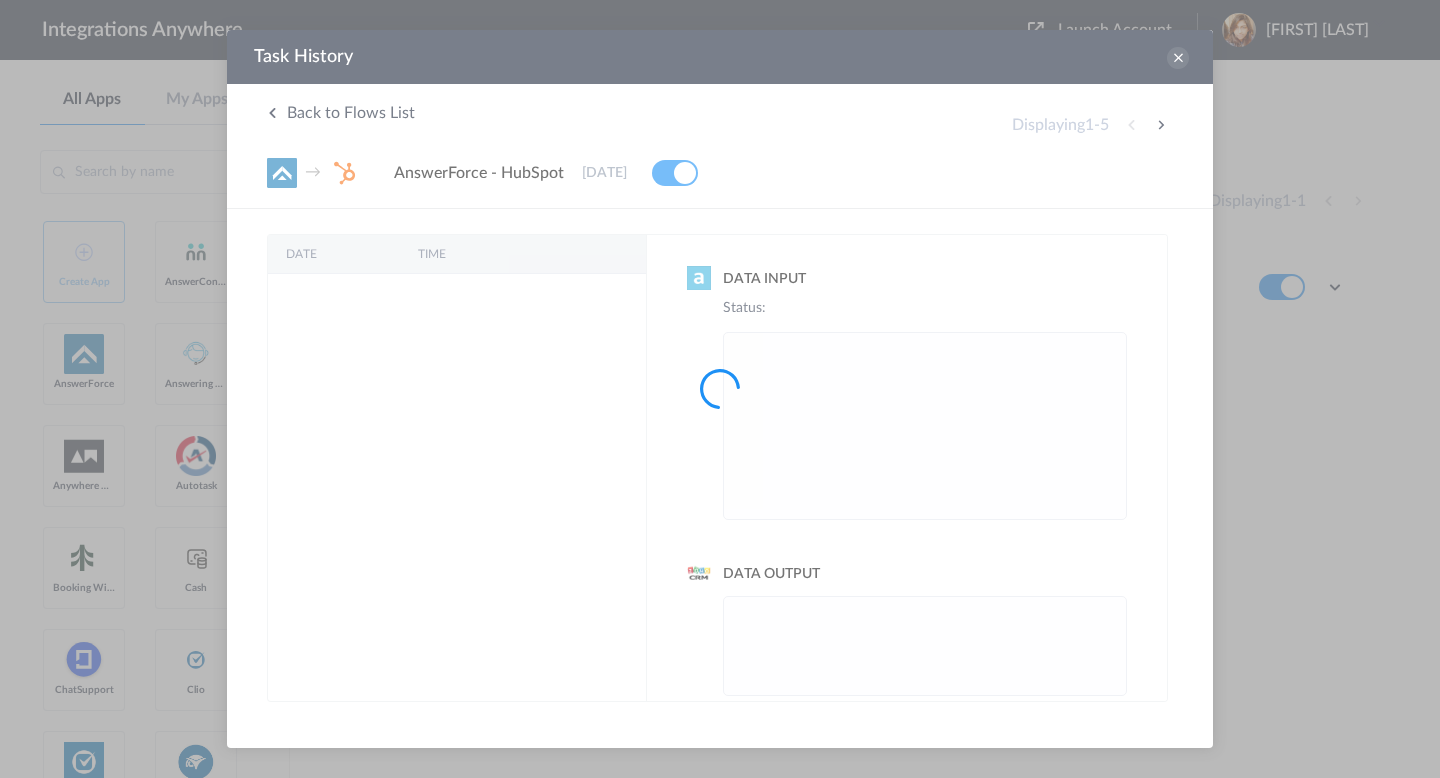scroll, scrollTop: 0, scrollLeft: 0, axis: both 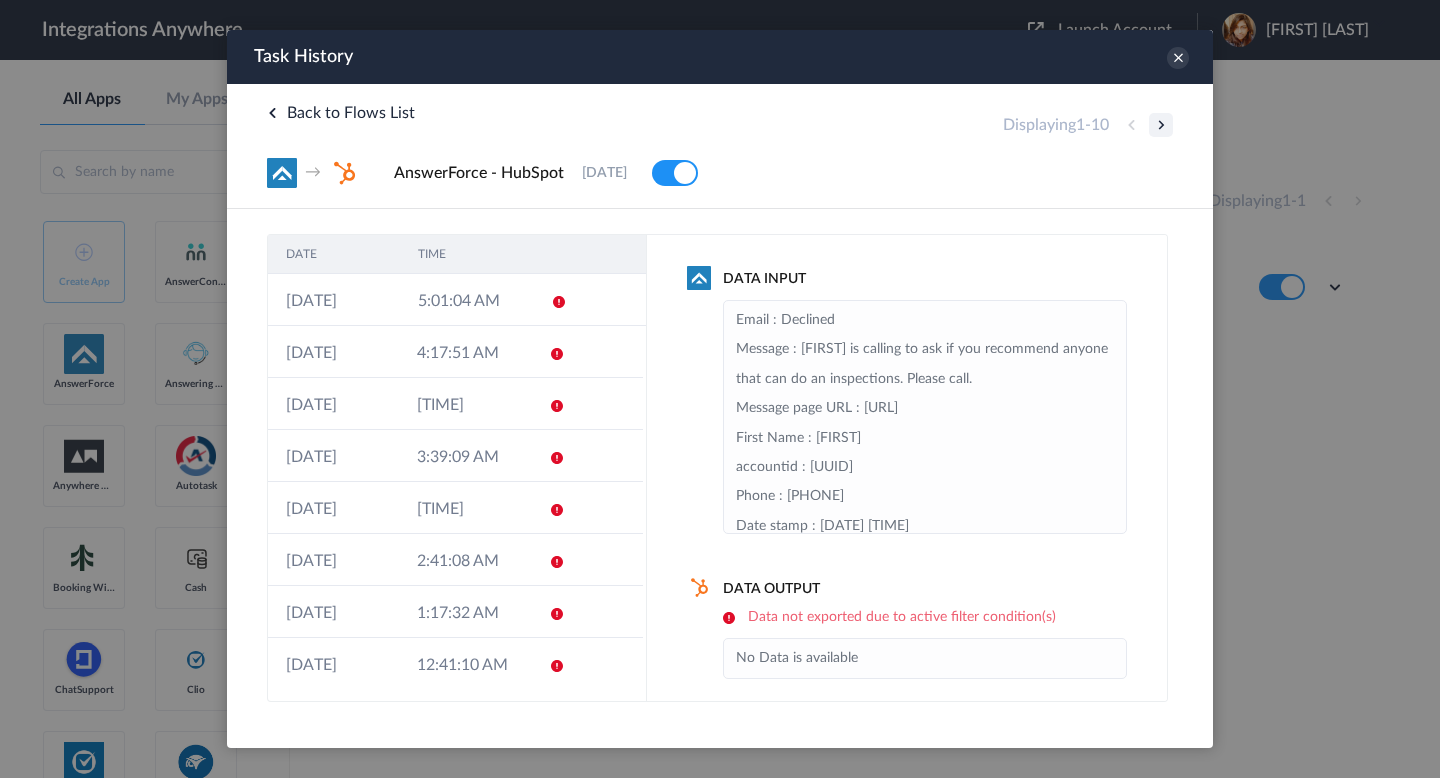 click at bounding box center (1161, 125) 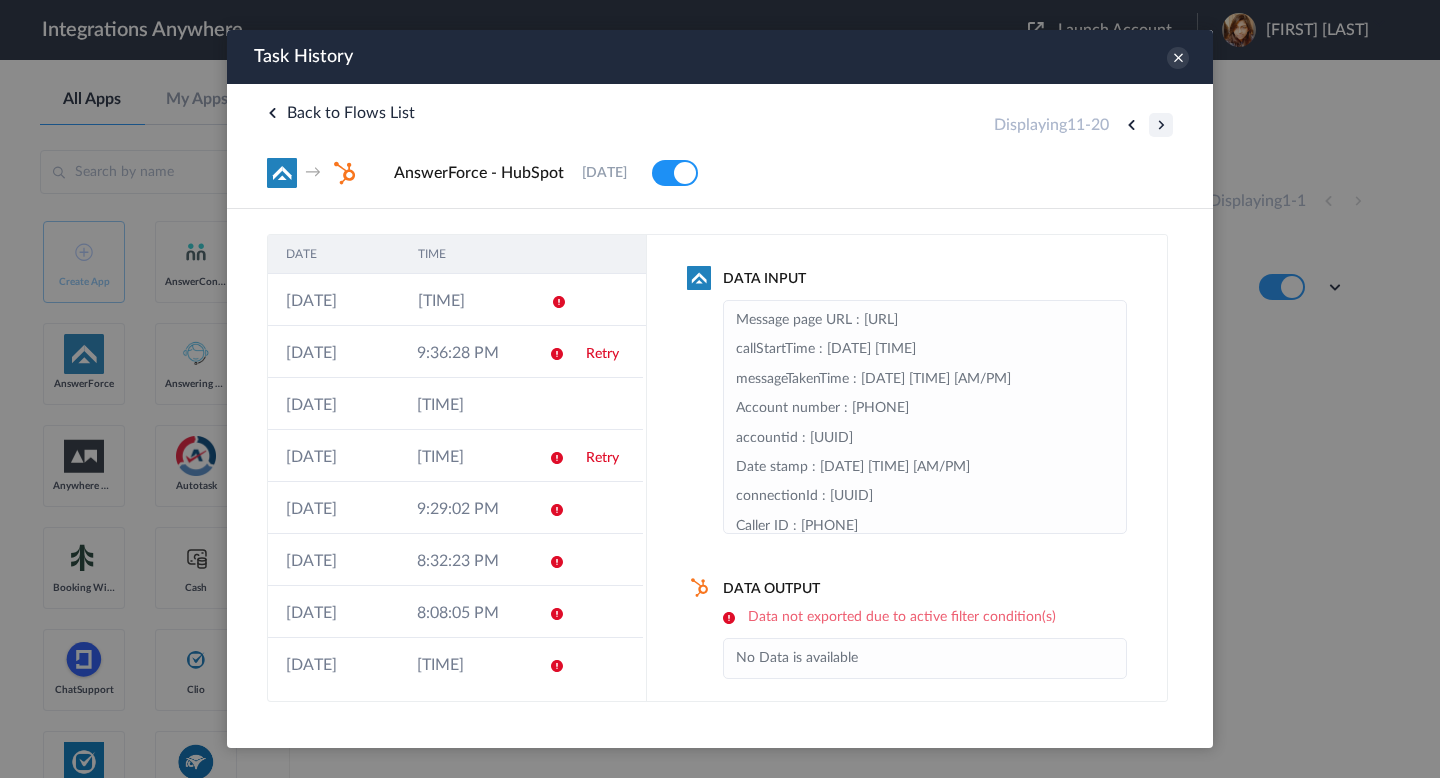 click at bounding box center [1161, 125] 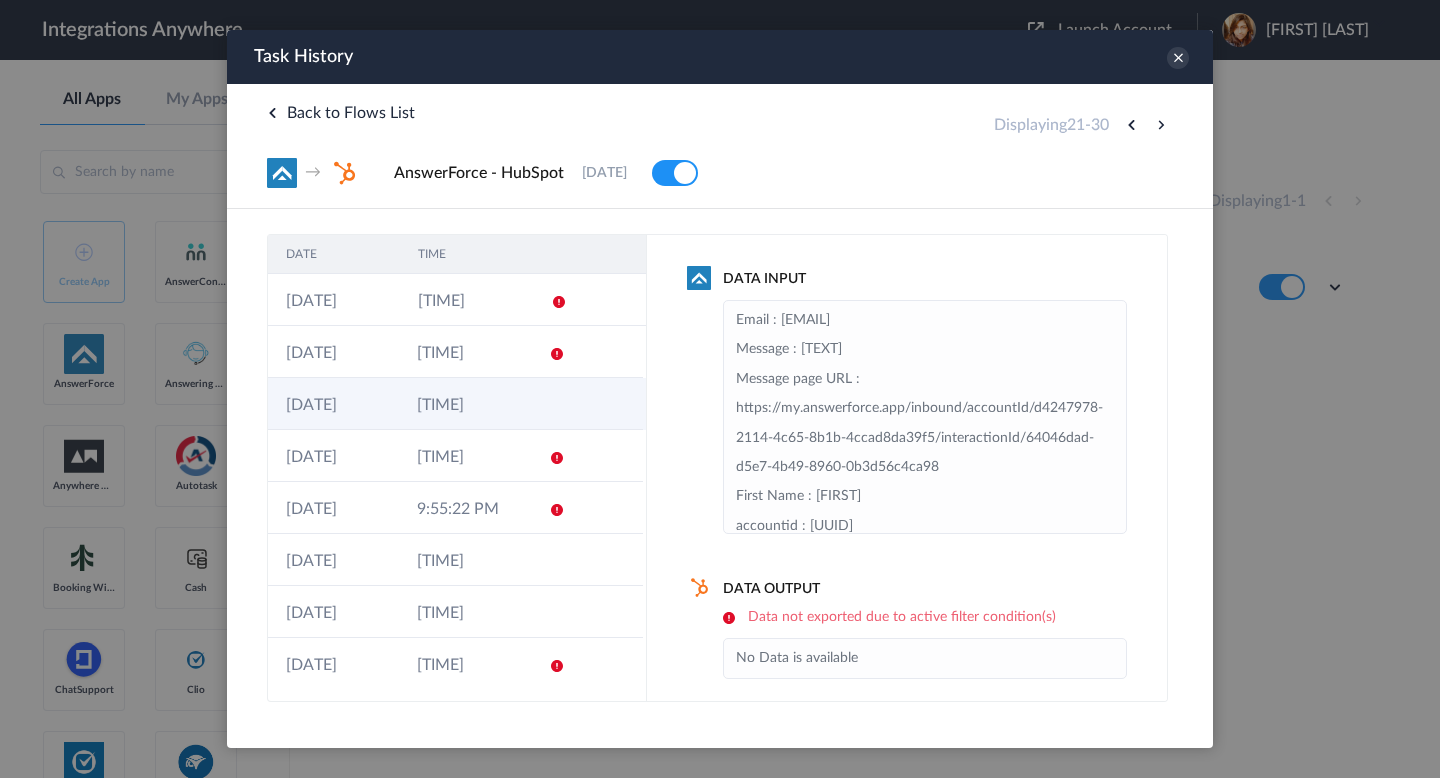 click on "11:38:59 PM" at bounding box center (464, 404) 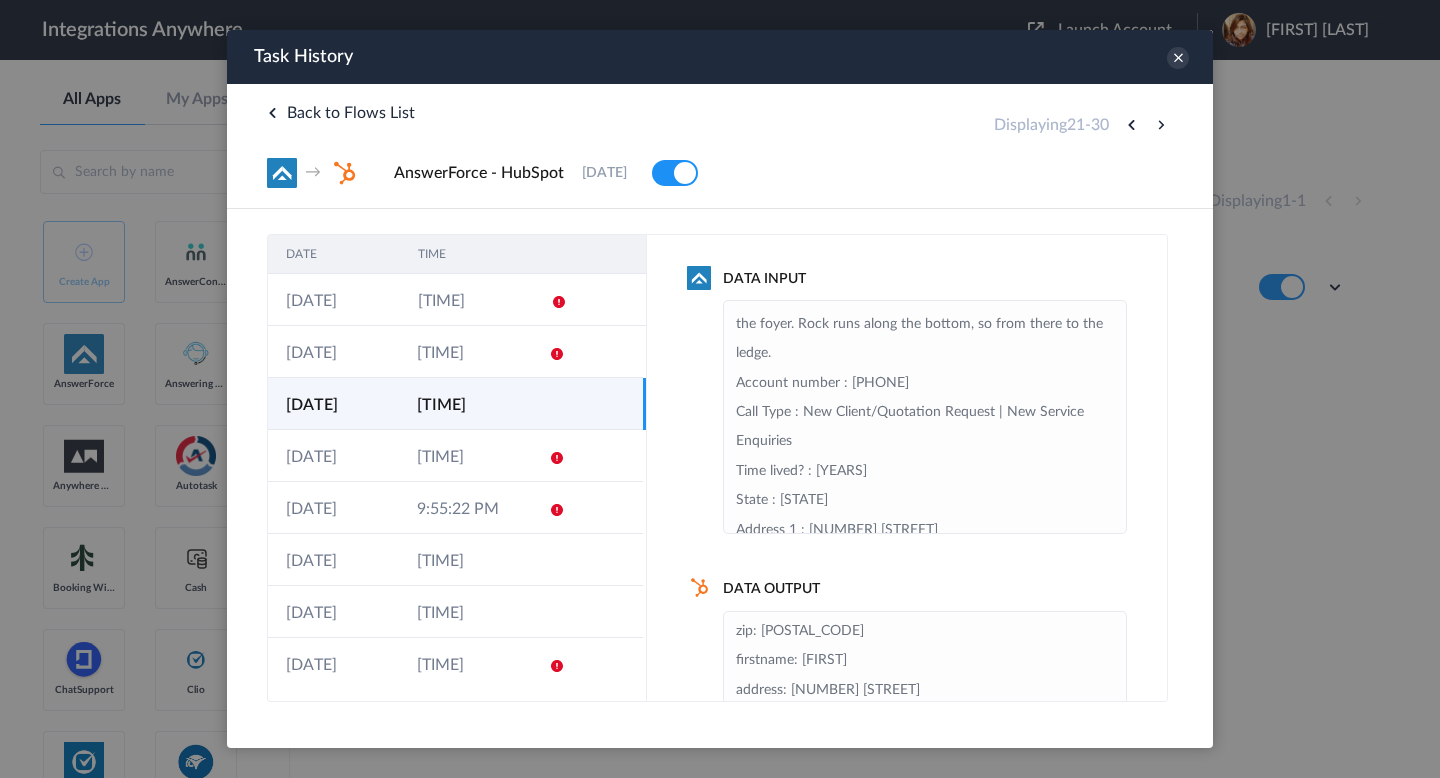scroll, scrollTop: 736, scrollLeft: 0, axis: vertical 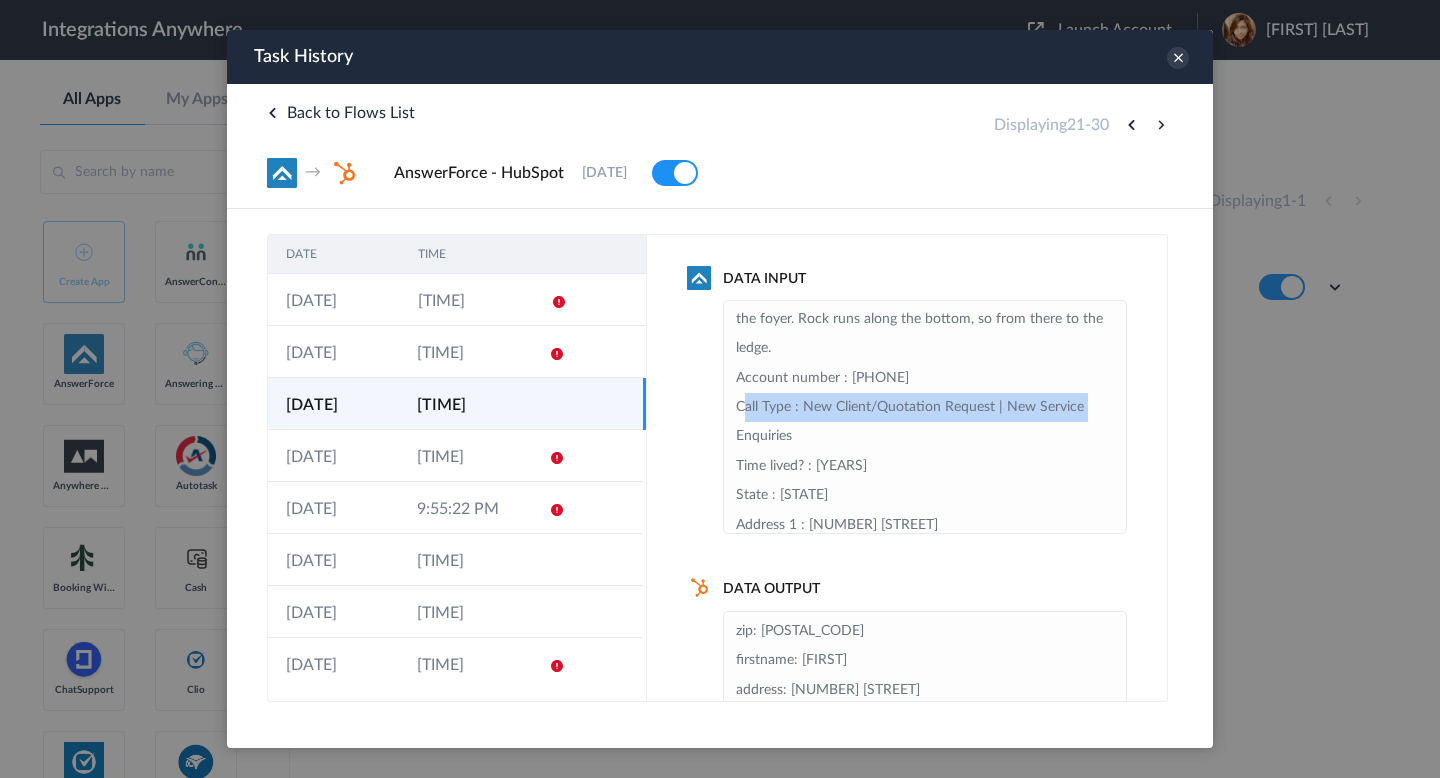 drag, startPoint x: 732, startPoint y: 437, endPoint x: 1085, endPoint y: 434, distance: 353.01276 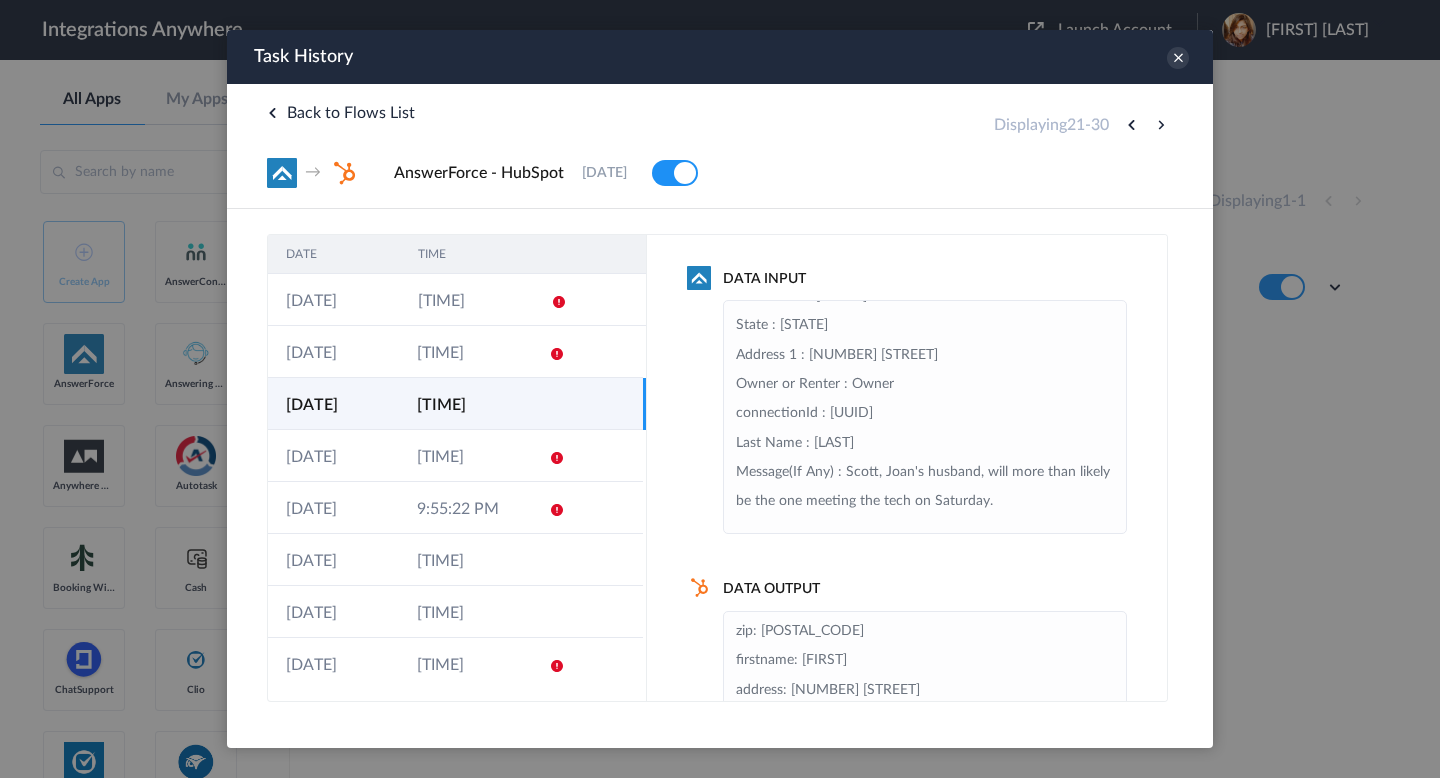 scroll, scrollTop: 954, scrollLeft: 0, axis: vertical 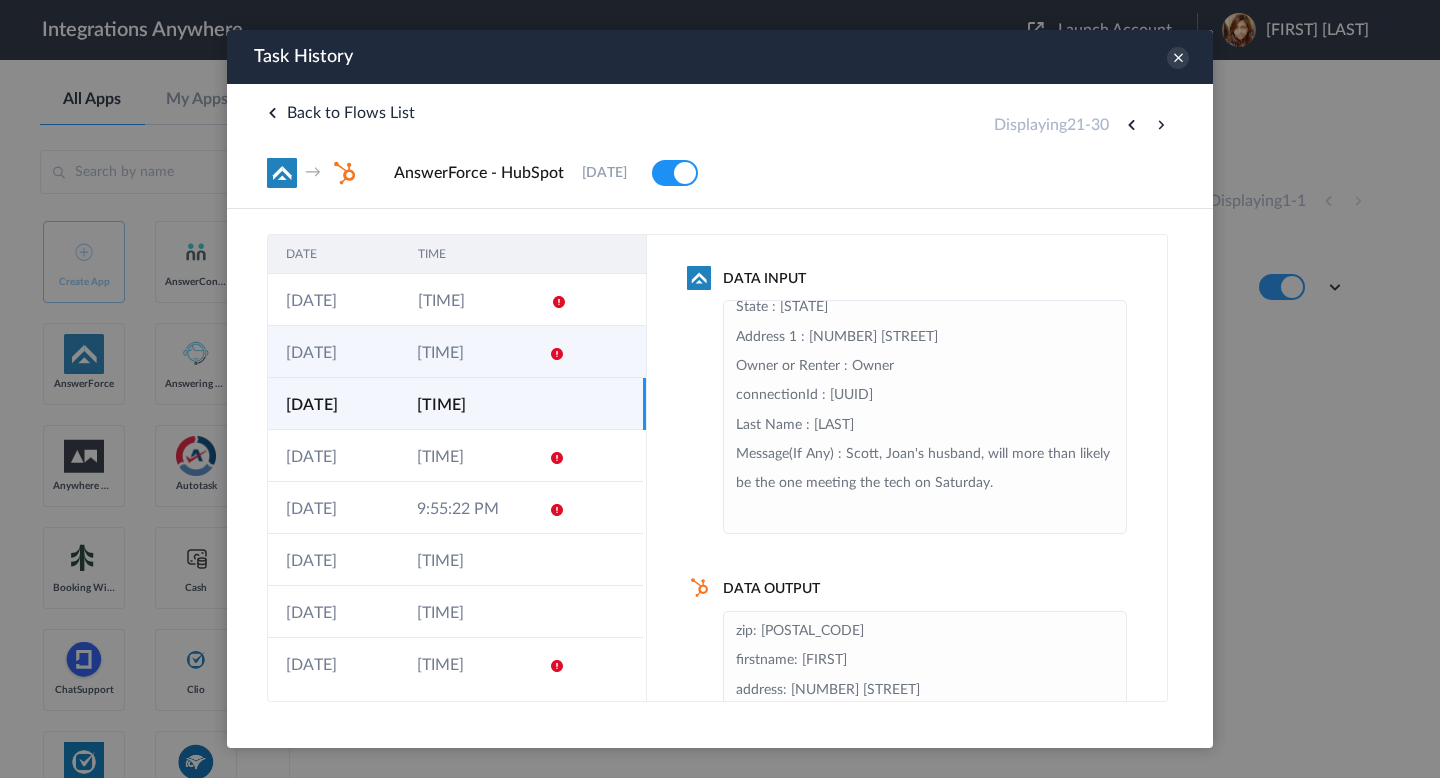 click on "1:46:34 AM" at bounding box center (464, 352) 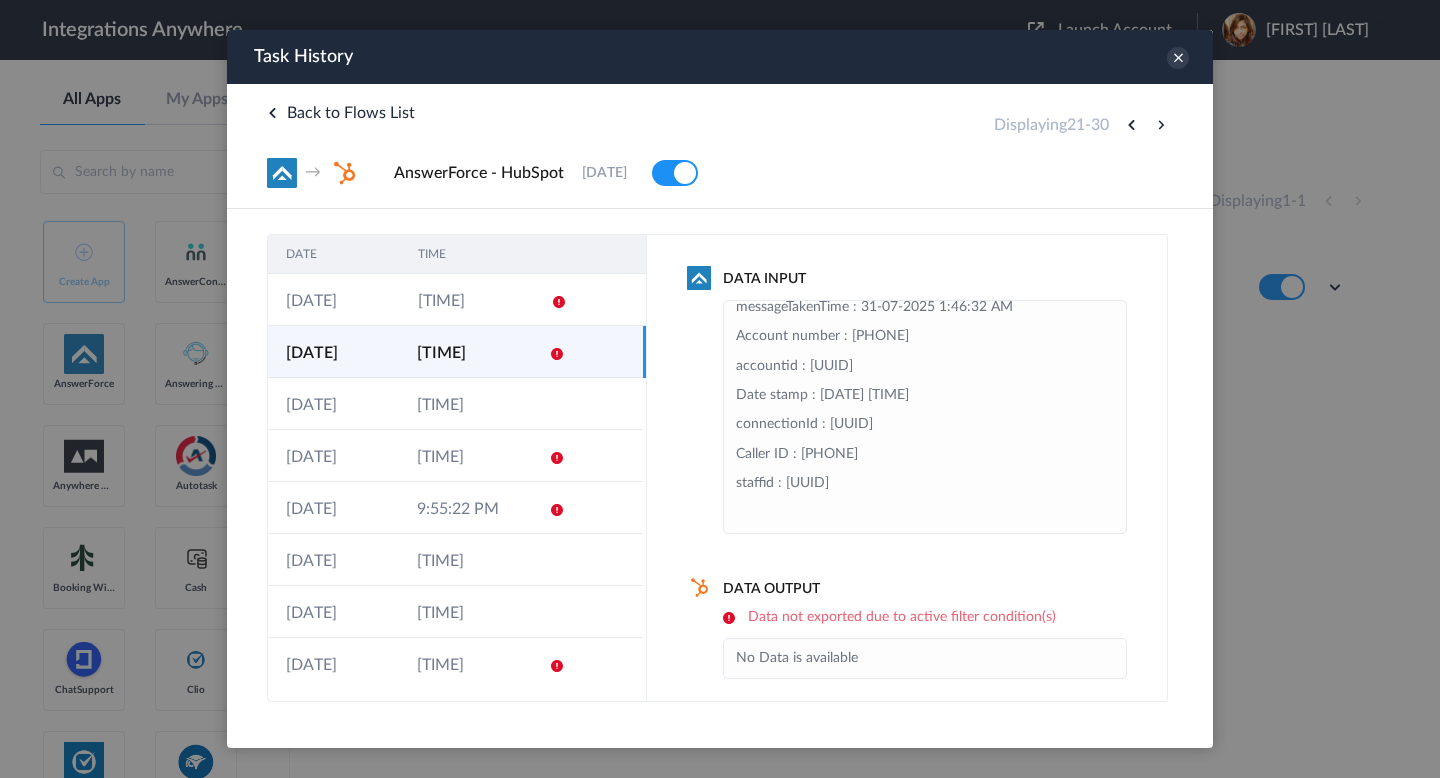scroll, scrollTop: 160, scrollLeft: 0, axis: vertical 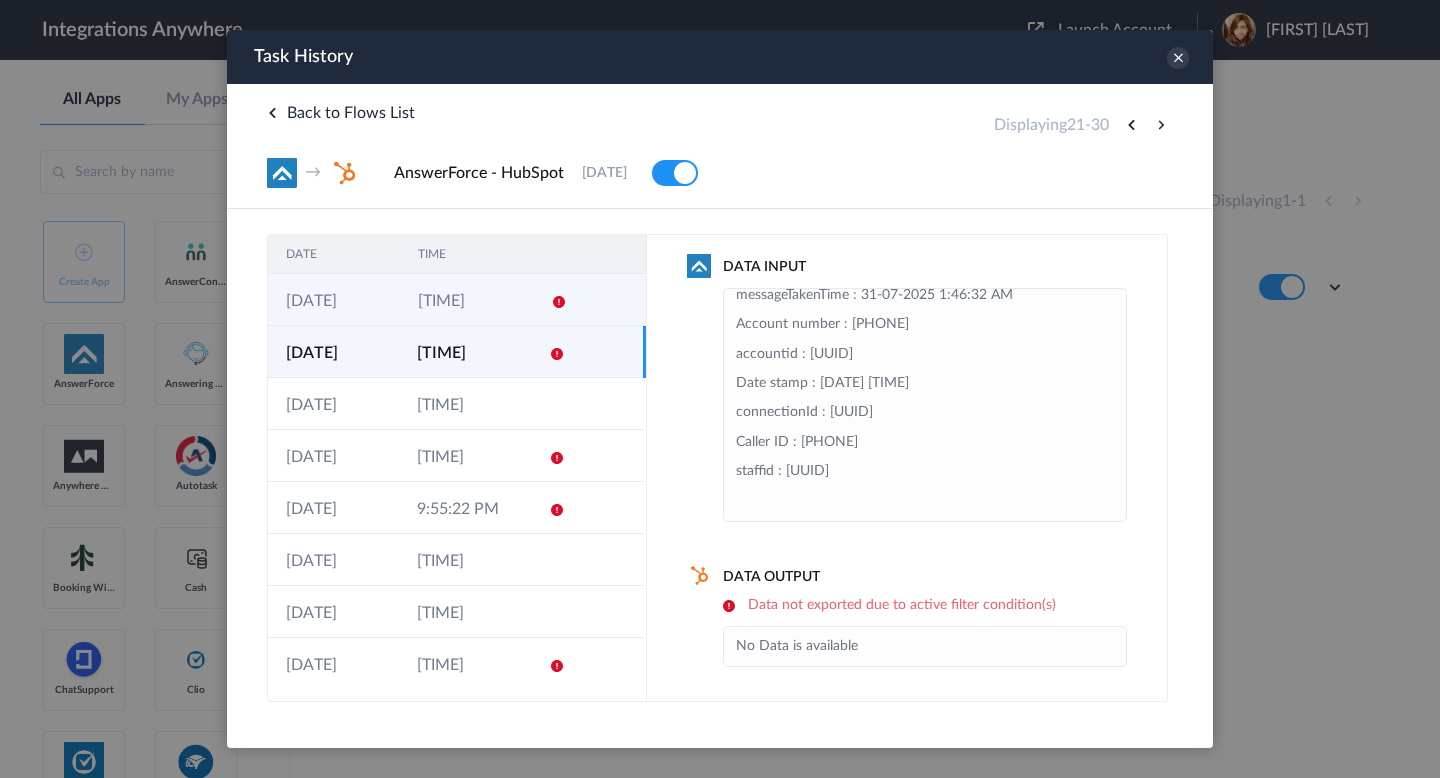 click on "[DD]-[MM]-[YYYY]" at bounding box center [334, 300] 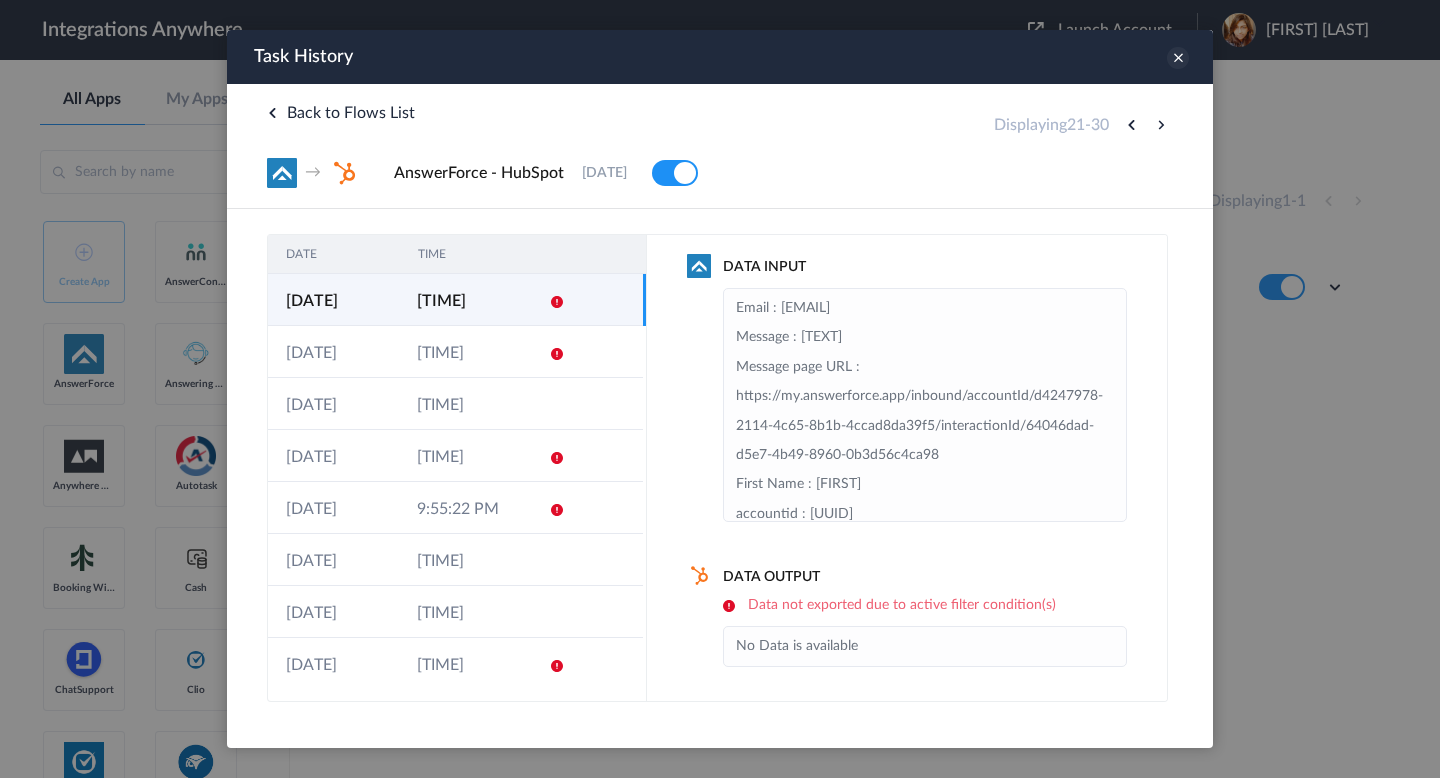 click at bounding box center [1178, 58] 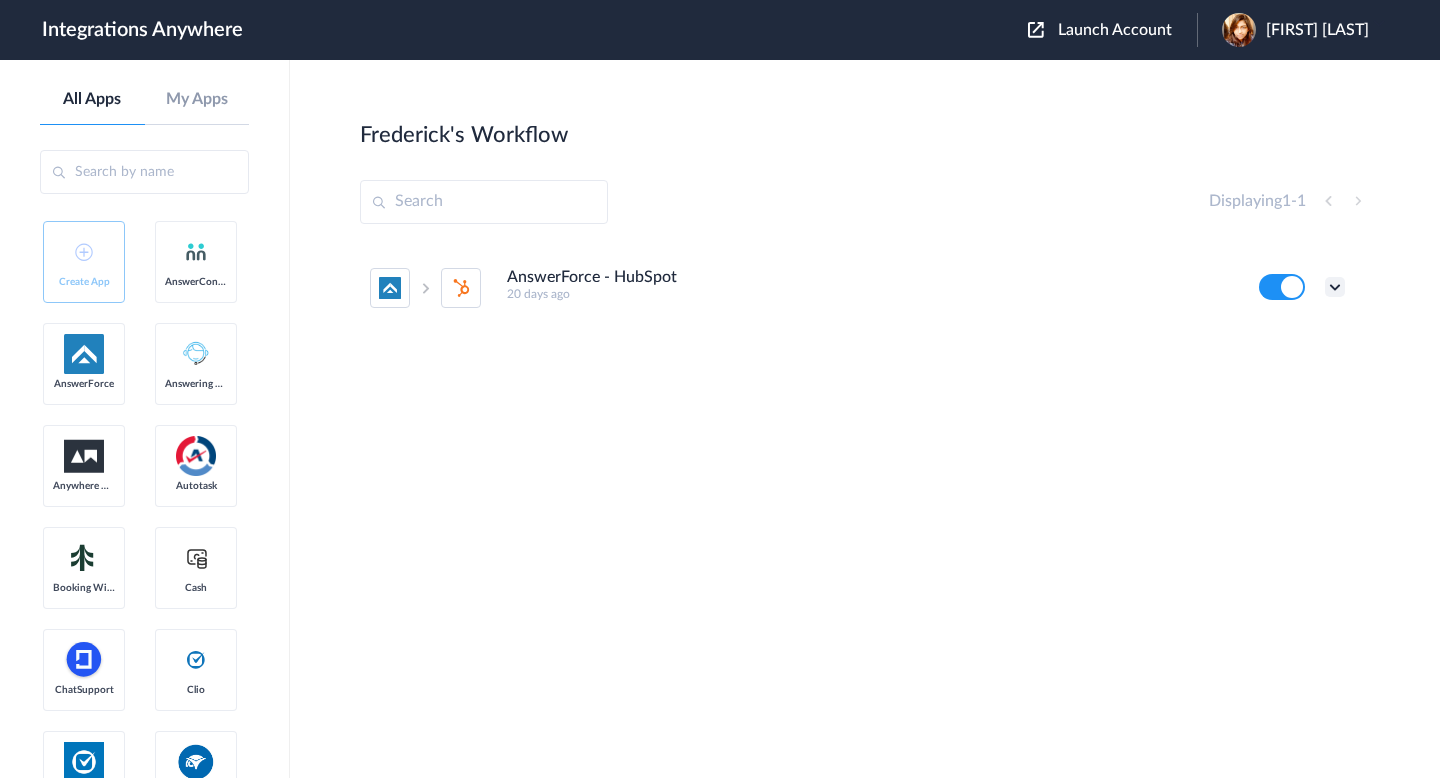click at bounding box center [1335, 287] 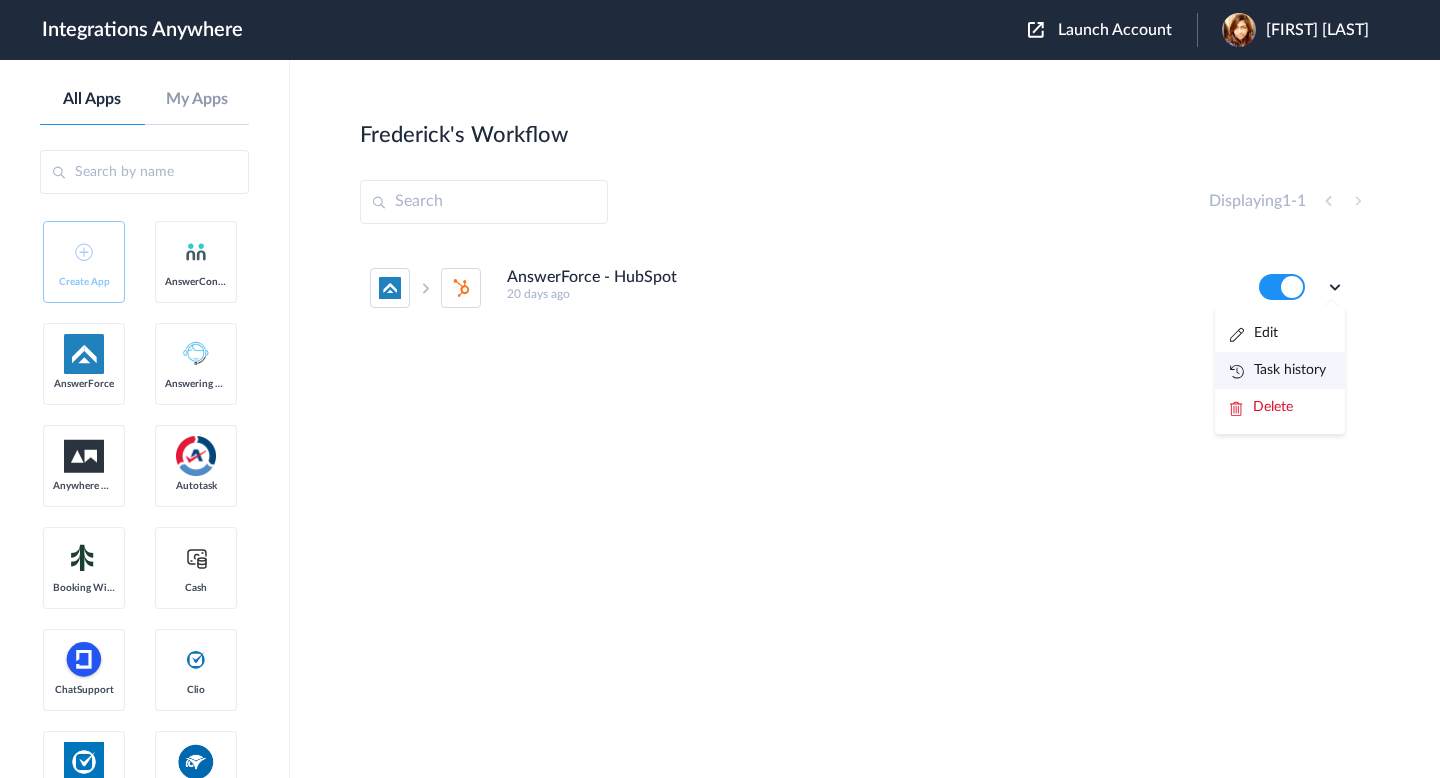 click on "Task history" at bounding box center (1278, 370) 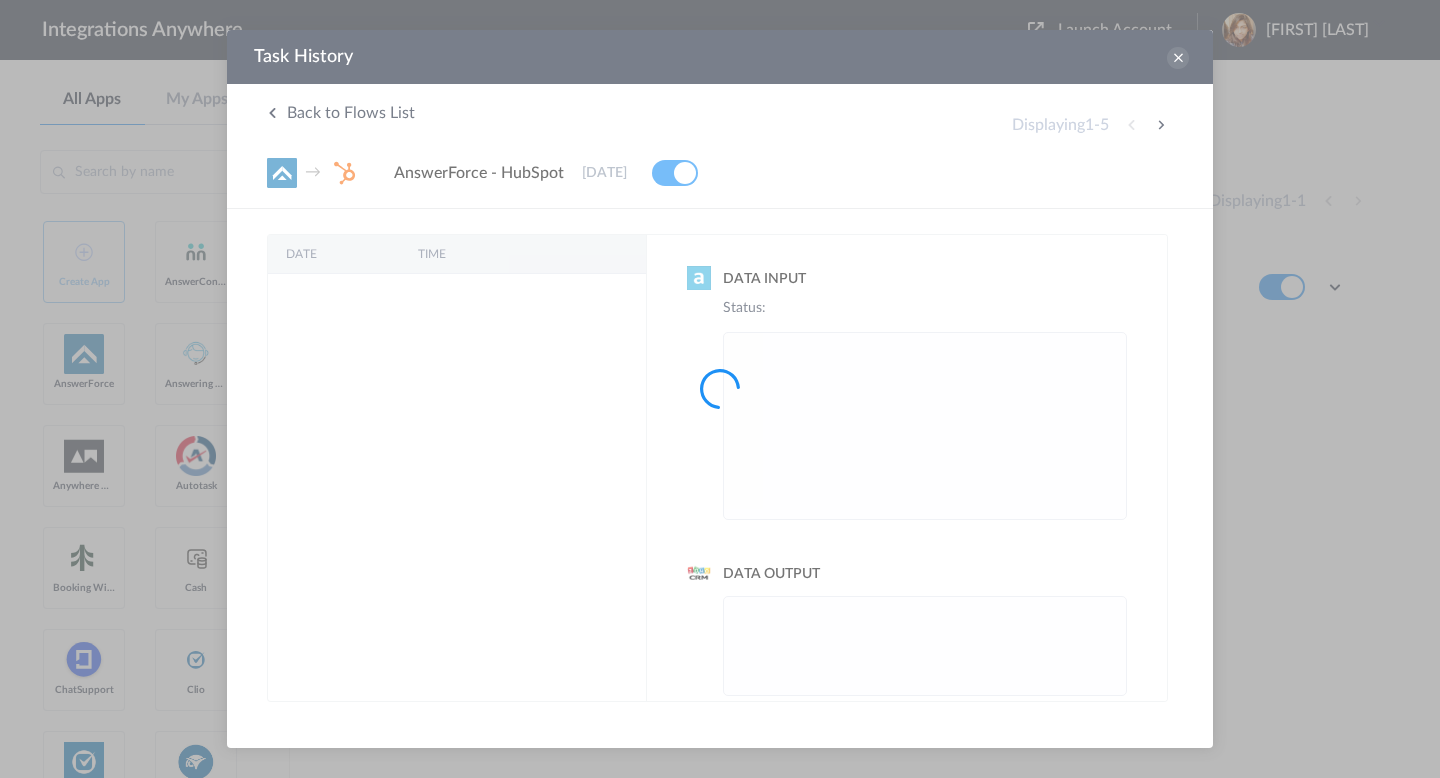 scroll, scrollTop: 0, scrollLeft: 0, axis: both 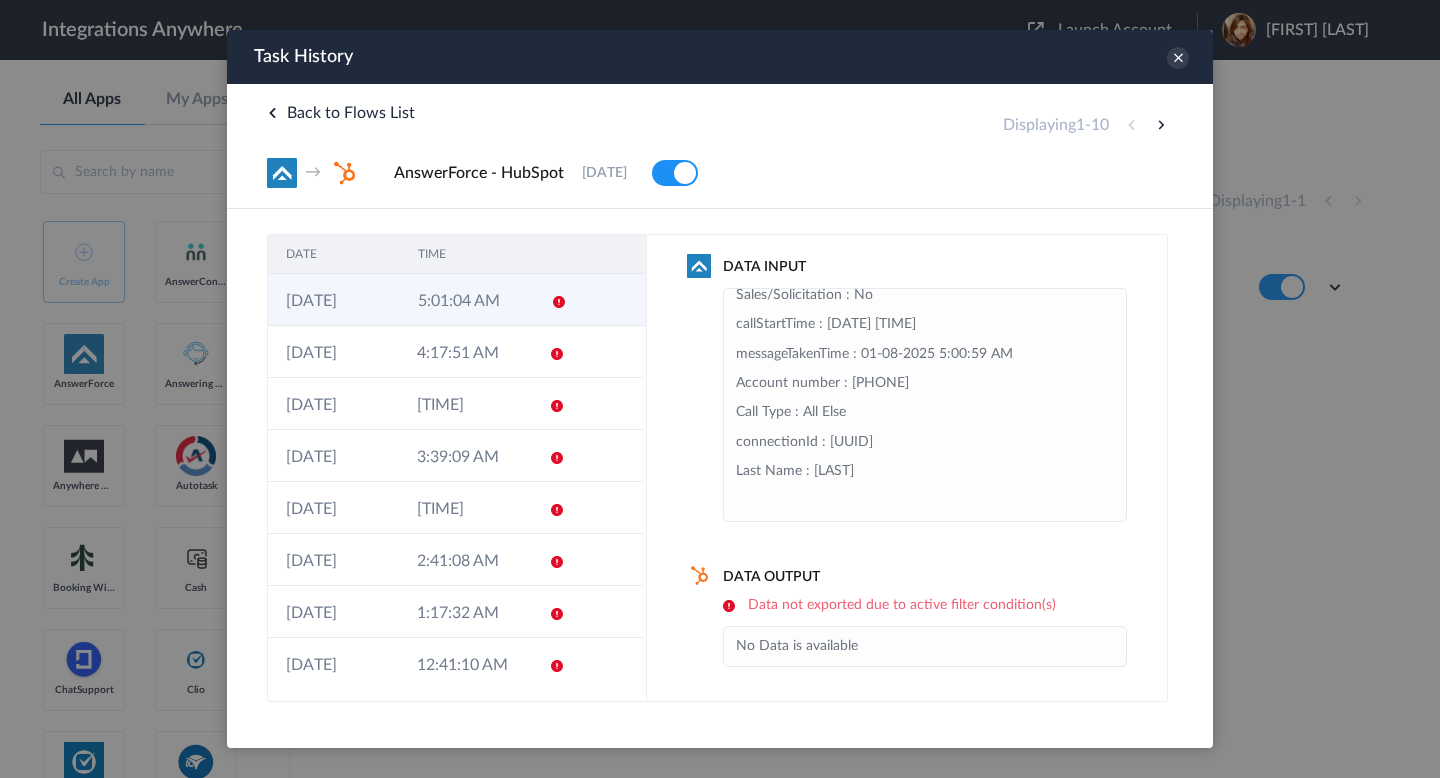 click on "01-08-2025" at bounding box center [334, 300] 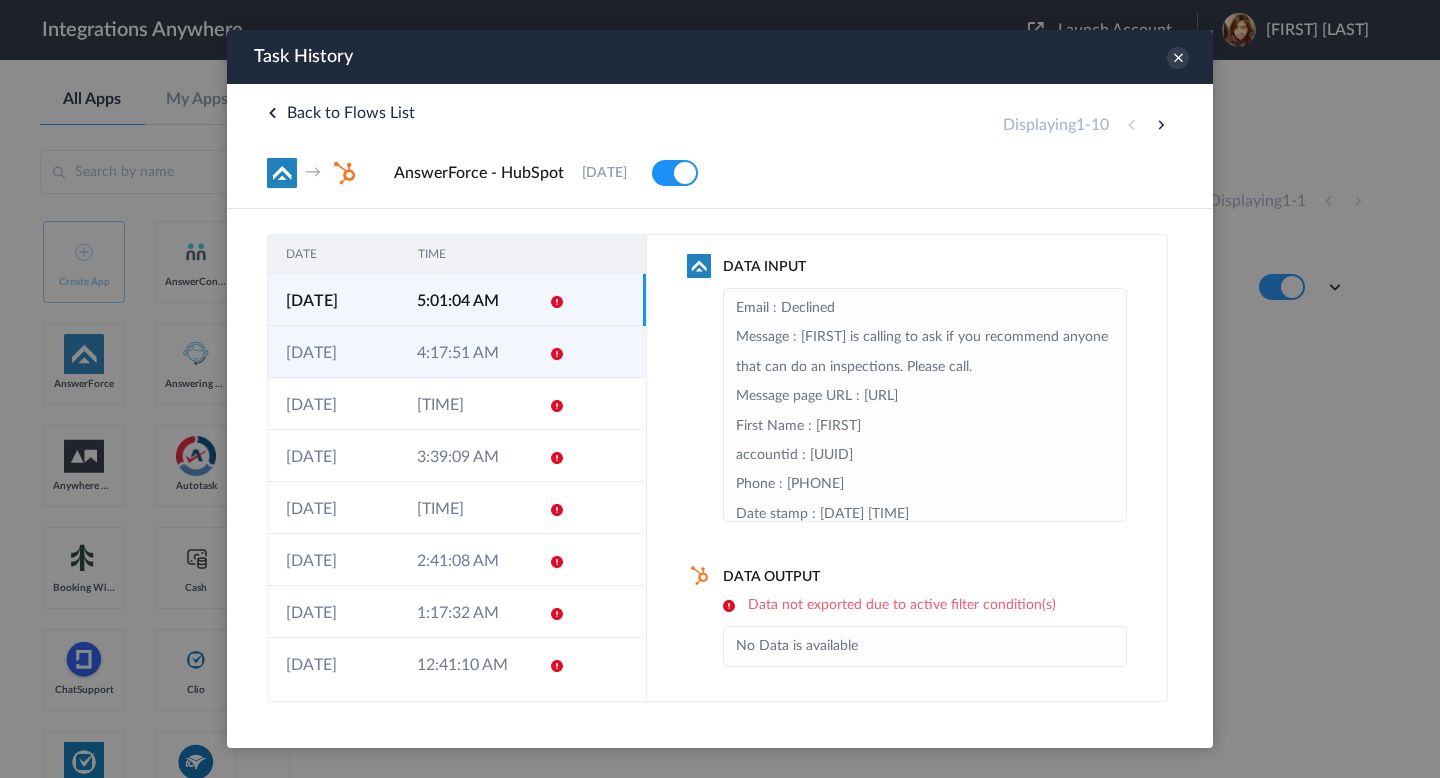 click on "01-08-2025" at bounding box center (333, 352) 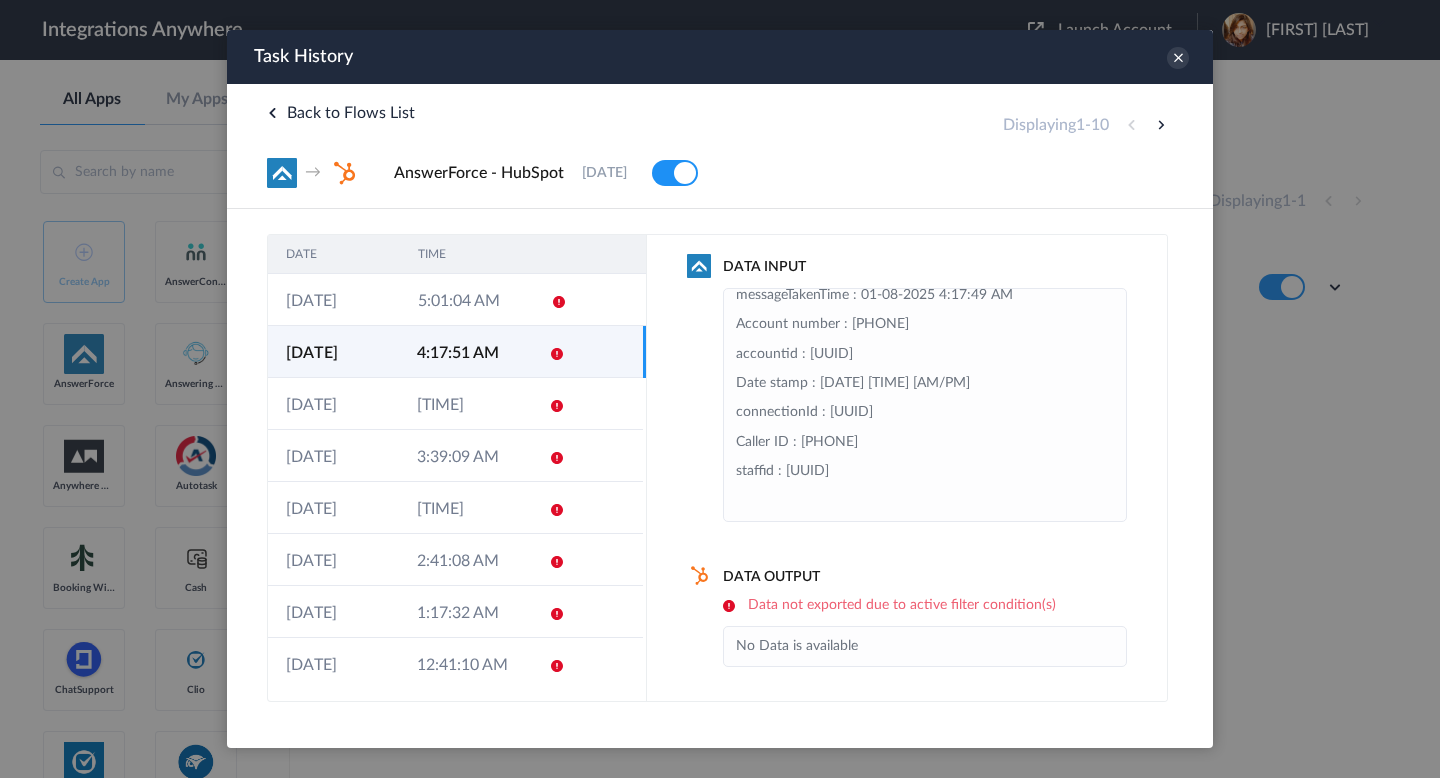 scroll, scrollTop: 0, scrollLeft: 0, axis: both 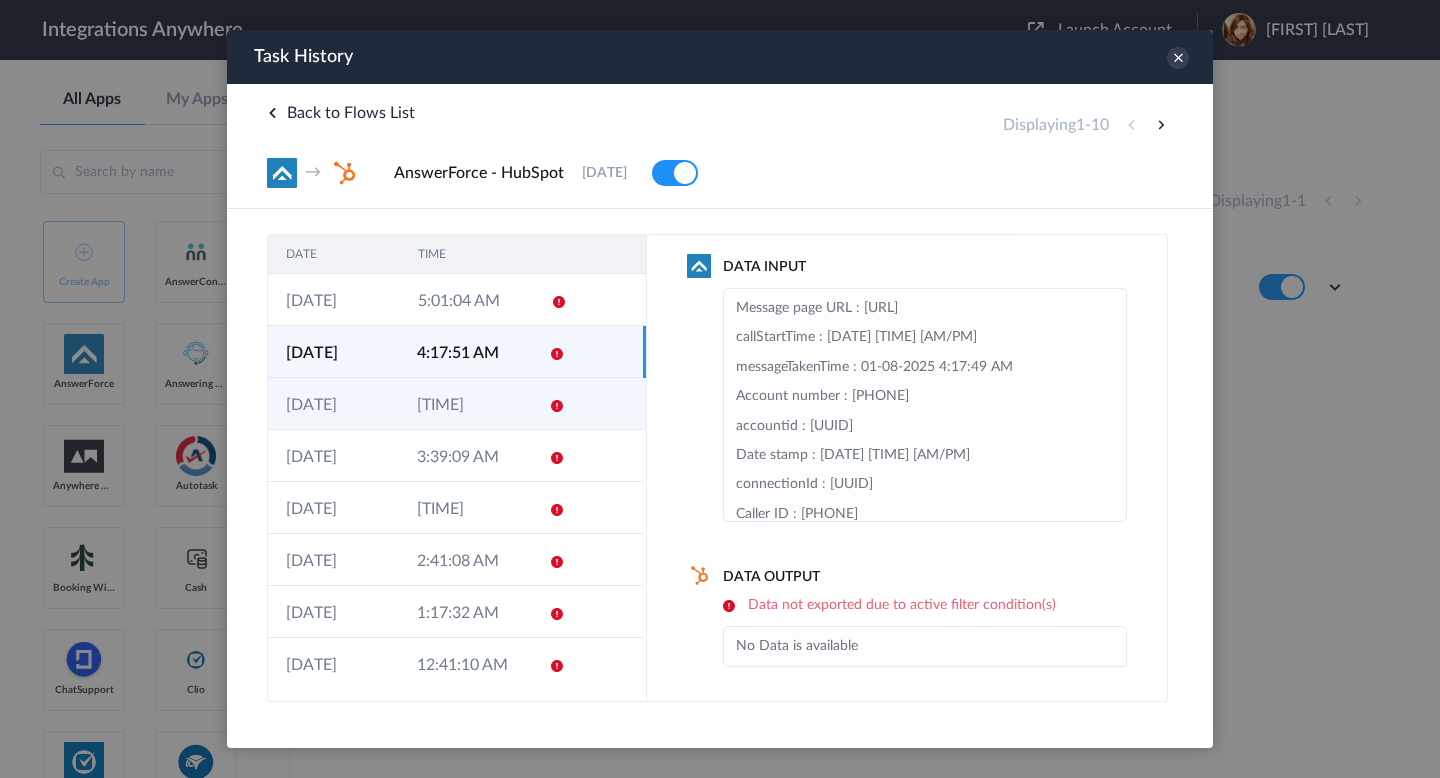 click on "4:14:05 AM" at bounding box center (464, 404) 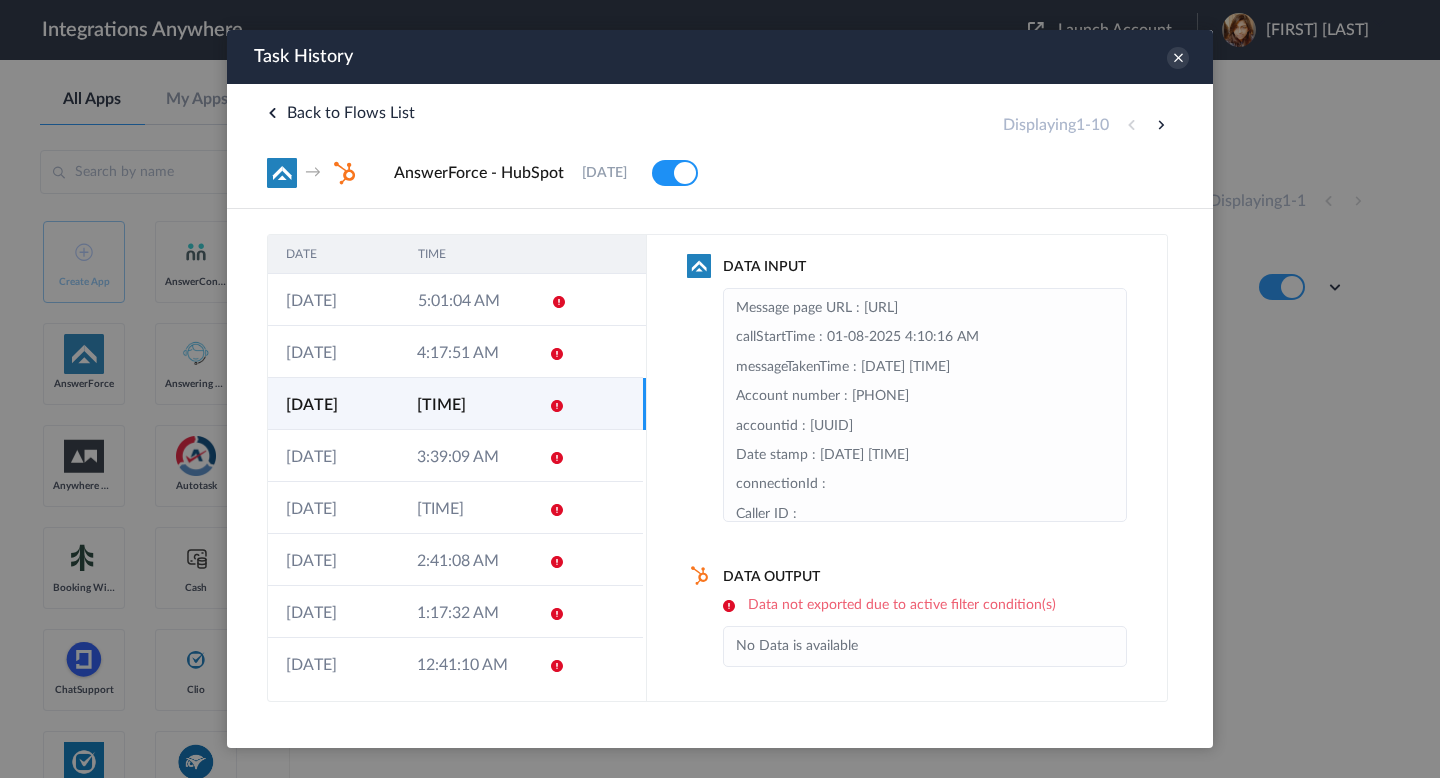 scroll, scrollTop: 160, scrollLeft: 0, axis: vertical 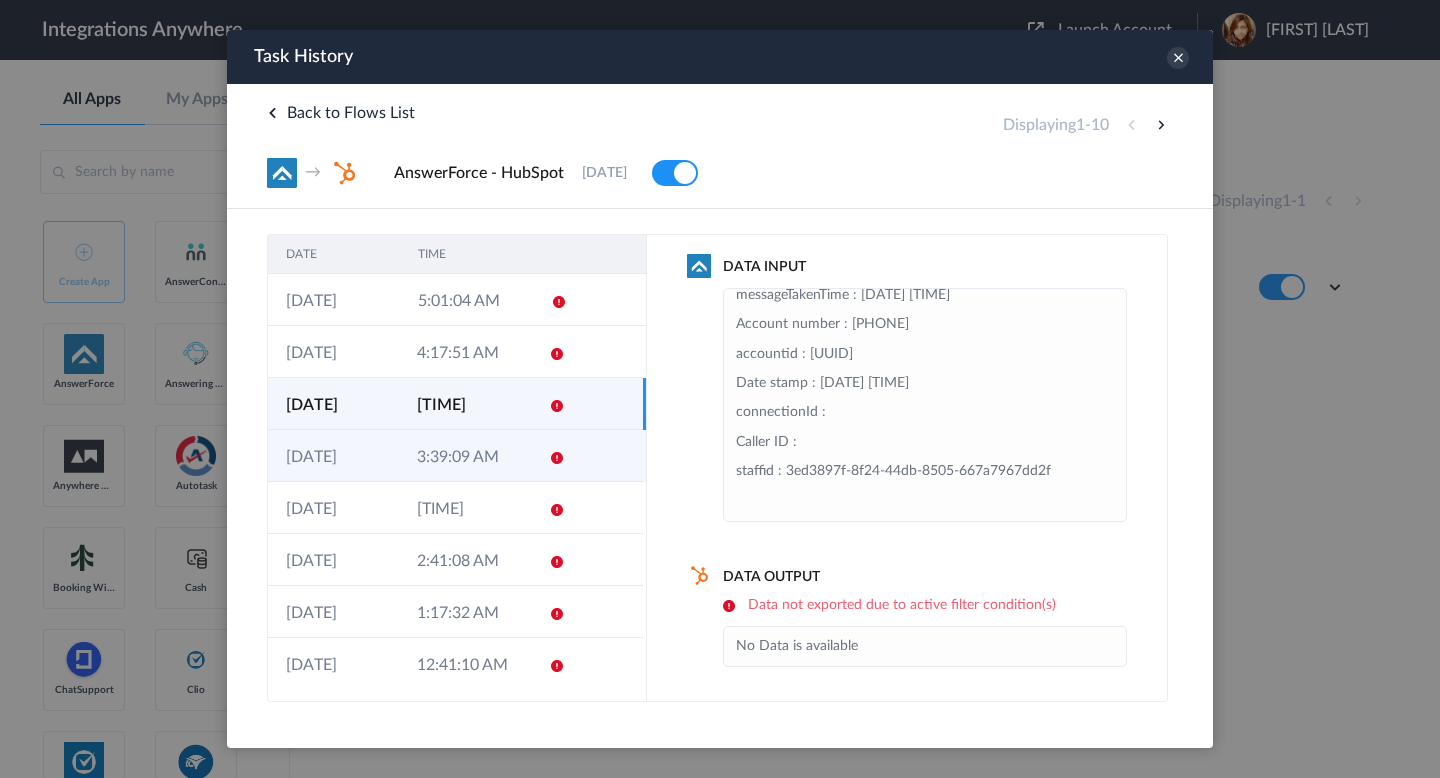click on "01-08-2025" at bounding box center (333, 456) 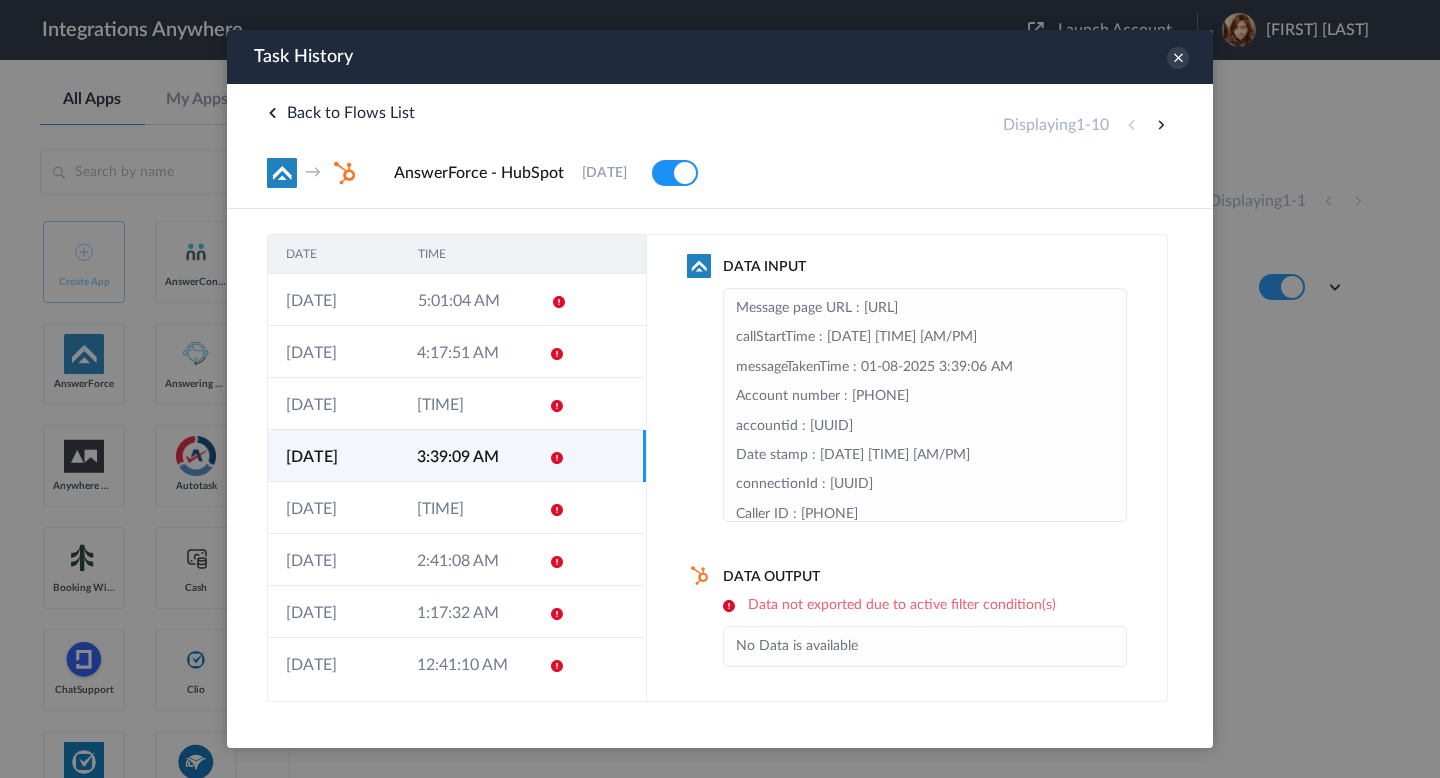 scroll, scrollTop: 160, scrollLeft: 0, axis: vertical 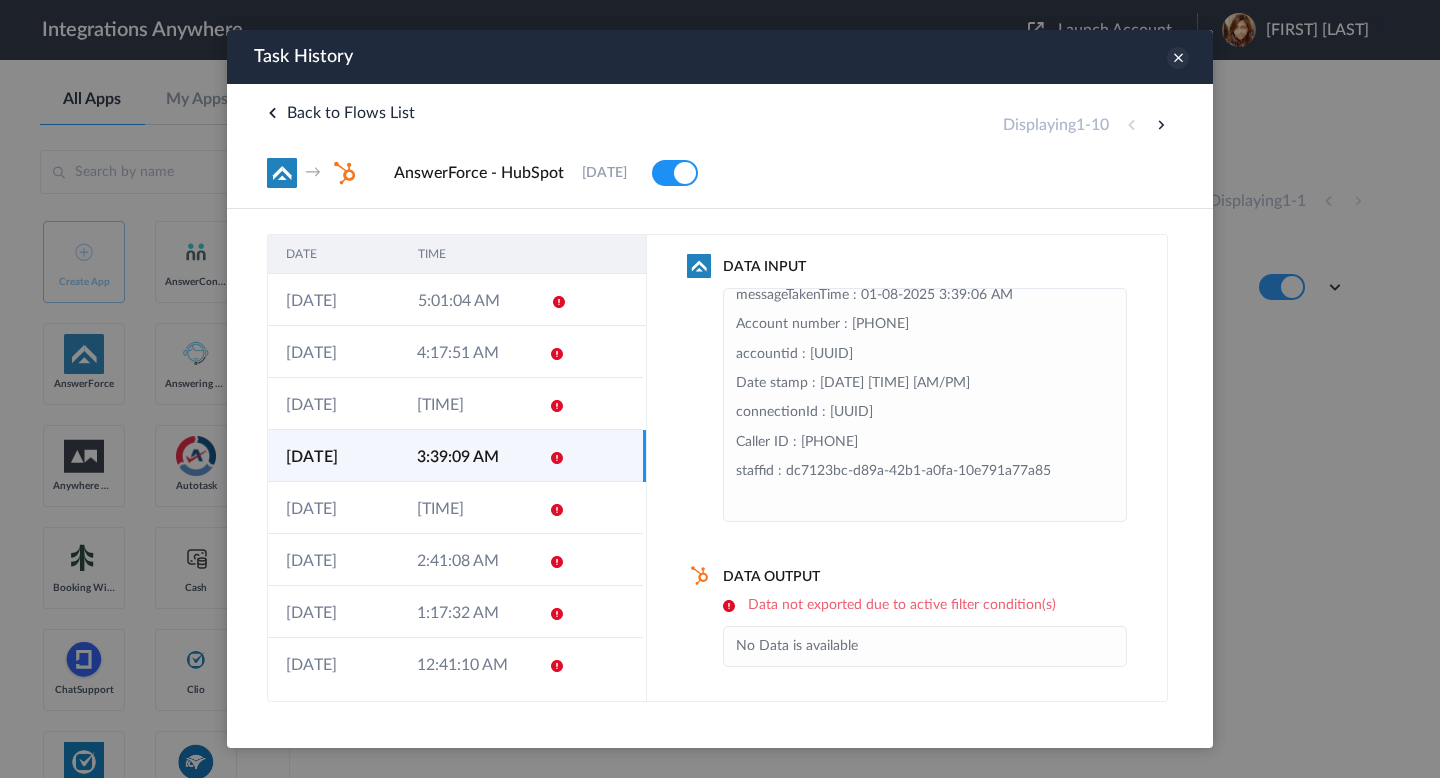 click at bounding box center [1178, 58] 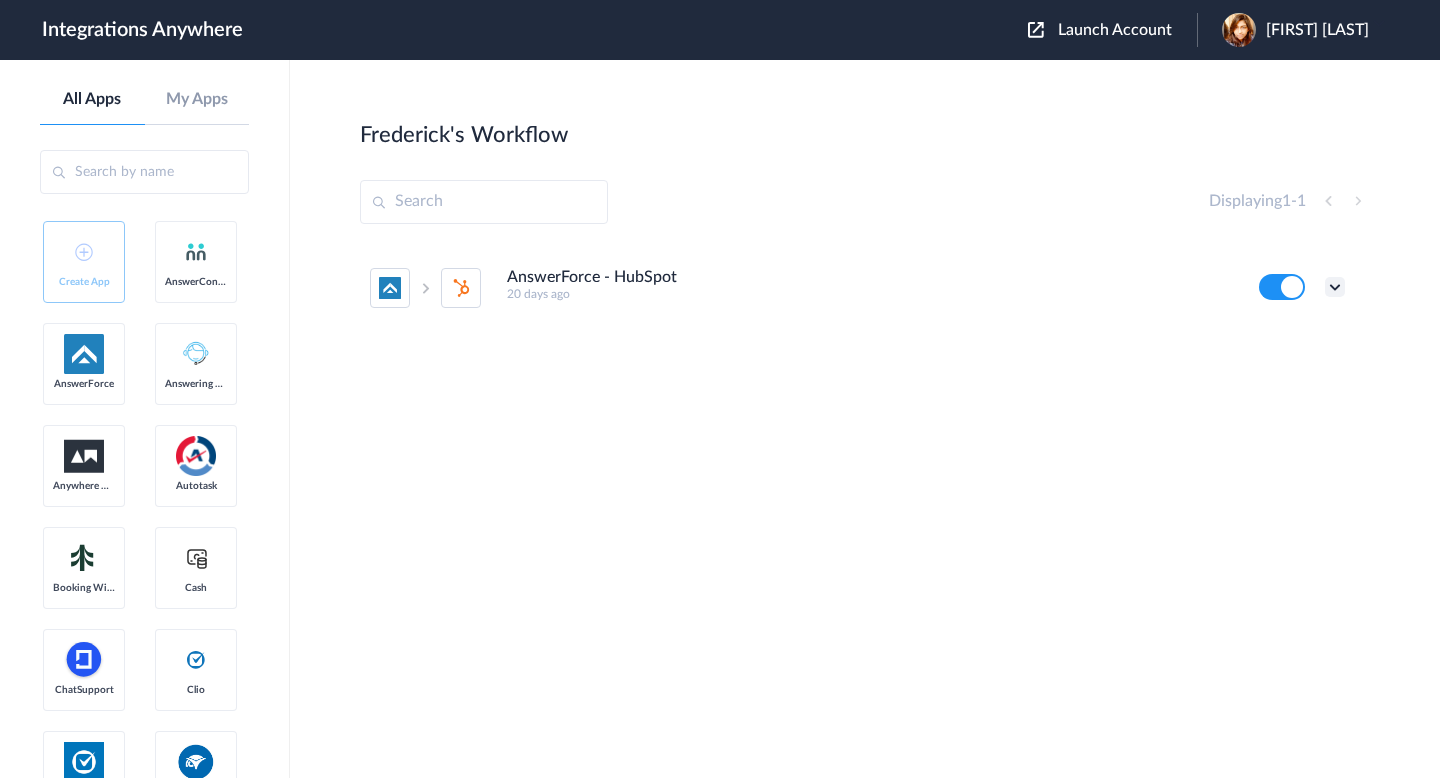 click at bounding box center (1335, 287) 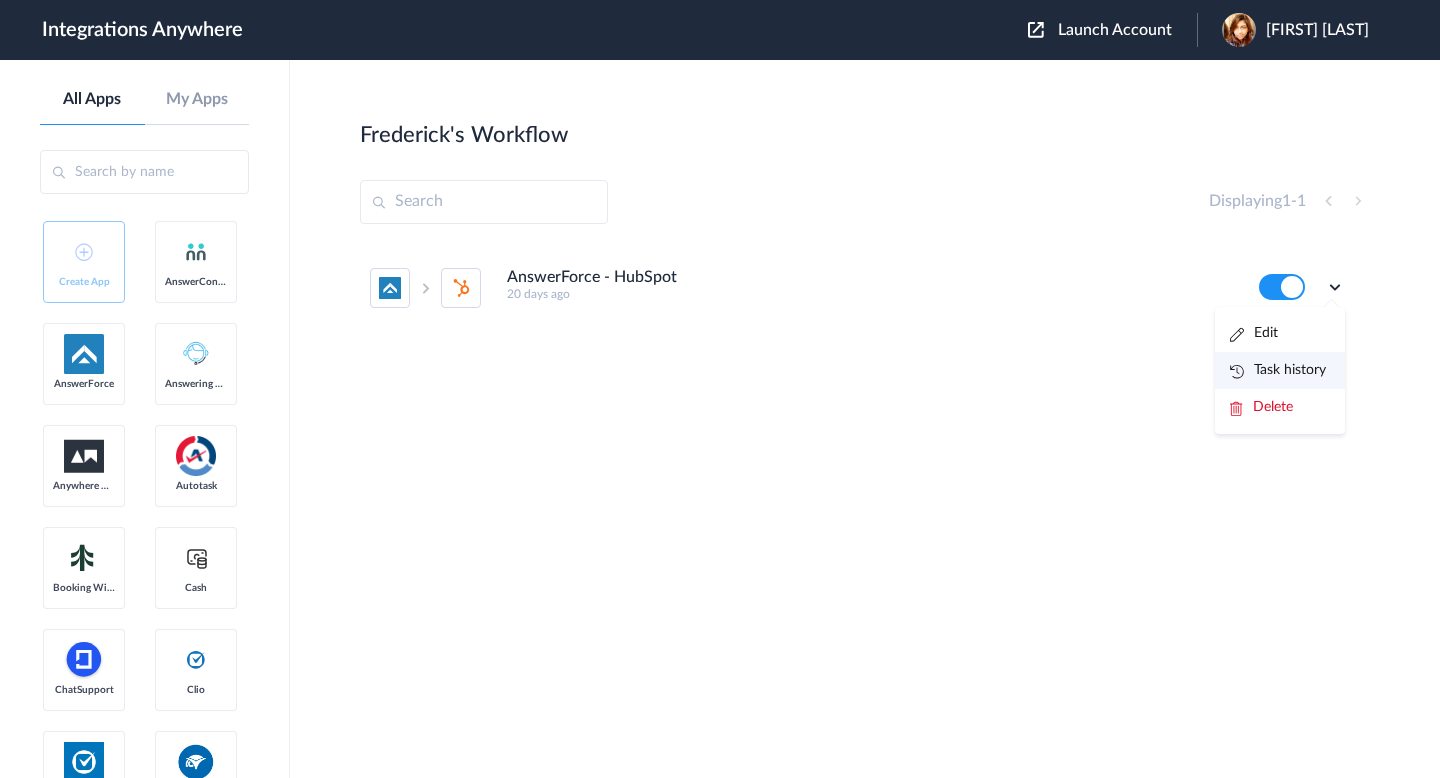 click on "Task history" at bounding box center [1278, 370] 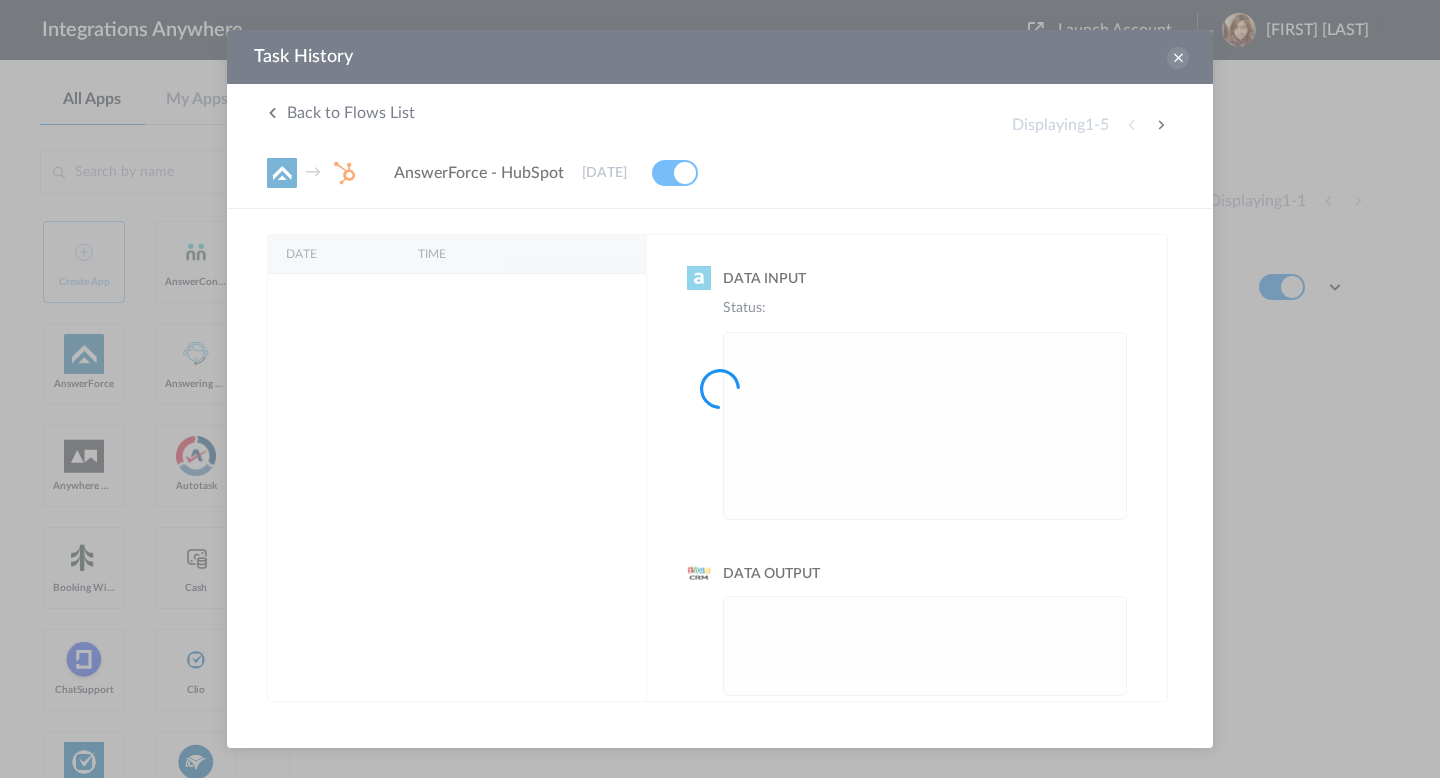 scroll, scrollTop: 0, scrollLeft: 0, axis: both 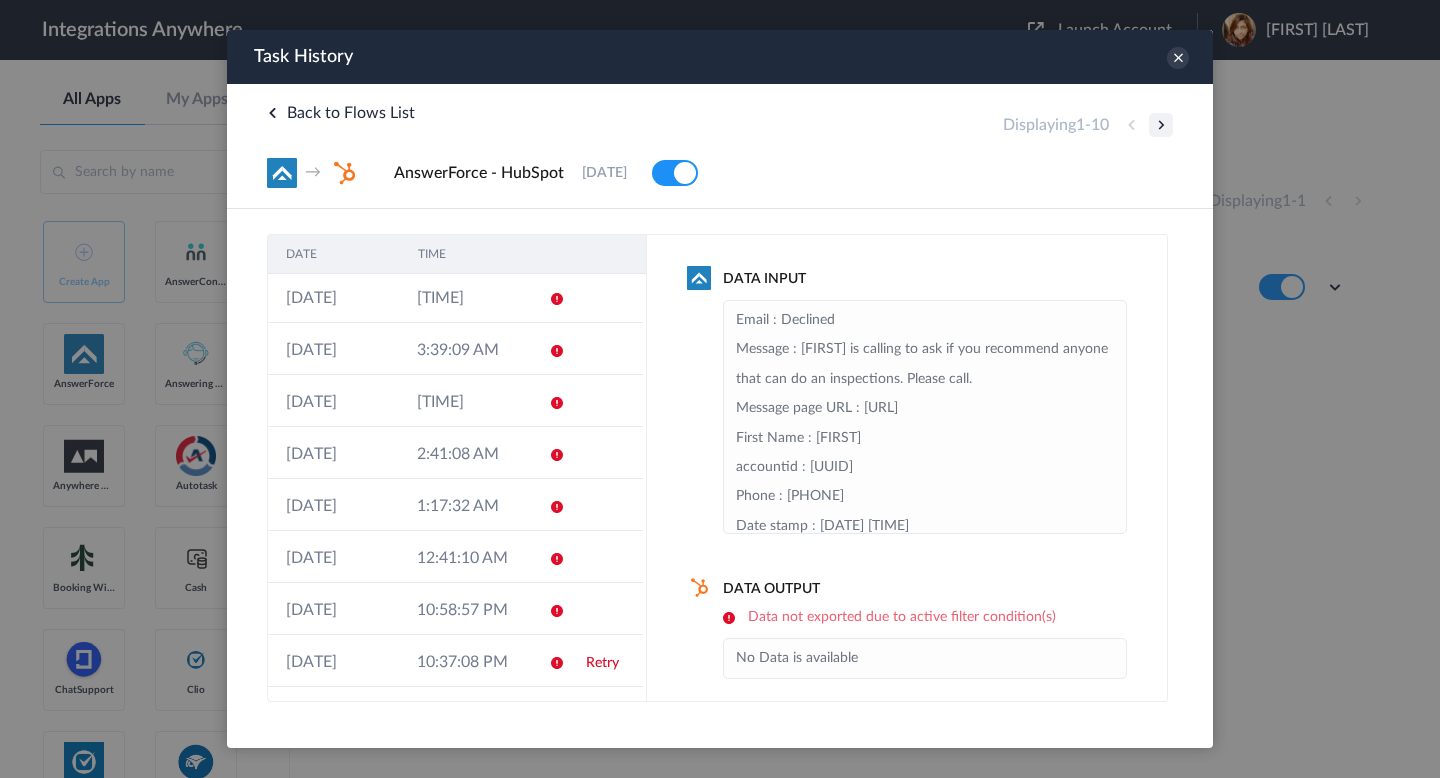 click at bounding box center [1161, 125] 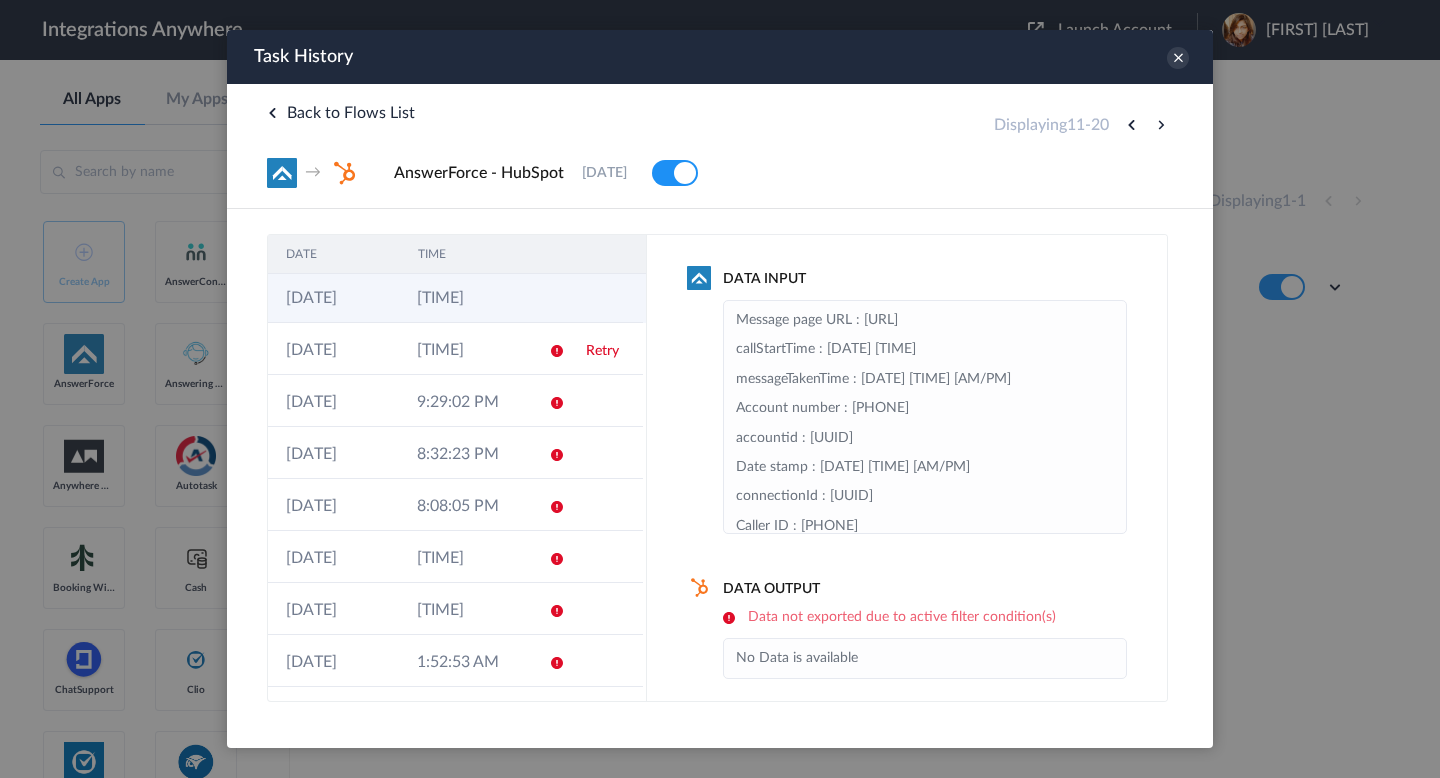 click on "[DD]-[MM]-[YYYY]" at bounding box center [333, 297] 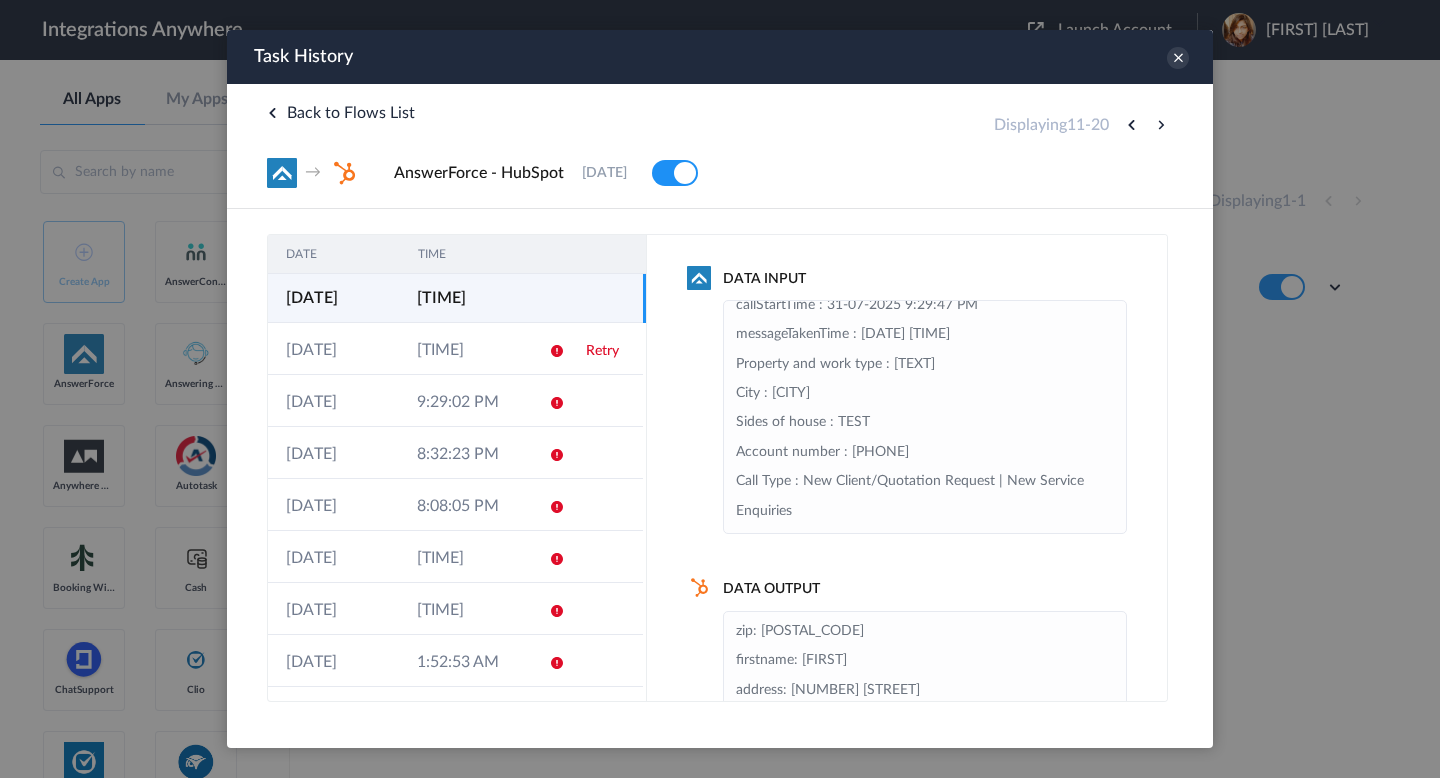 scroll, scrollTop: 478, scrollLeft: 0, axis: vertical 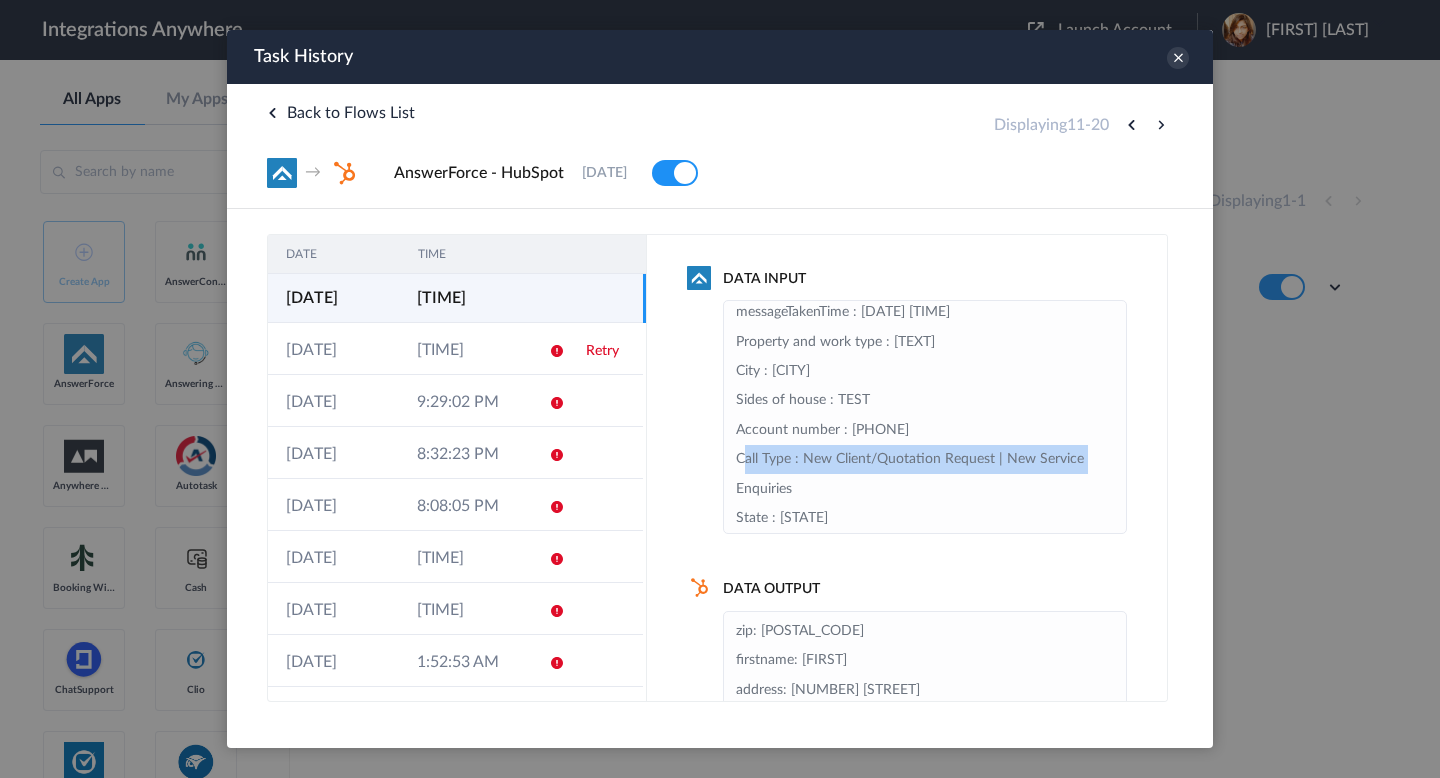 drag, startPoint x: 733, startPoint y: 465, endPoint x: 1097, endPoint y: 462, distance: 364.01236 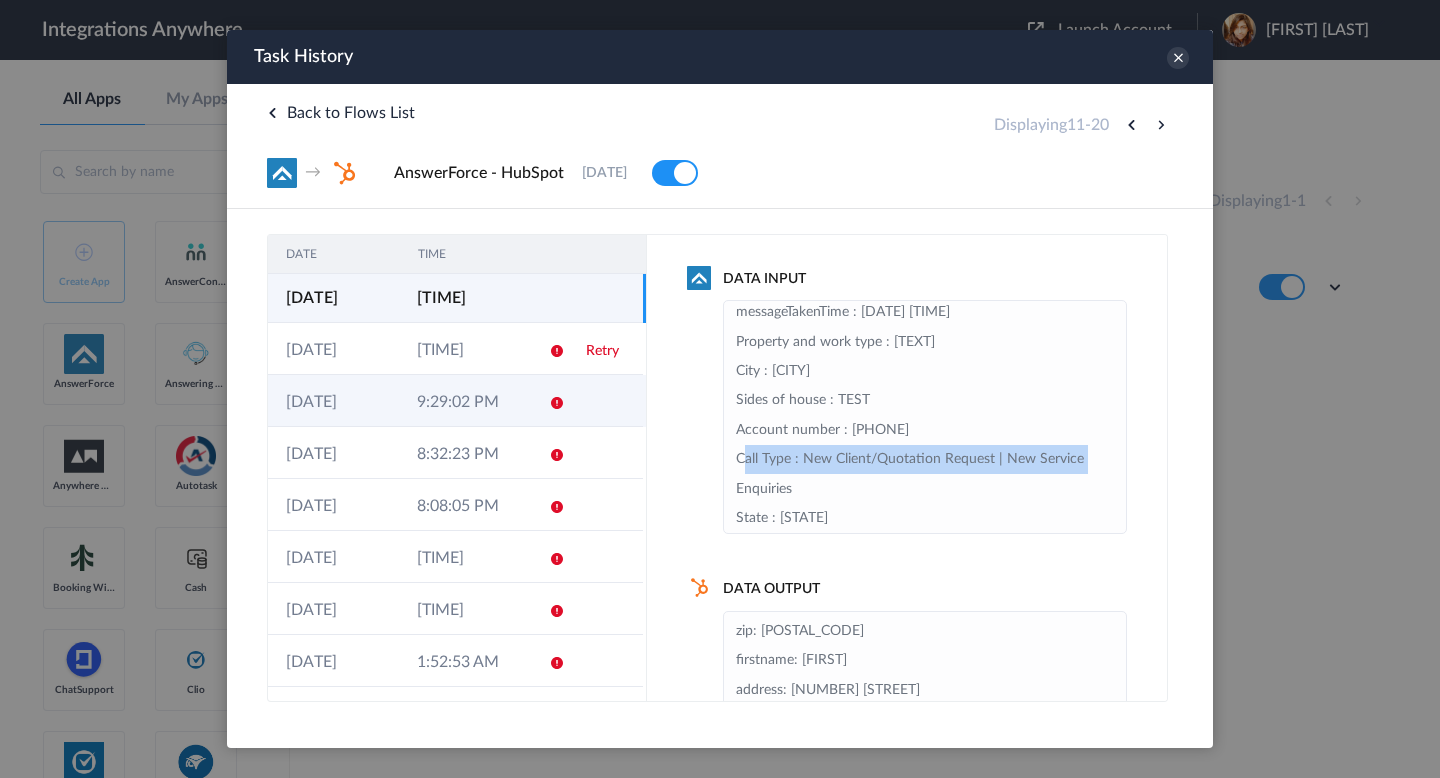 click on "[DD]-[MM]-[YYYY]" at bounding box center (333, 401) 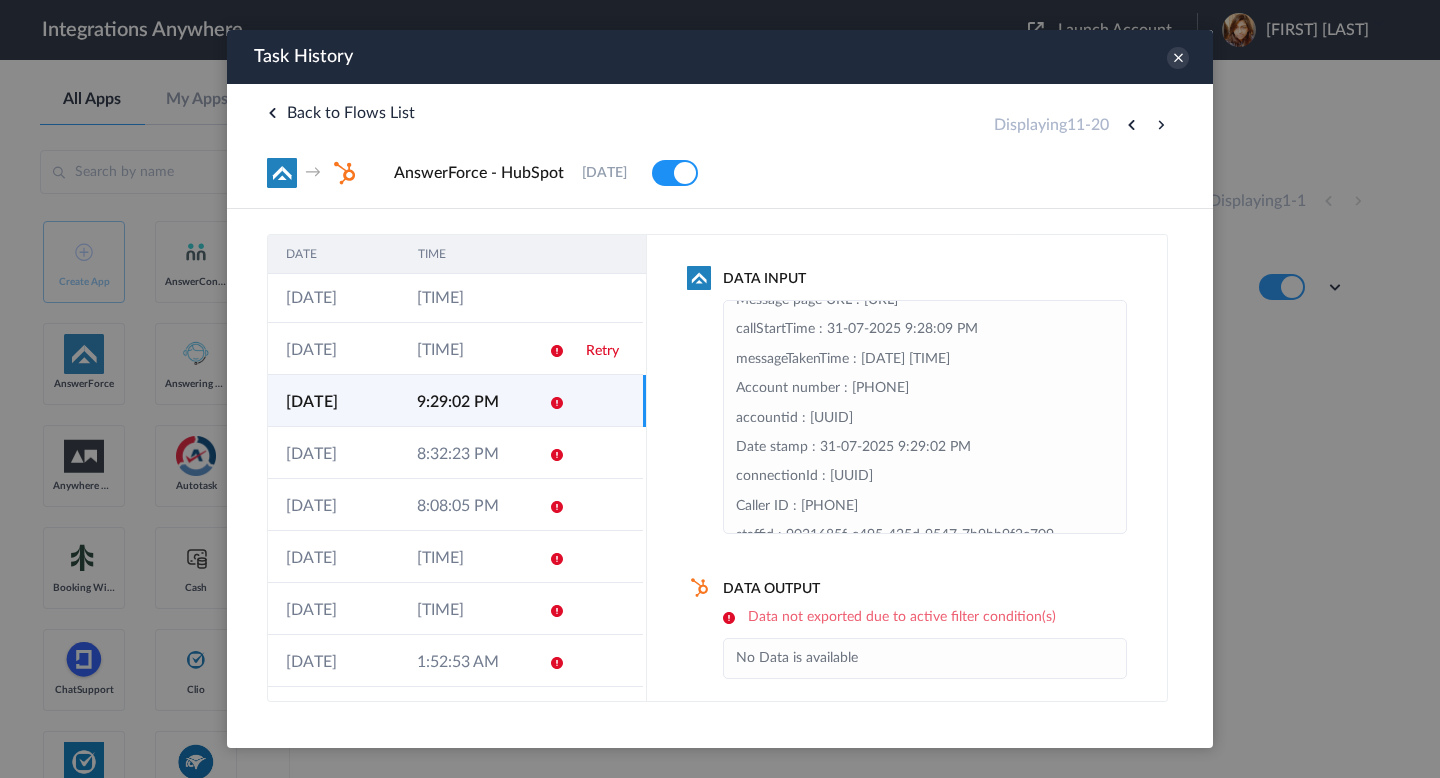 scroll, scrollTop: 0, scrollLeft: 0, axis: both 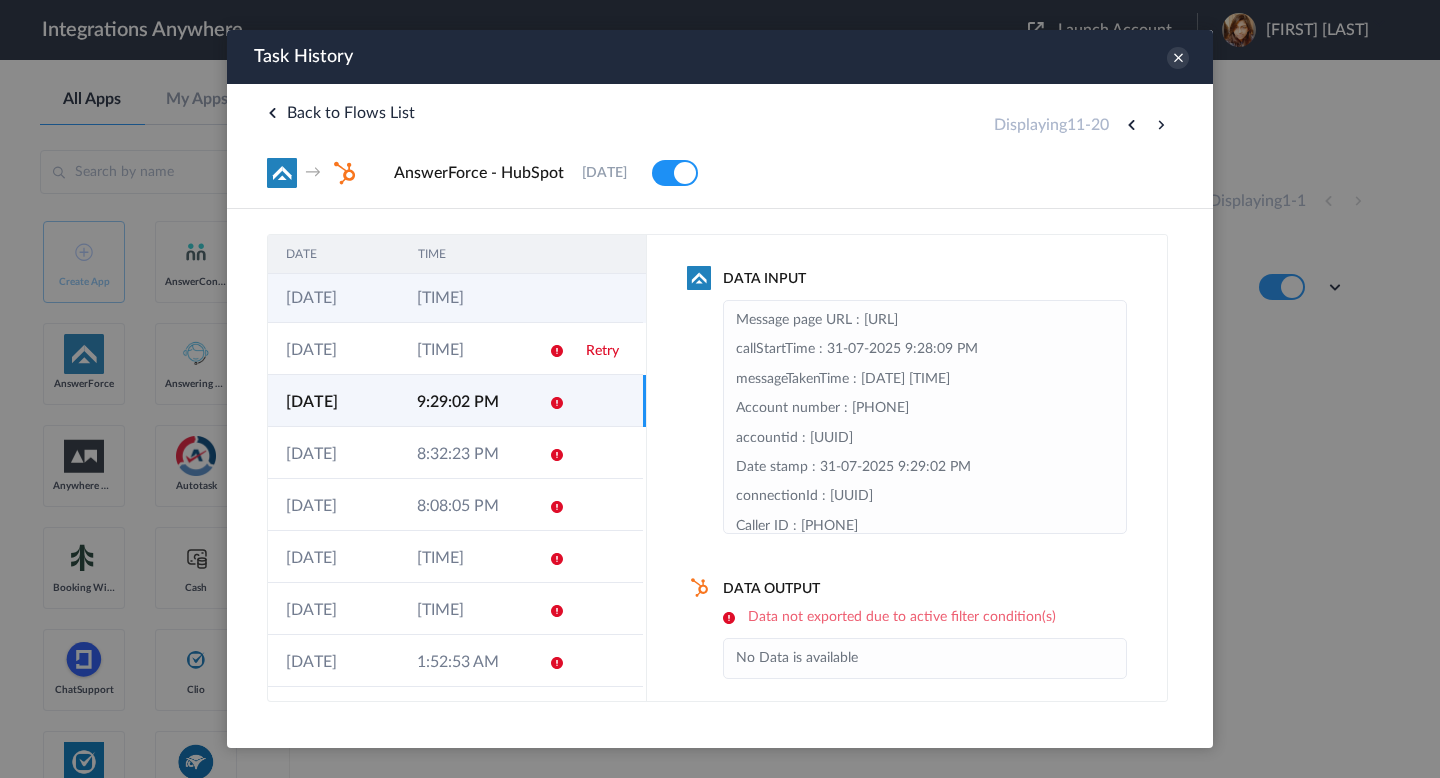 click on "9:31:49 PM" at bounding box center (464, 297) 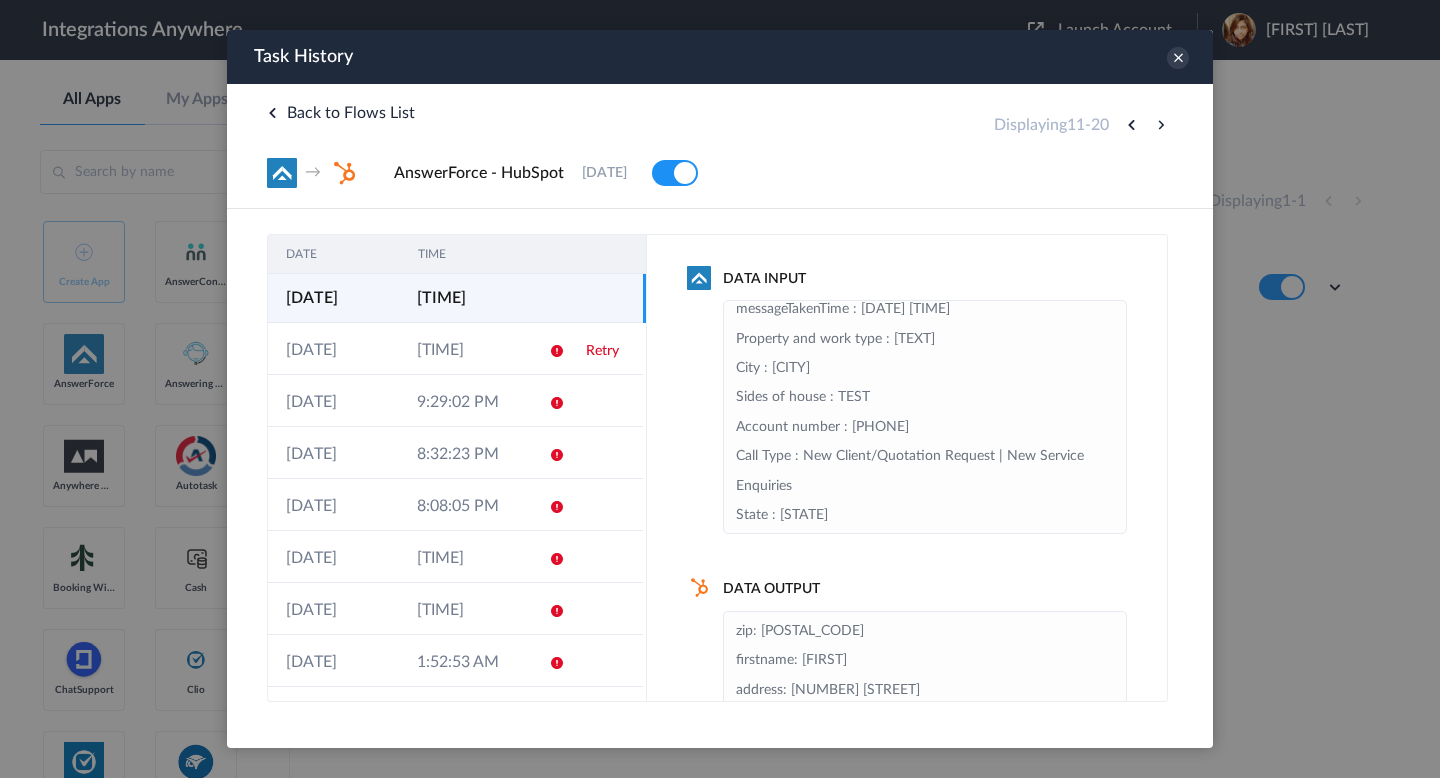 scroll, scrollTop: 521, scrollLeft: 0, axis: vertical 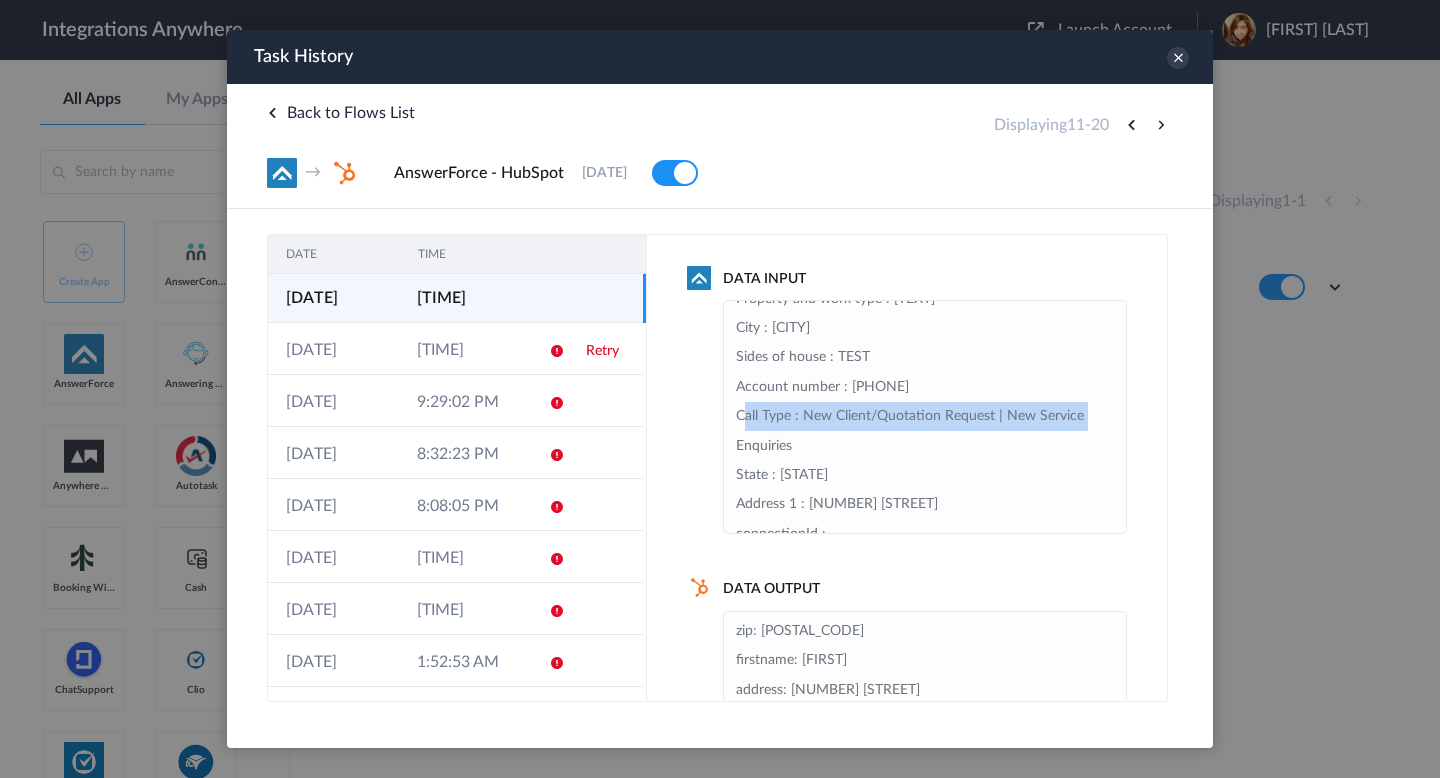 drag, startPoint x: 729, startPoint y: 416, endPoint x: 1112, endPoint y: 420, distance: 383.02087 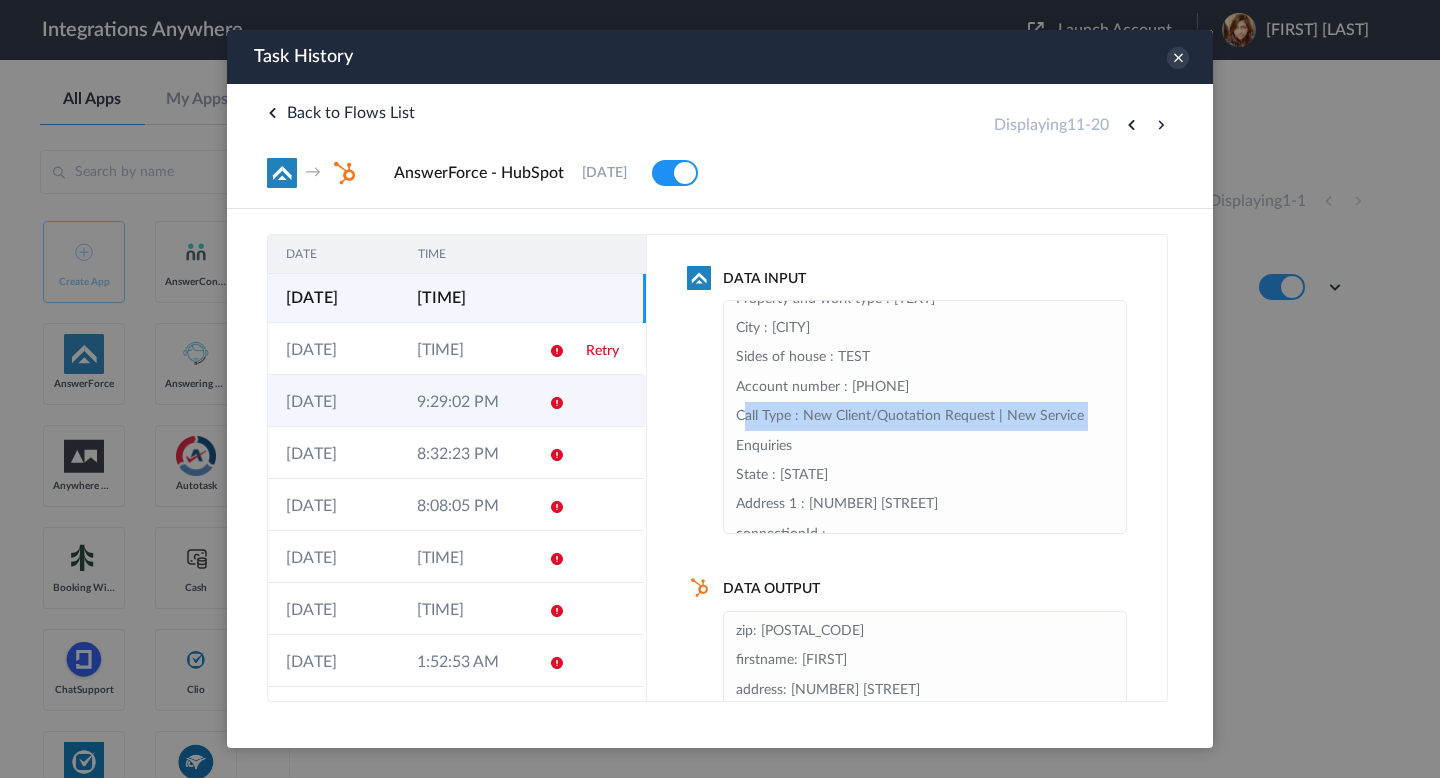 click on "9:29:02 PM" at bounding box center [464, 401] 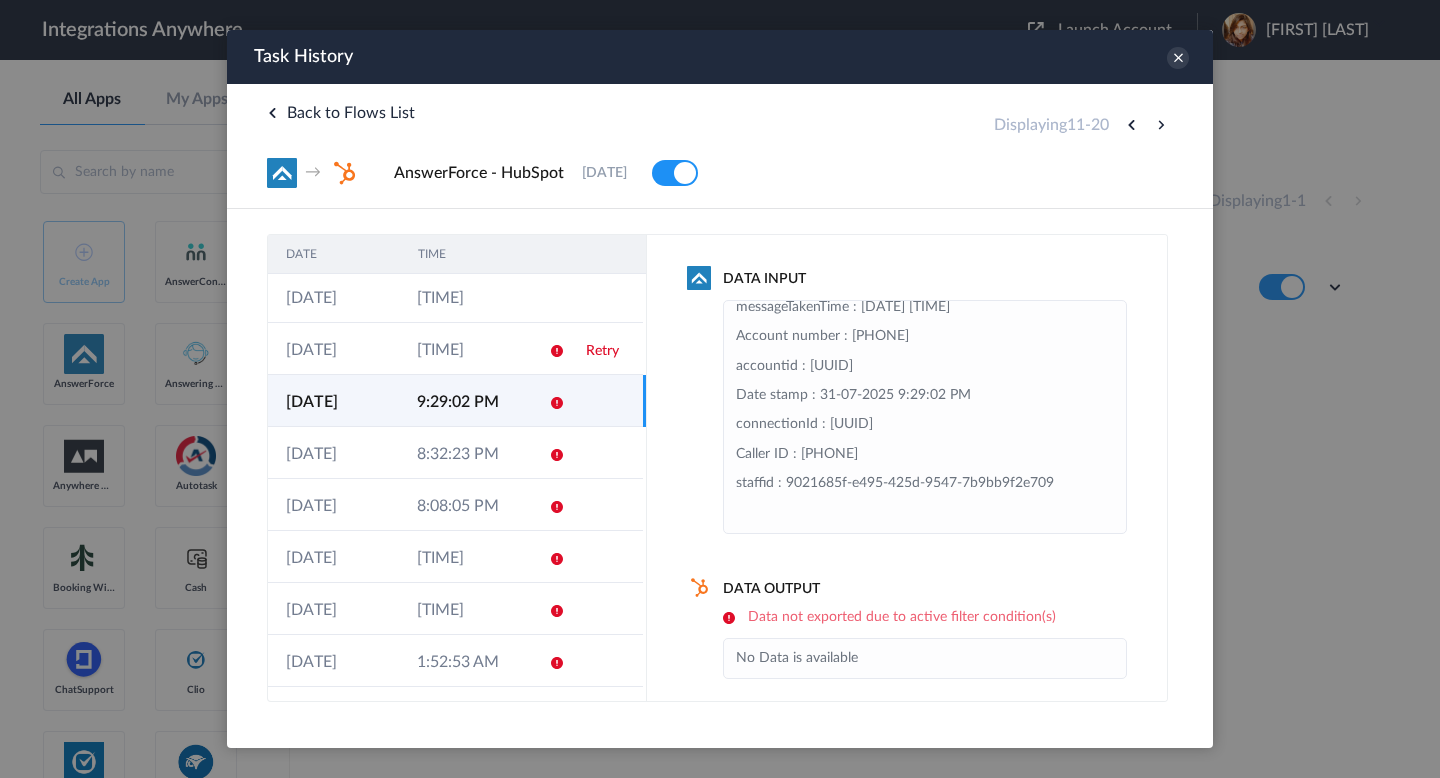 scroll, scrollTop: 160, scrollLeft: 0, axis: vertical 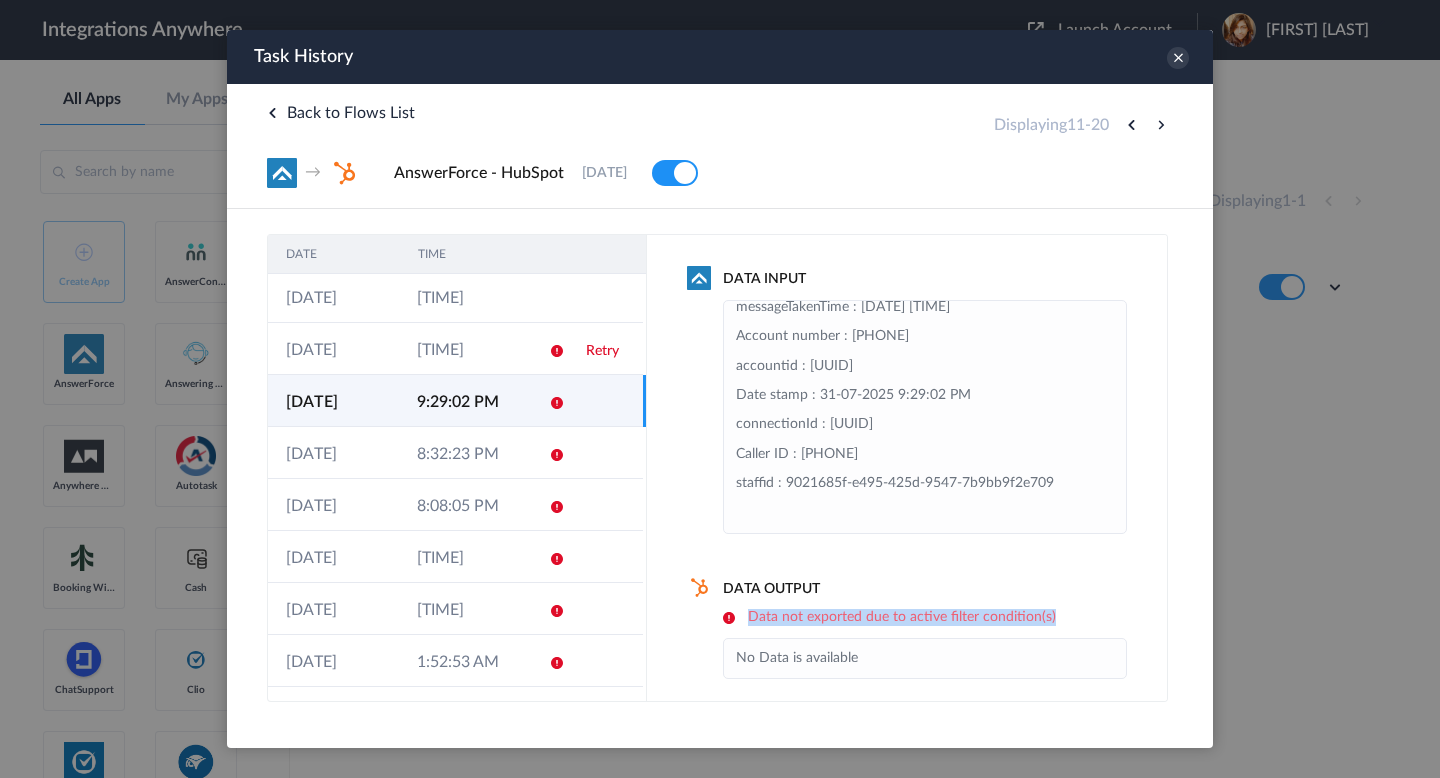 drag, startPoint x: 1061, startPoint y: 626, endPoint x: 745, endPoint y: 626, distance: 316 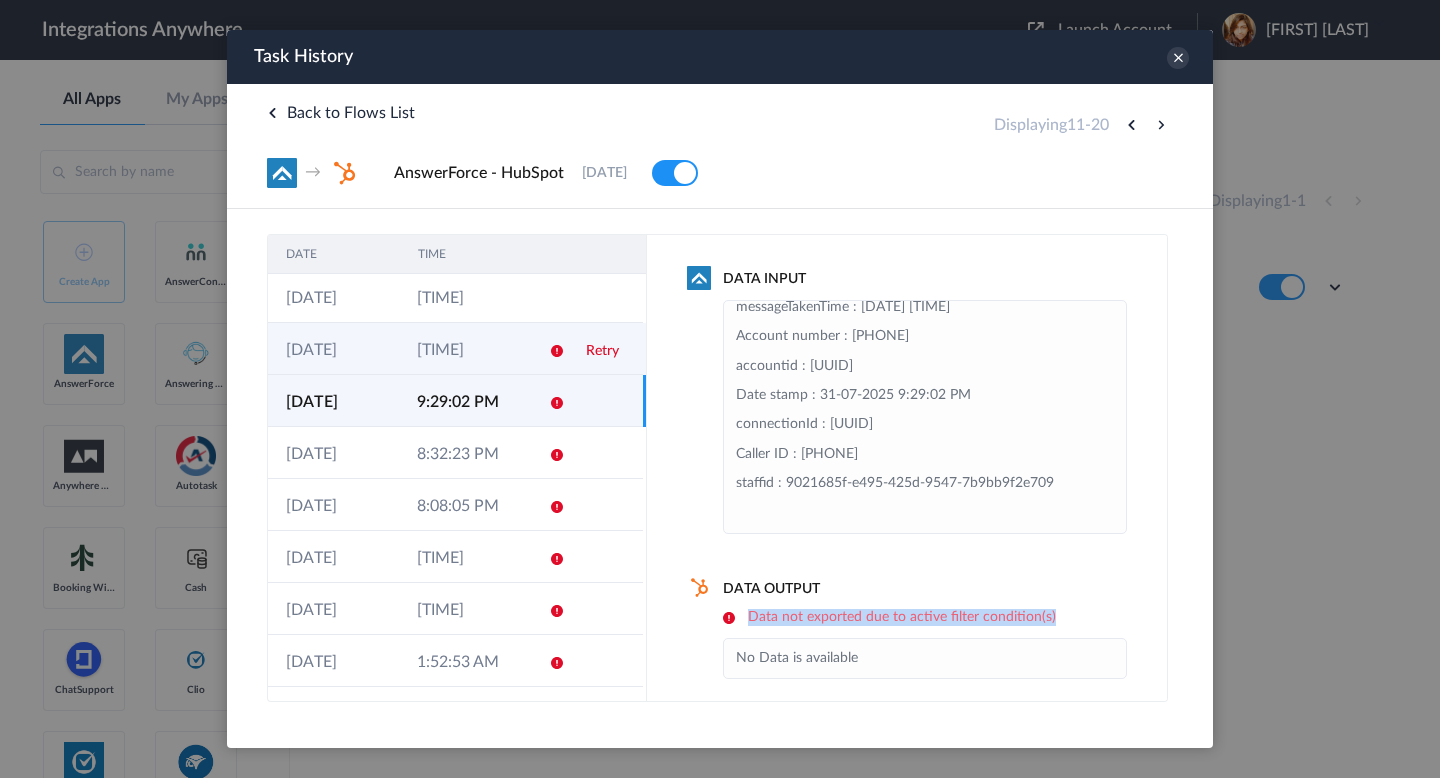 click on "[DD]-[MM]-[YYYY]" at bounding box center [333, 349] 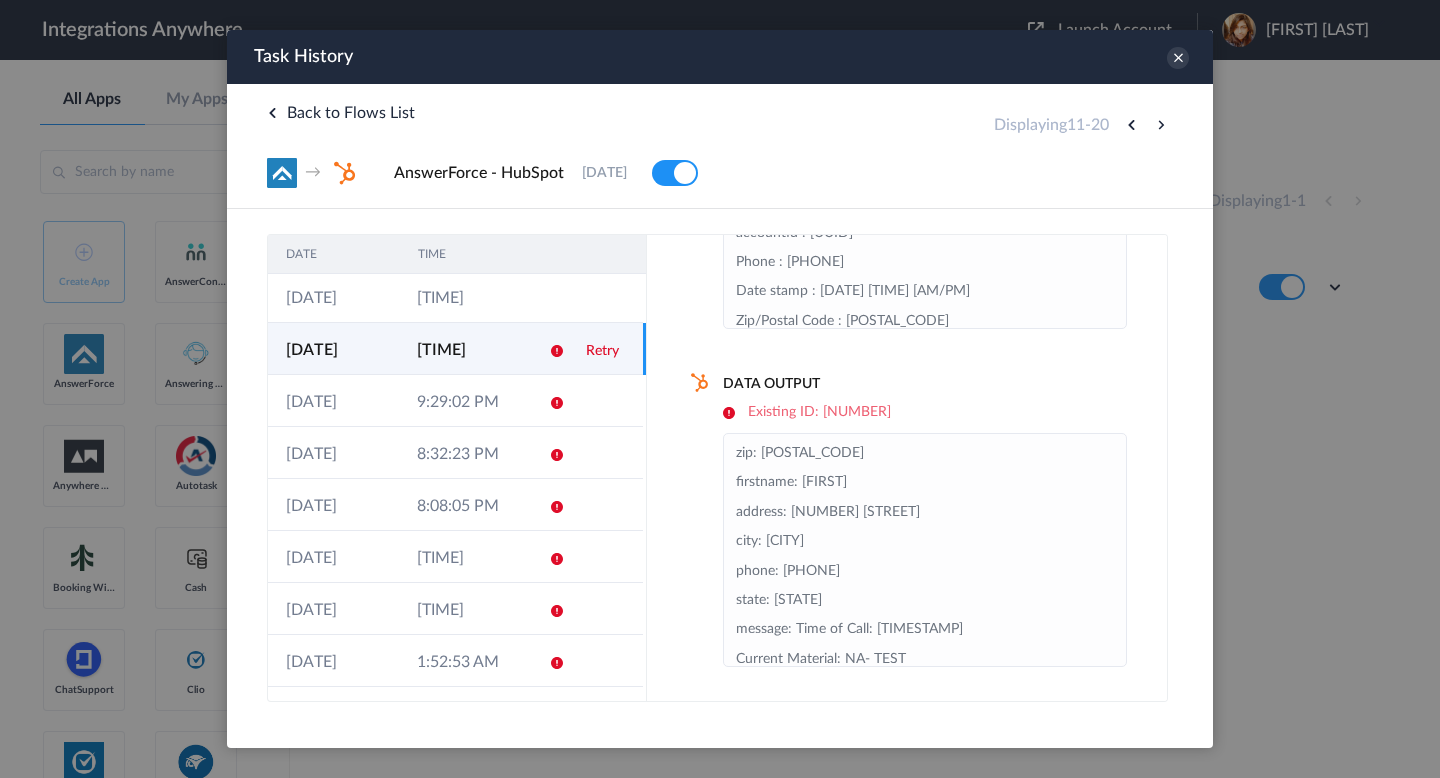 scroll, scrollTop: 0, scrollLeft: 0, axis: both 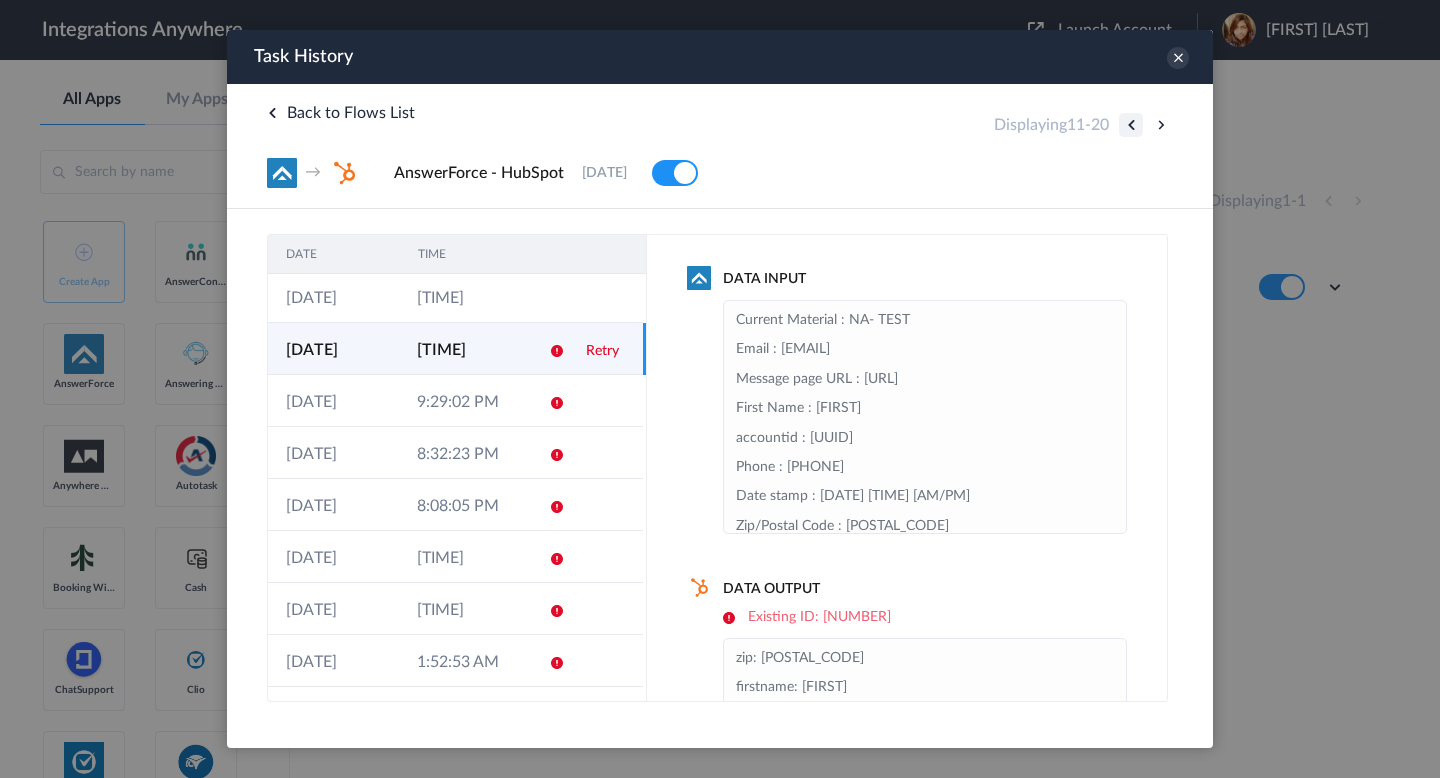click at bounding box center [1131, 125] 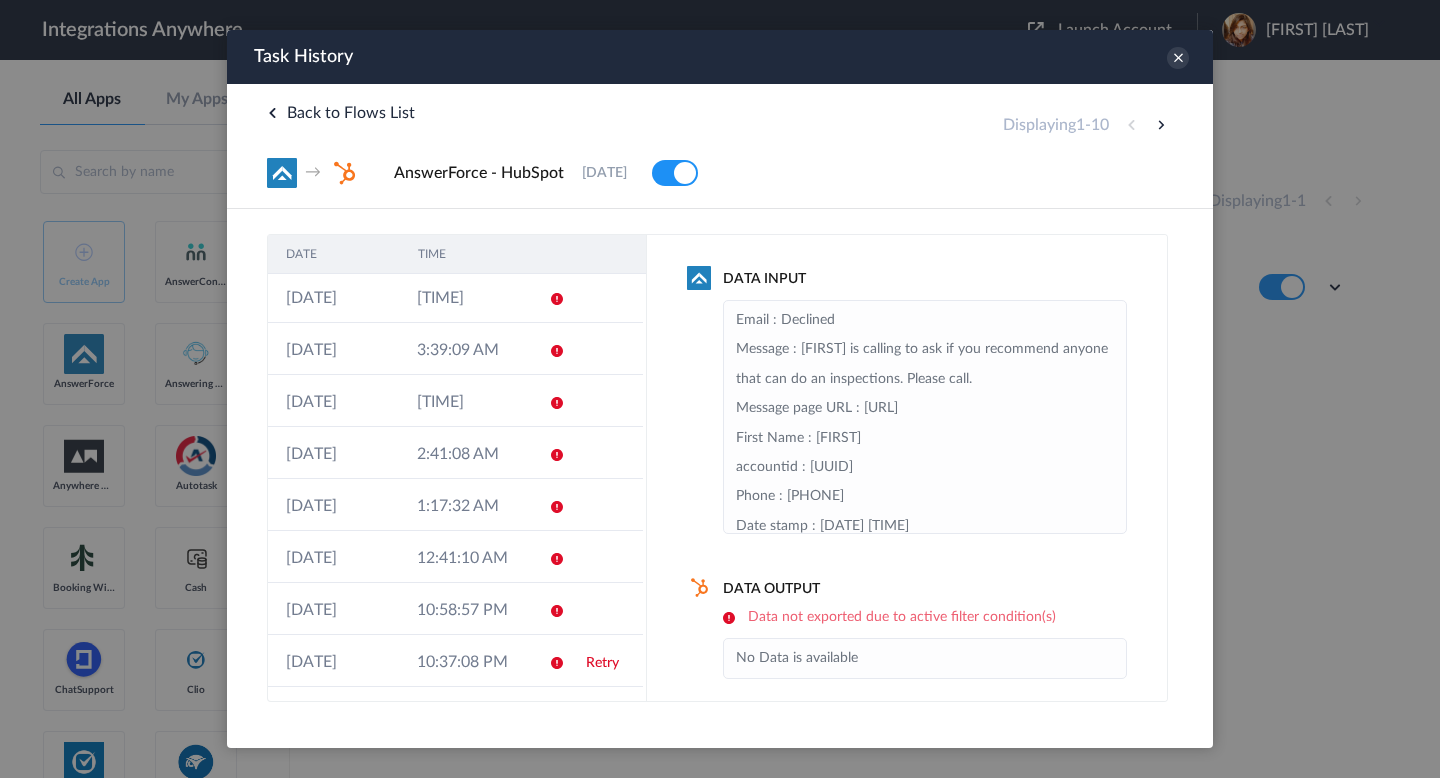 scroll, scrollTop: 13, scrollLeft: 0, axis: vertical 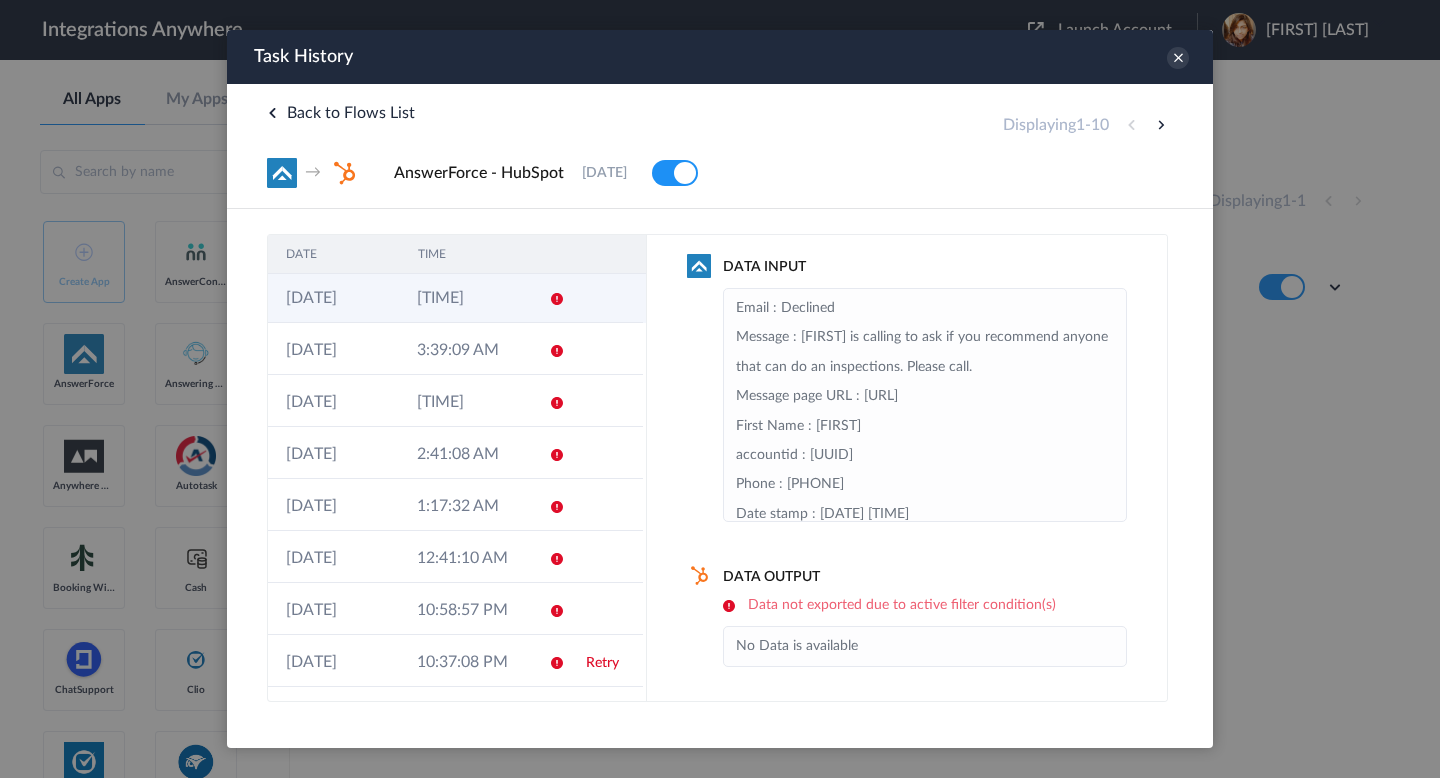 click on "01-08-2025" at bounding box center (333, 297) 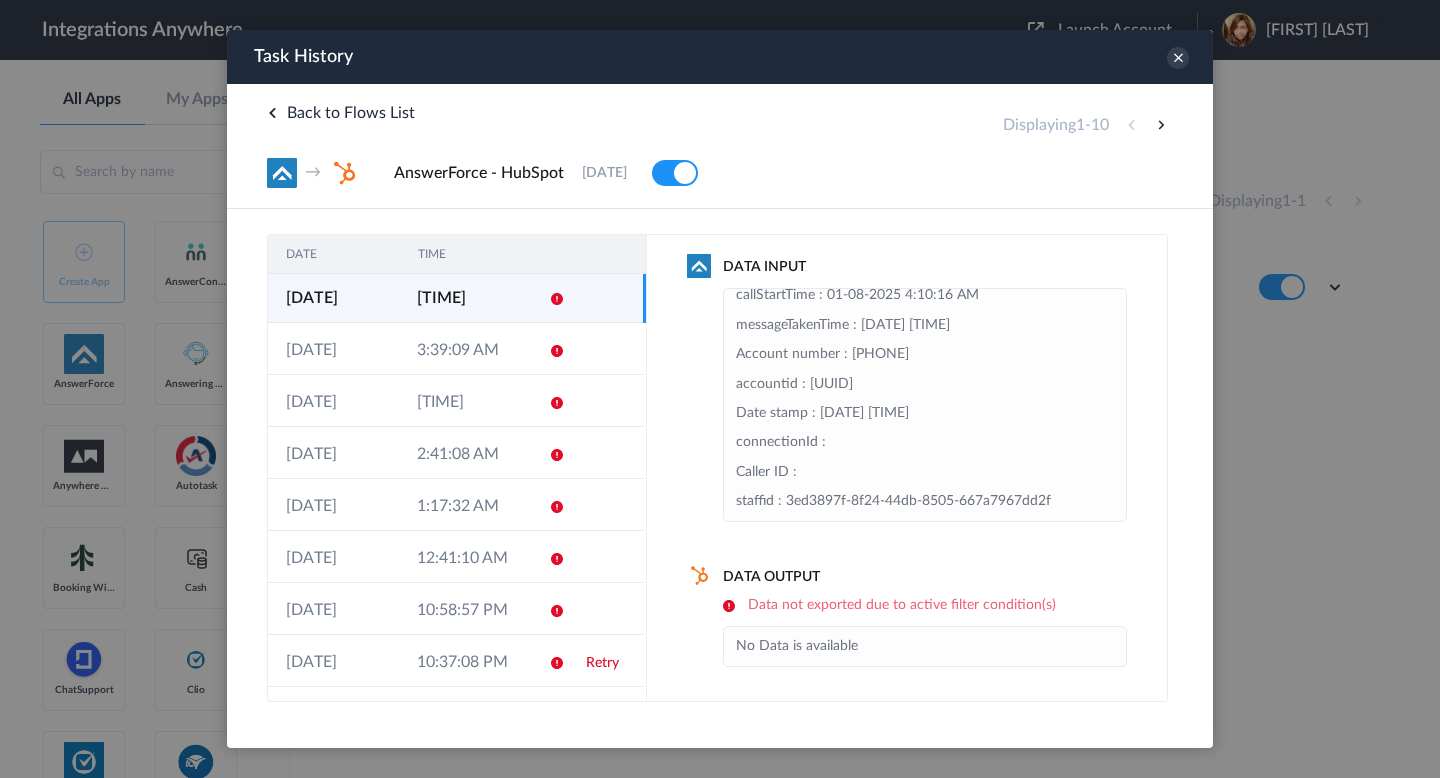 scroll, scrollTop: 35, scrollLeft: 0, axis: vertical 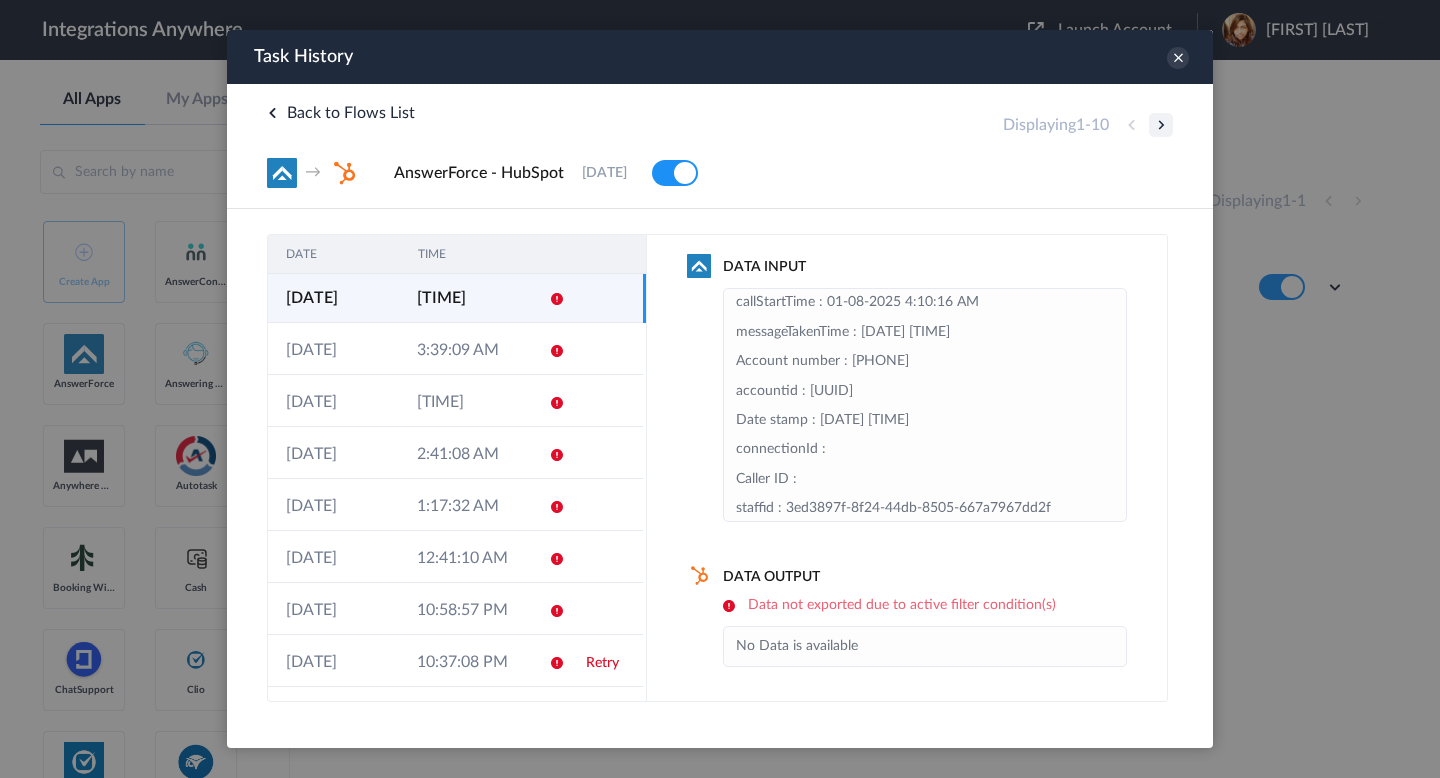 click at bounding box center [1161, 125] 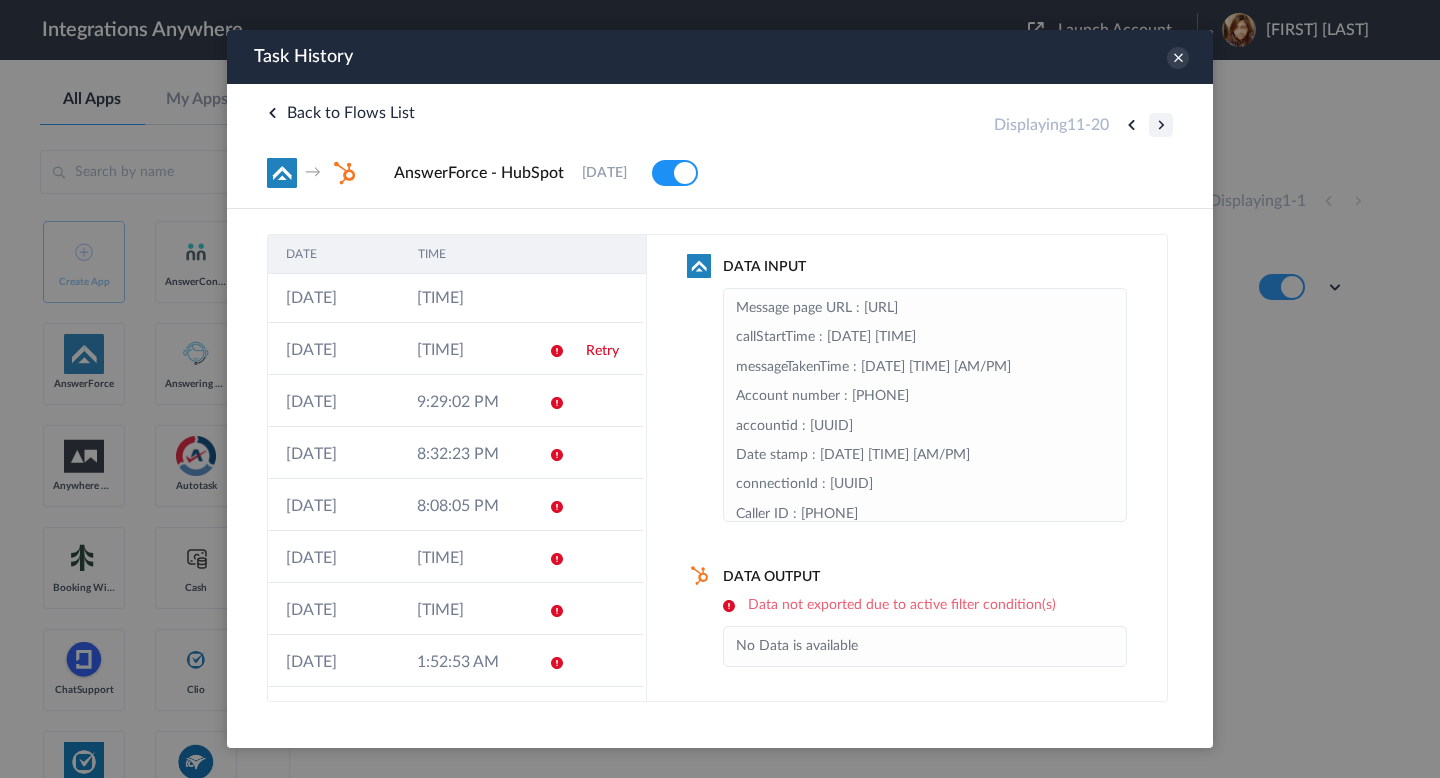 click at bounding box center (1161, 125) 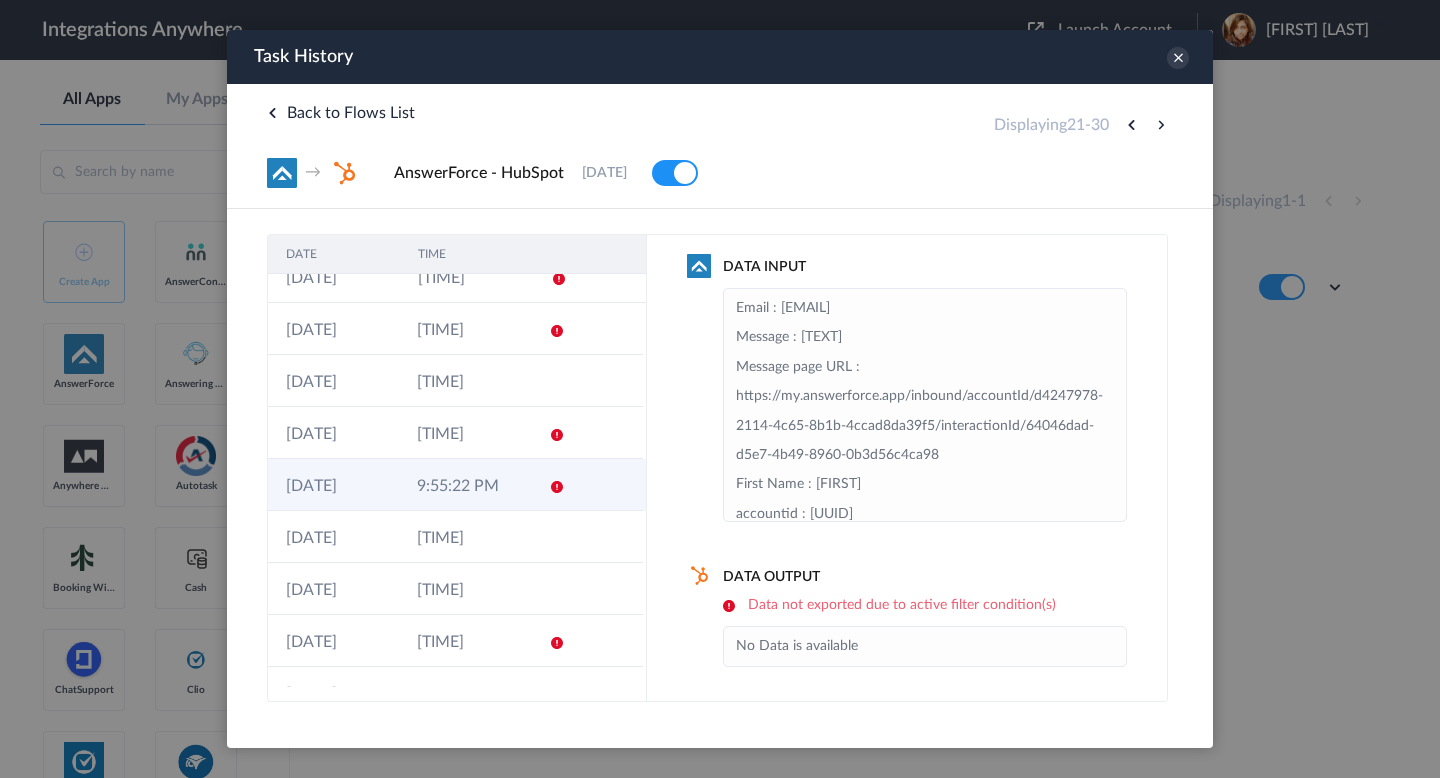 scroll, scrollTop: 0, scrollLeft: 0, axis: both 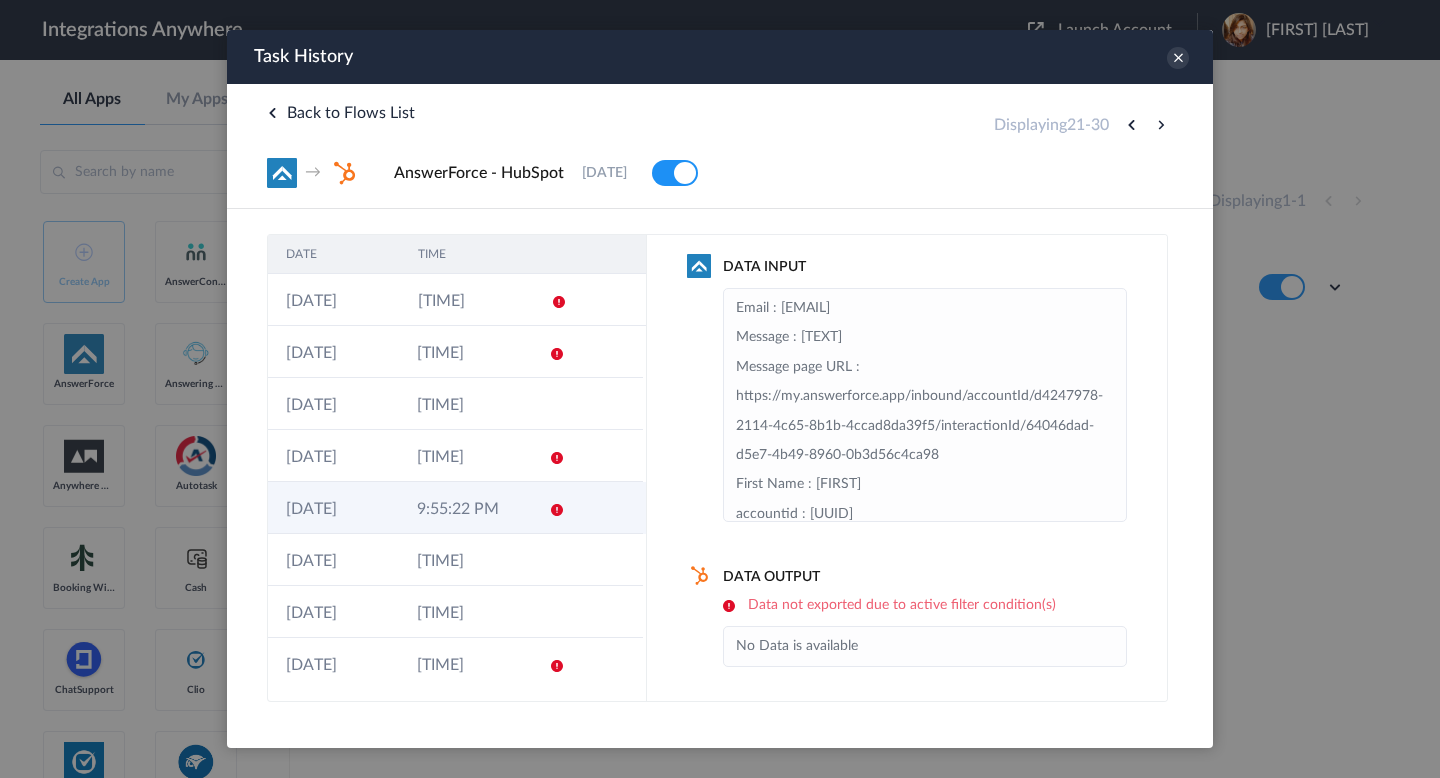 click on "30-07-2025" at bounding box center [333, 404] 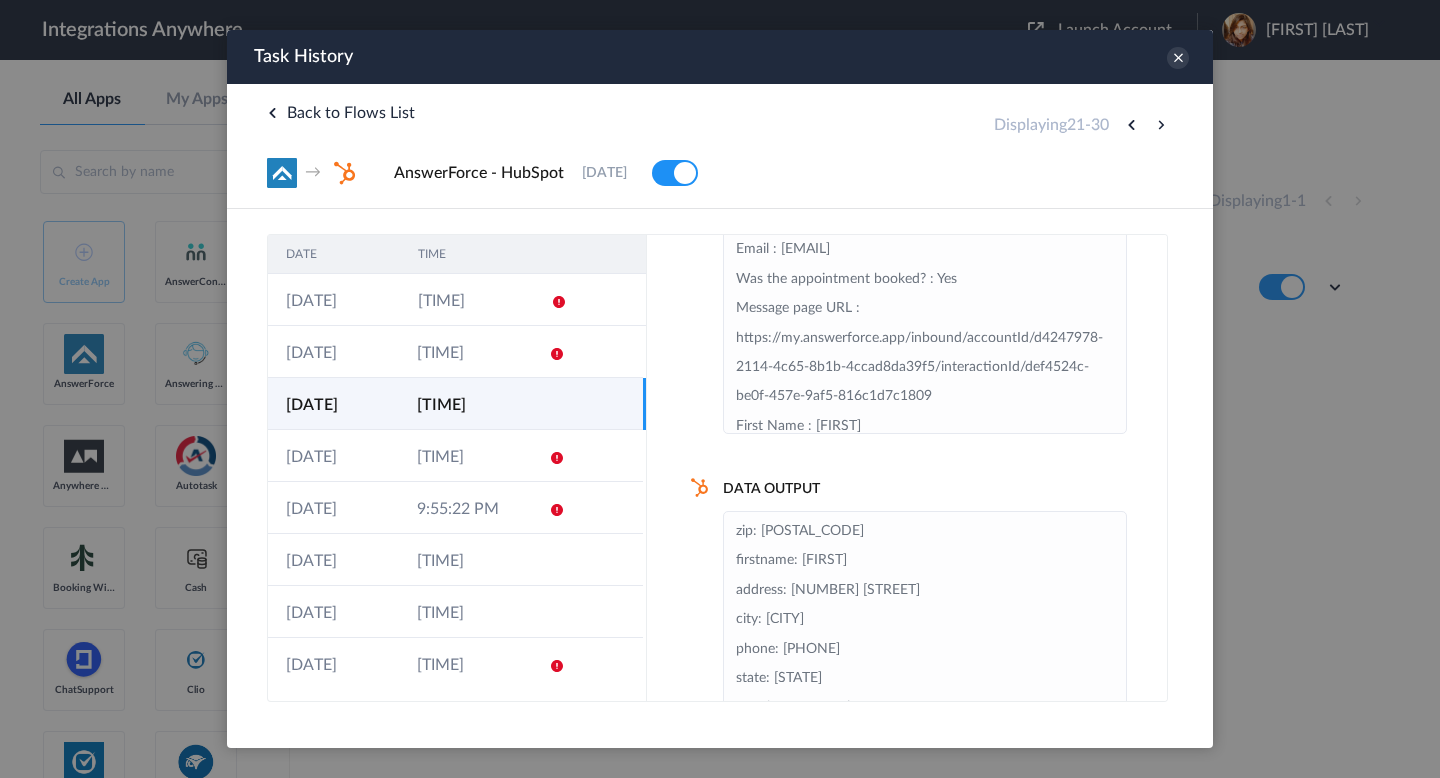 scroll, scrollTop: 0, scrollLeft: 0, axis: both 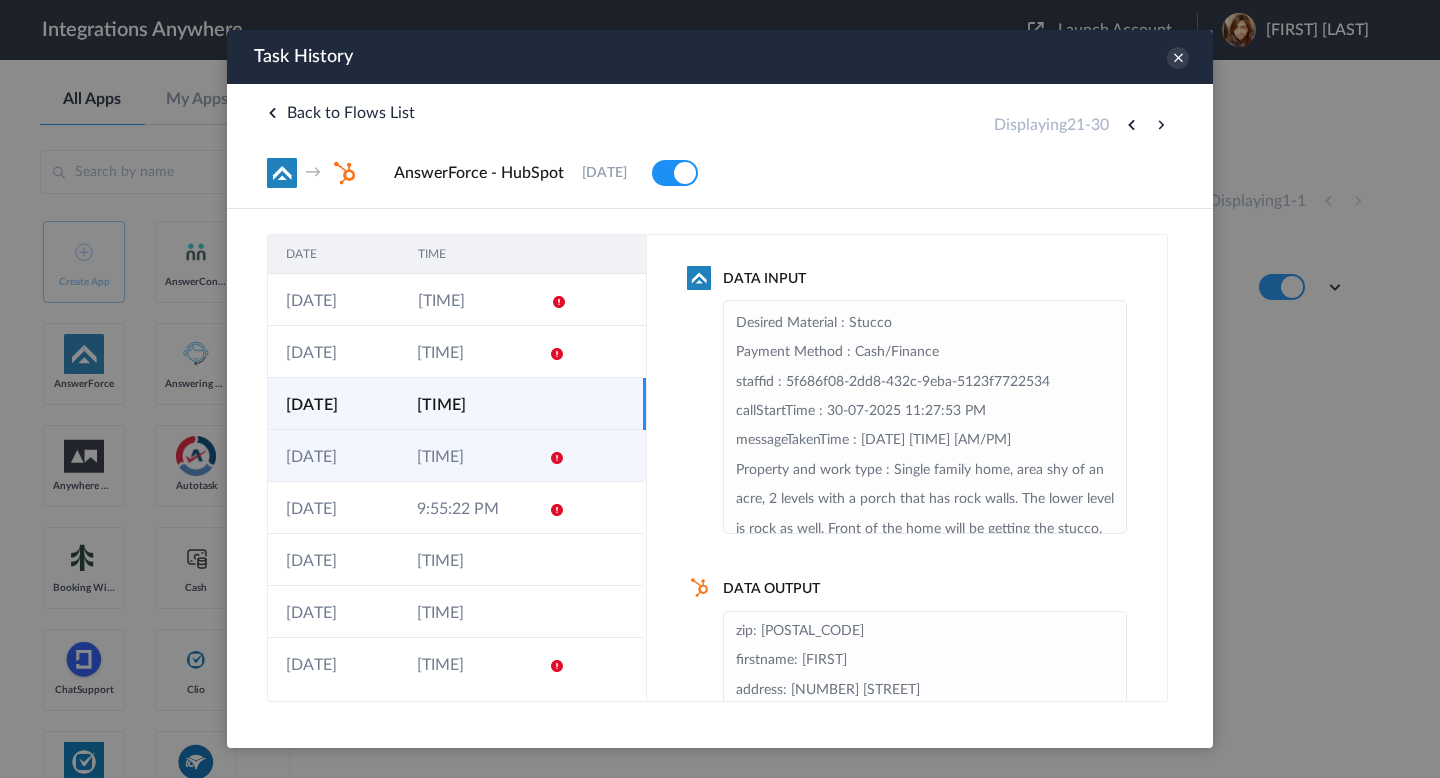 click on "30-07-2025" at bounding box center (333, 456) 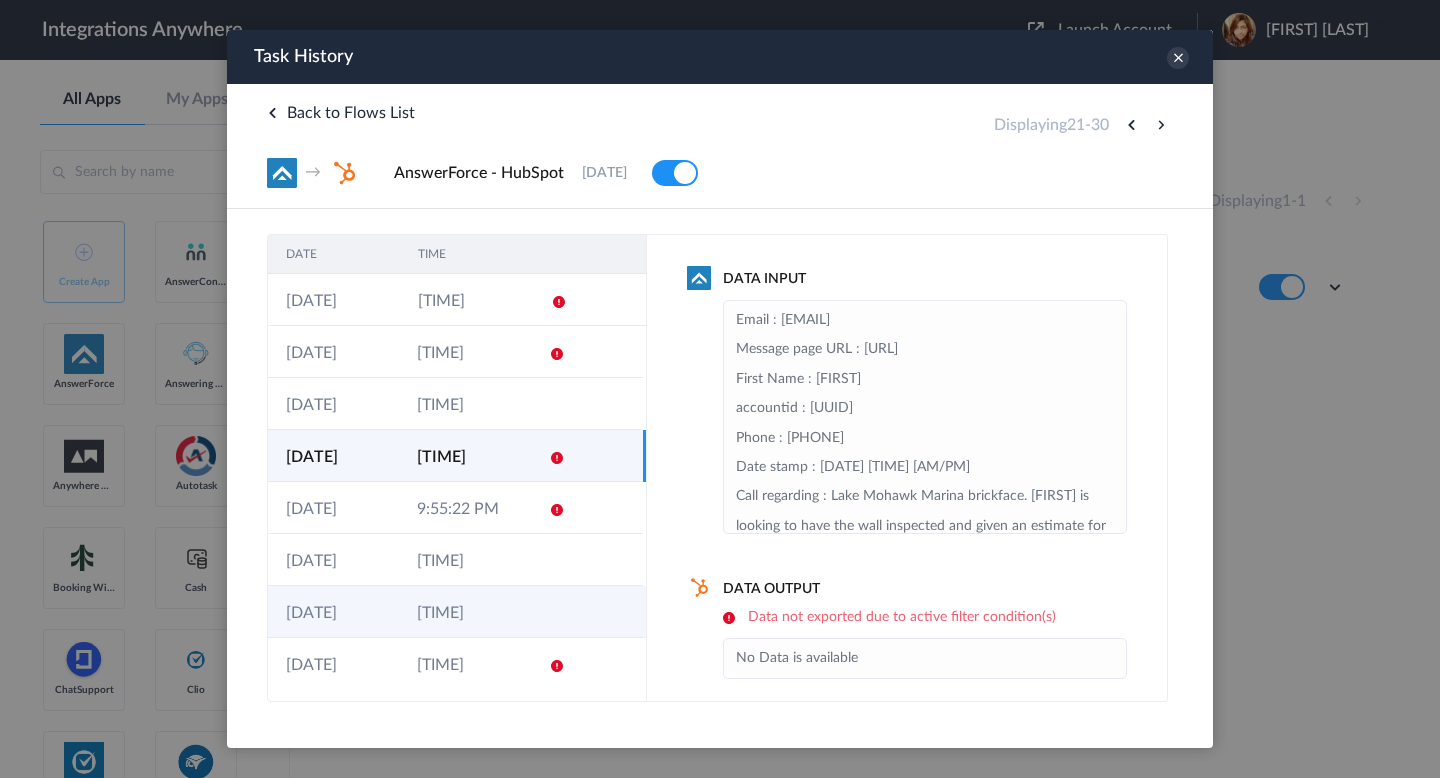 scroll, scrollTop: 107, scrollLeft: 0, axis: vertical 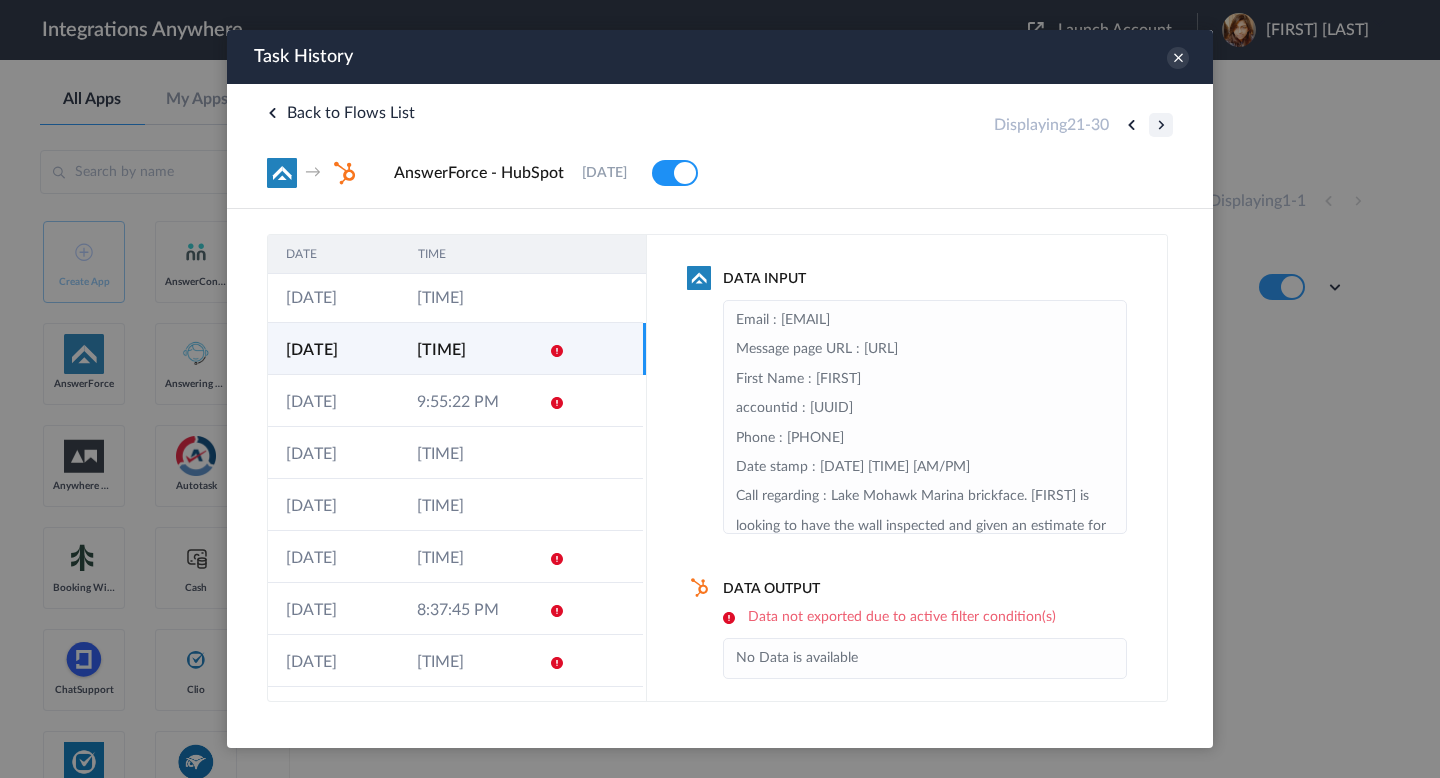 click at bounding box center [1161, 125] 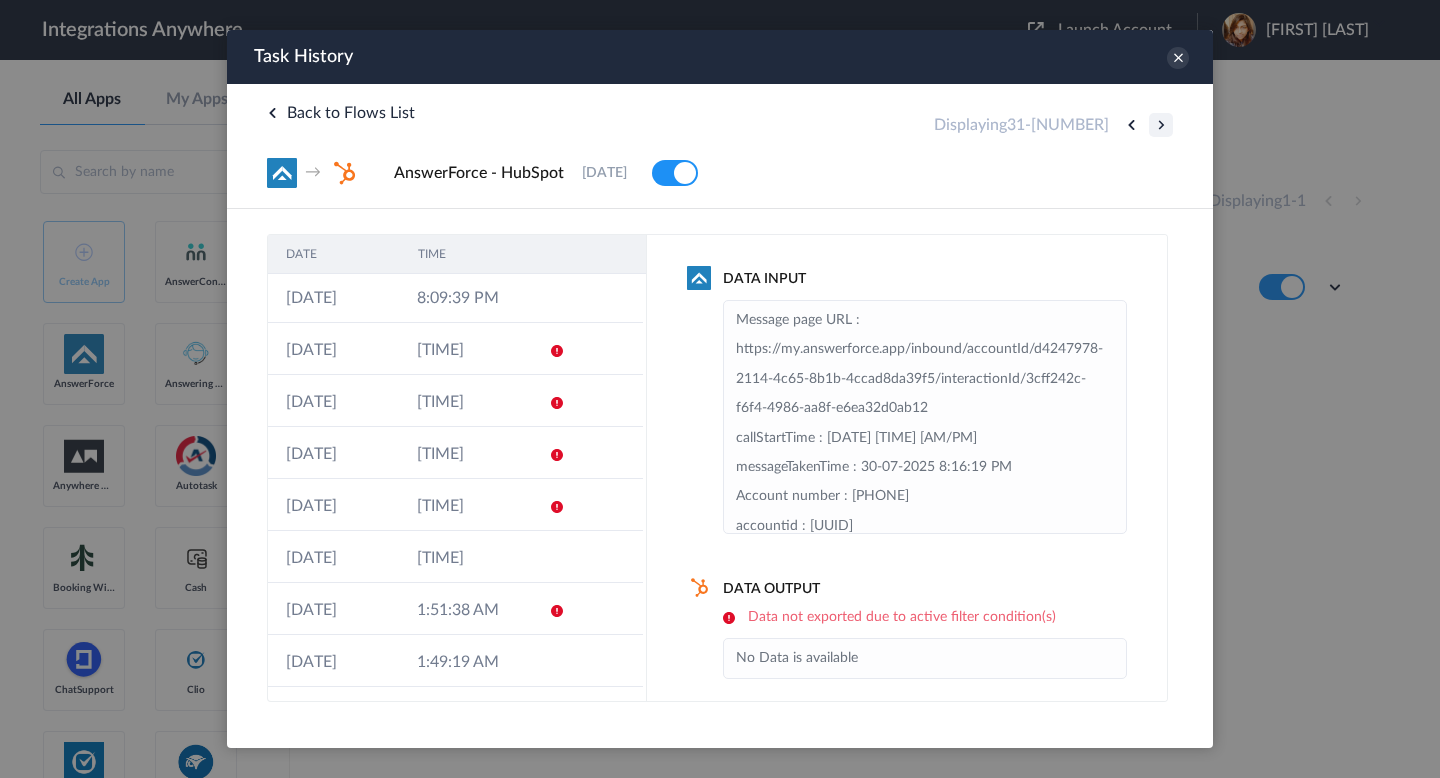 click at bounding box center (1161, 125) 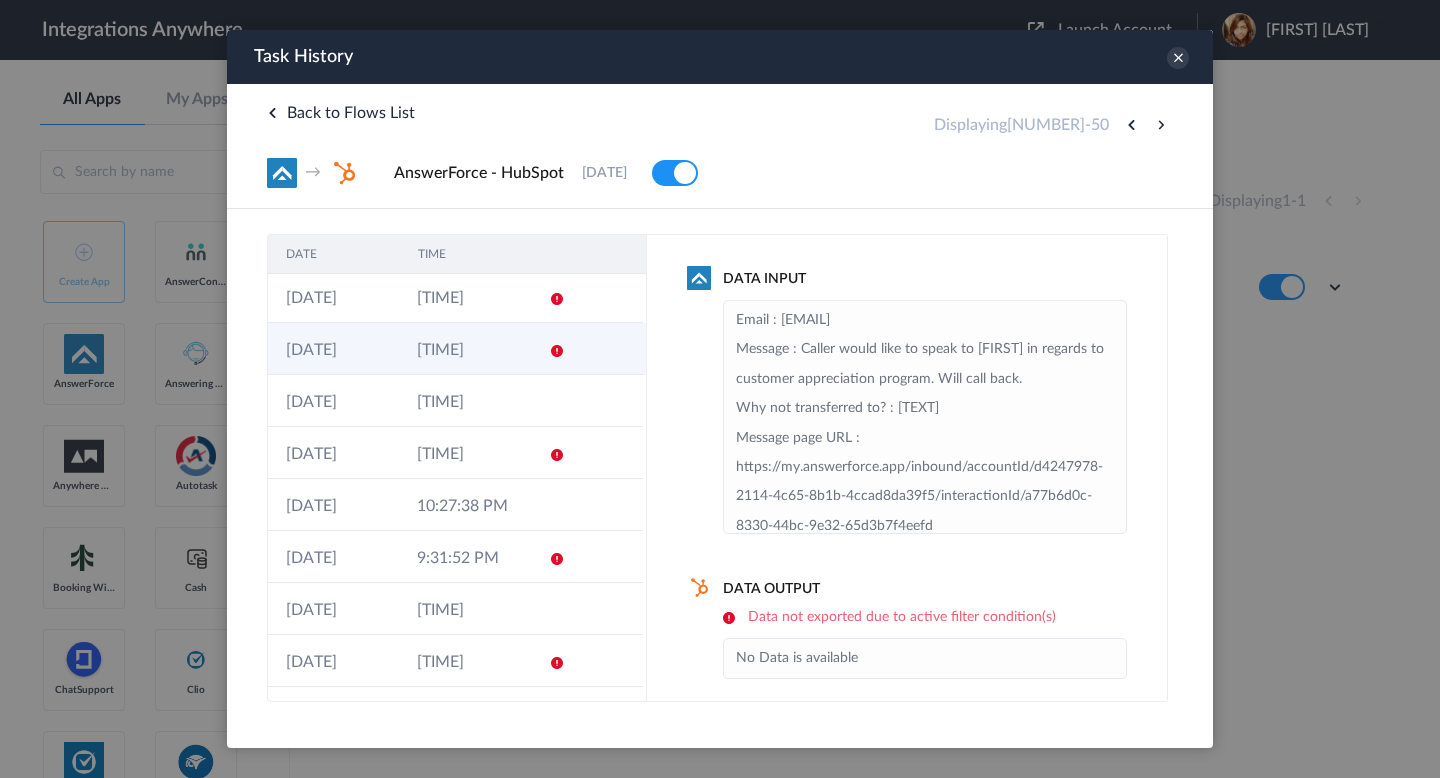click on "30-07-2025" at bounding box center [333, 349] 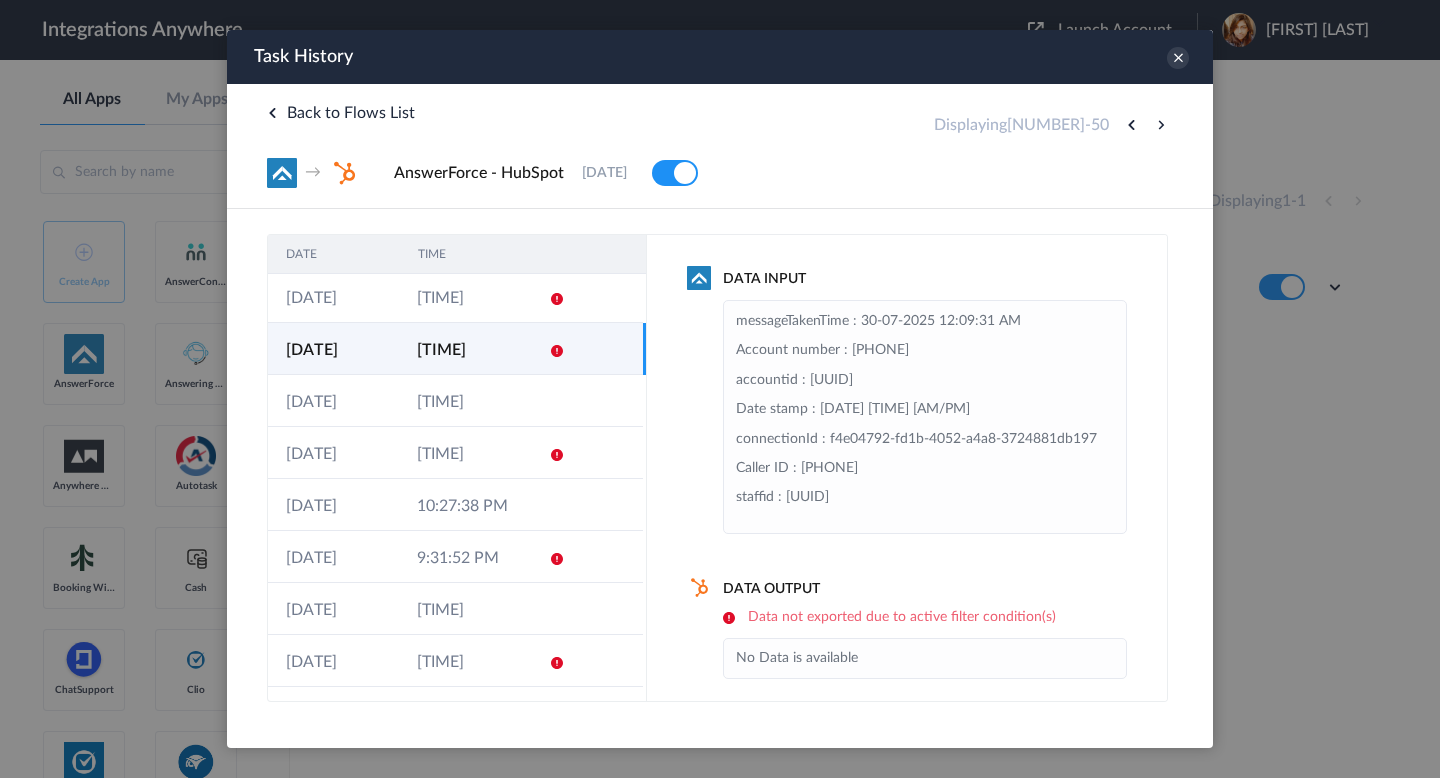 scroll, scrollTop: 0, scrollLeft: 0, axis: both 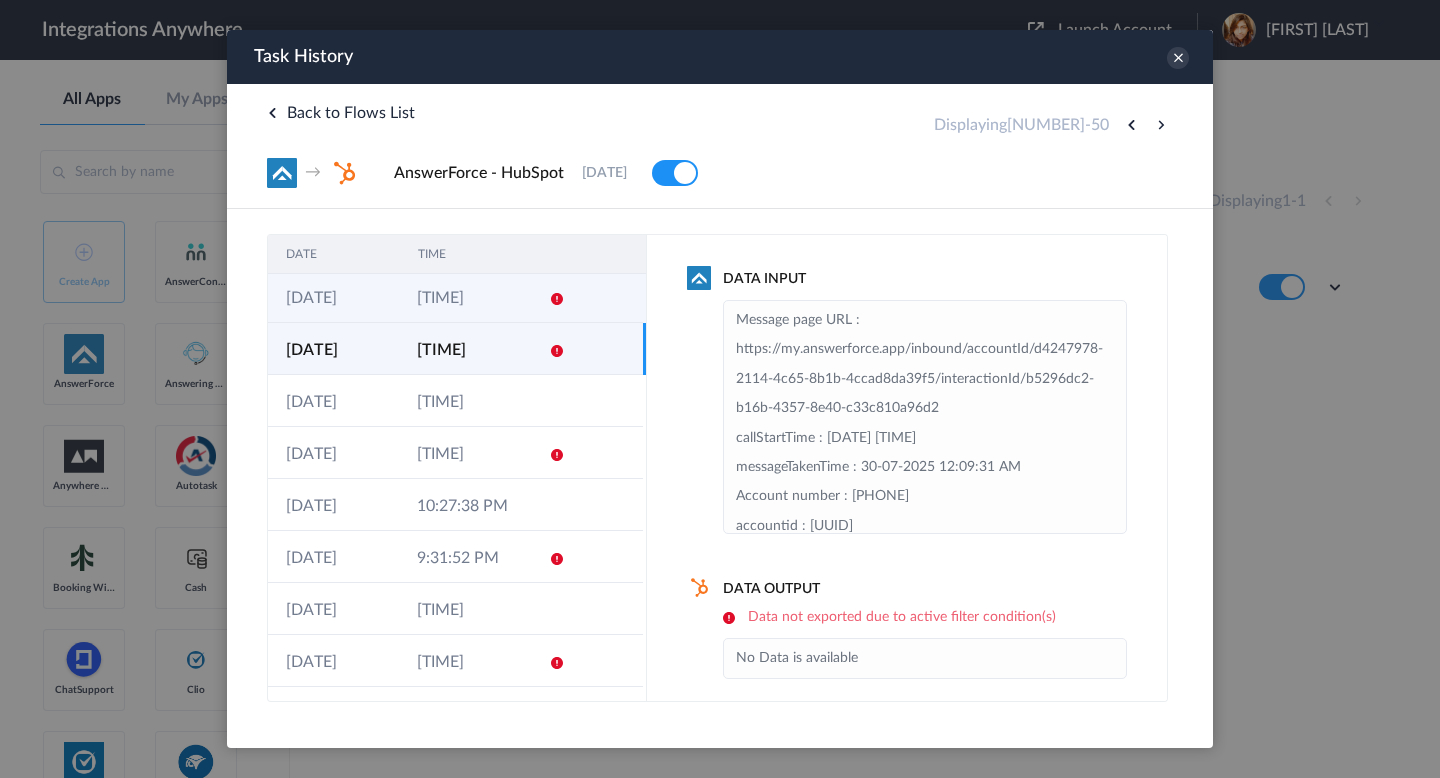 click on "30-07-2025" at bounding box center (333, 297) 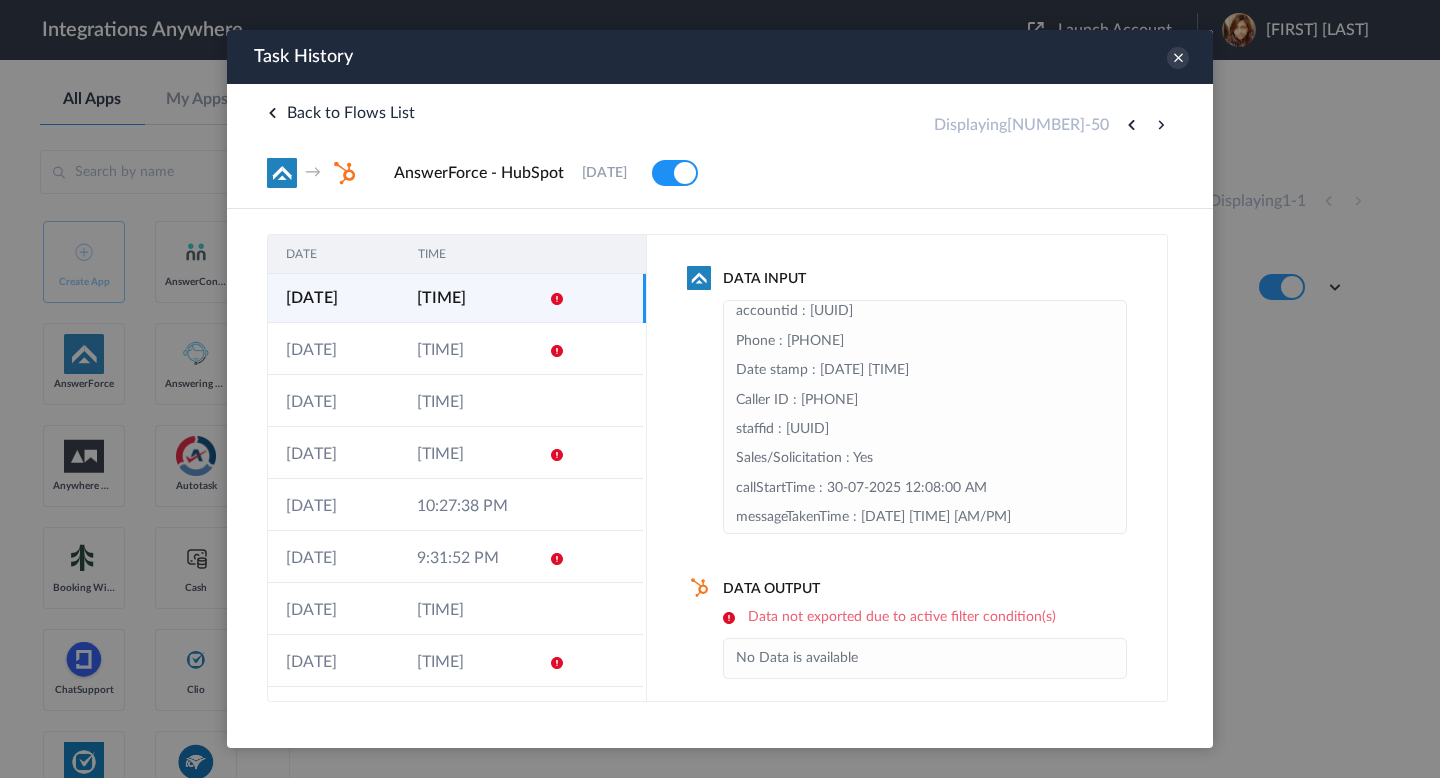 scroll, scrollTop: 186, scrollLeft: 0, axis: vertical 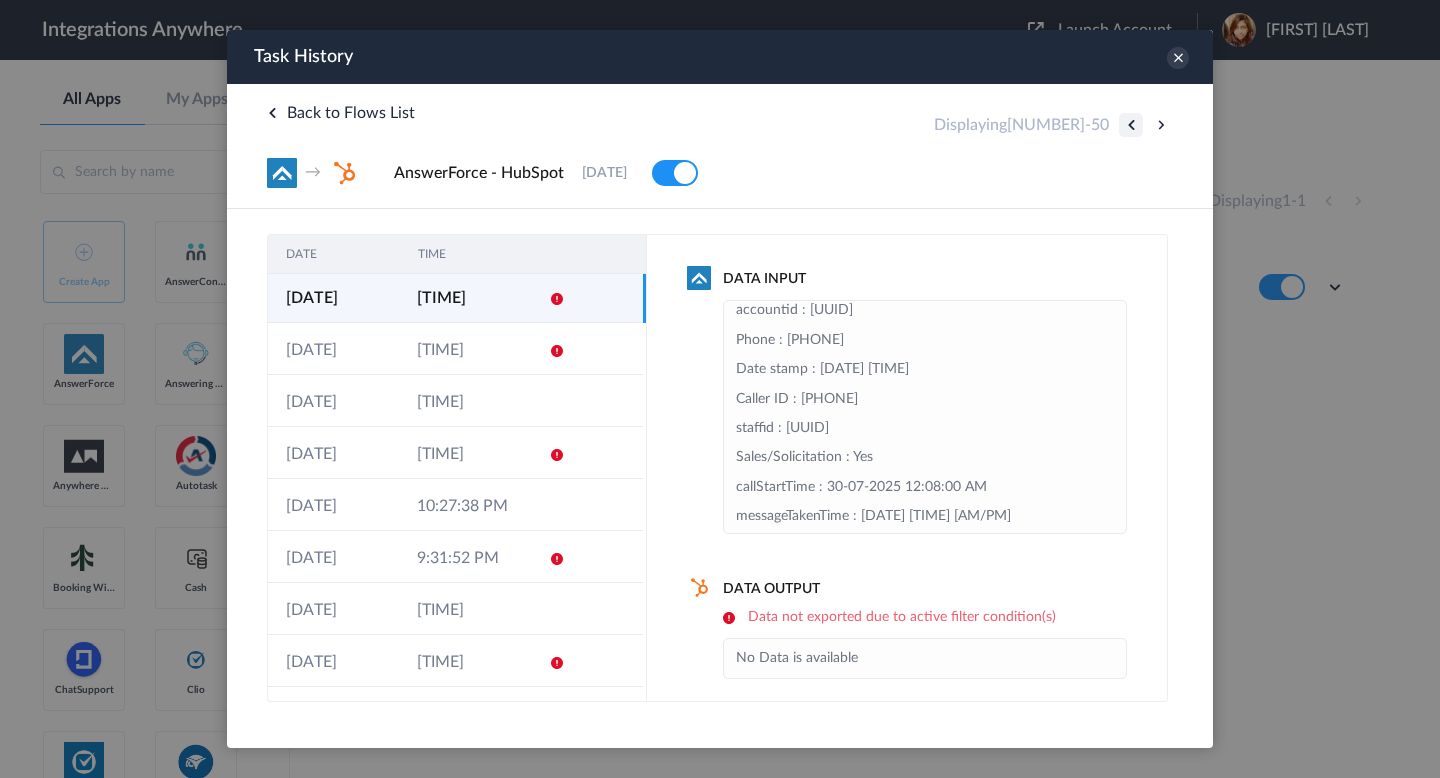 click at bounding box center [1131, 125] 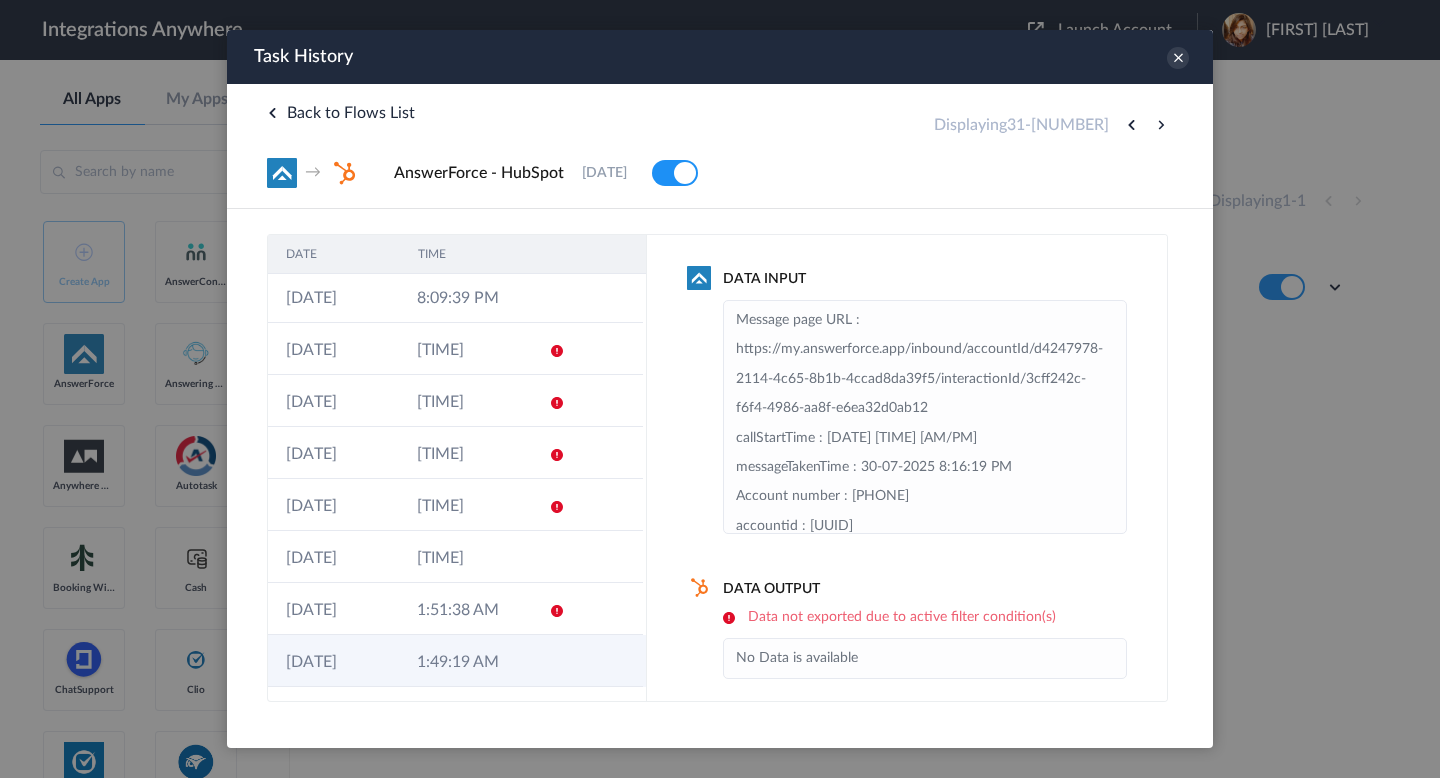 click on "30-07-2025" at bounding box center (333, 661) 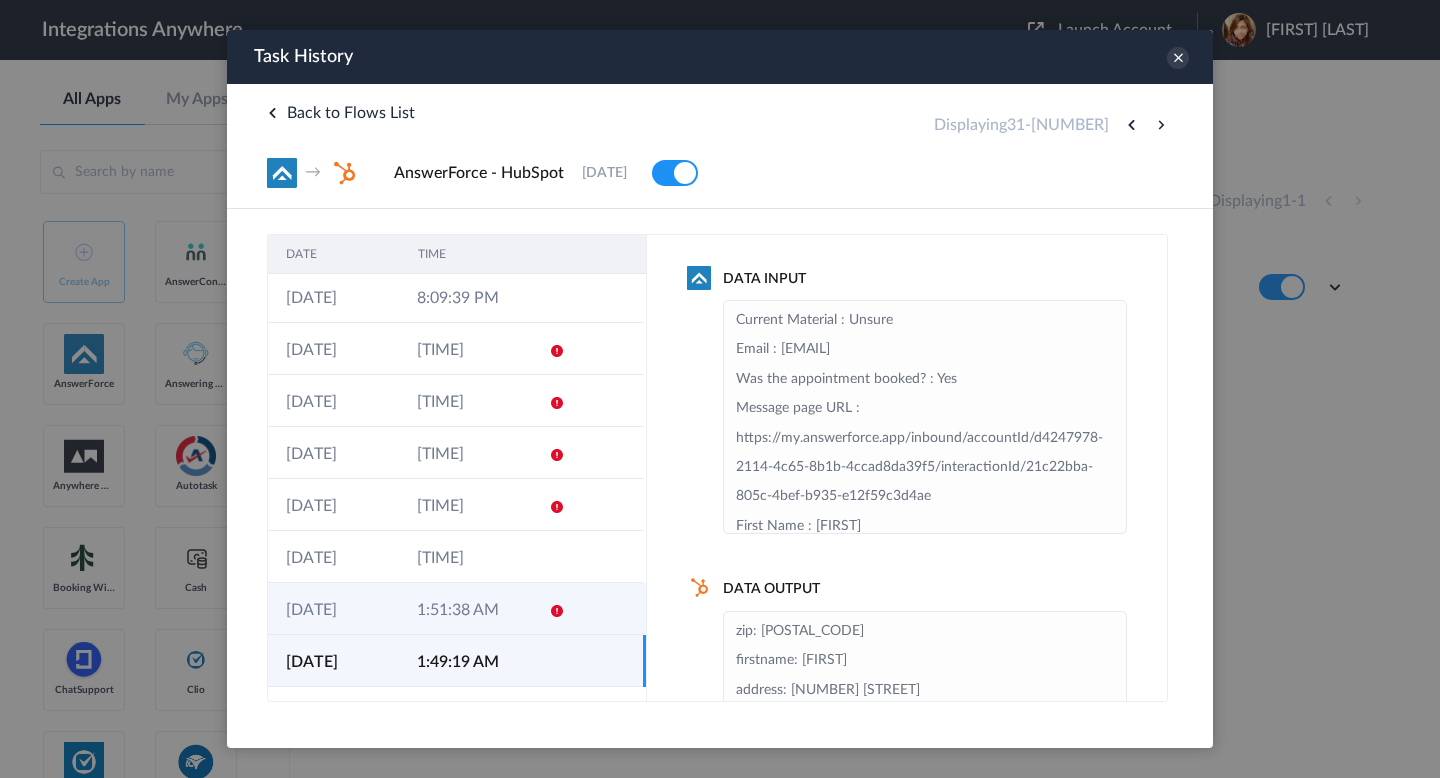 click on "30-07-2025" at bounding box center (333, 609) 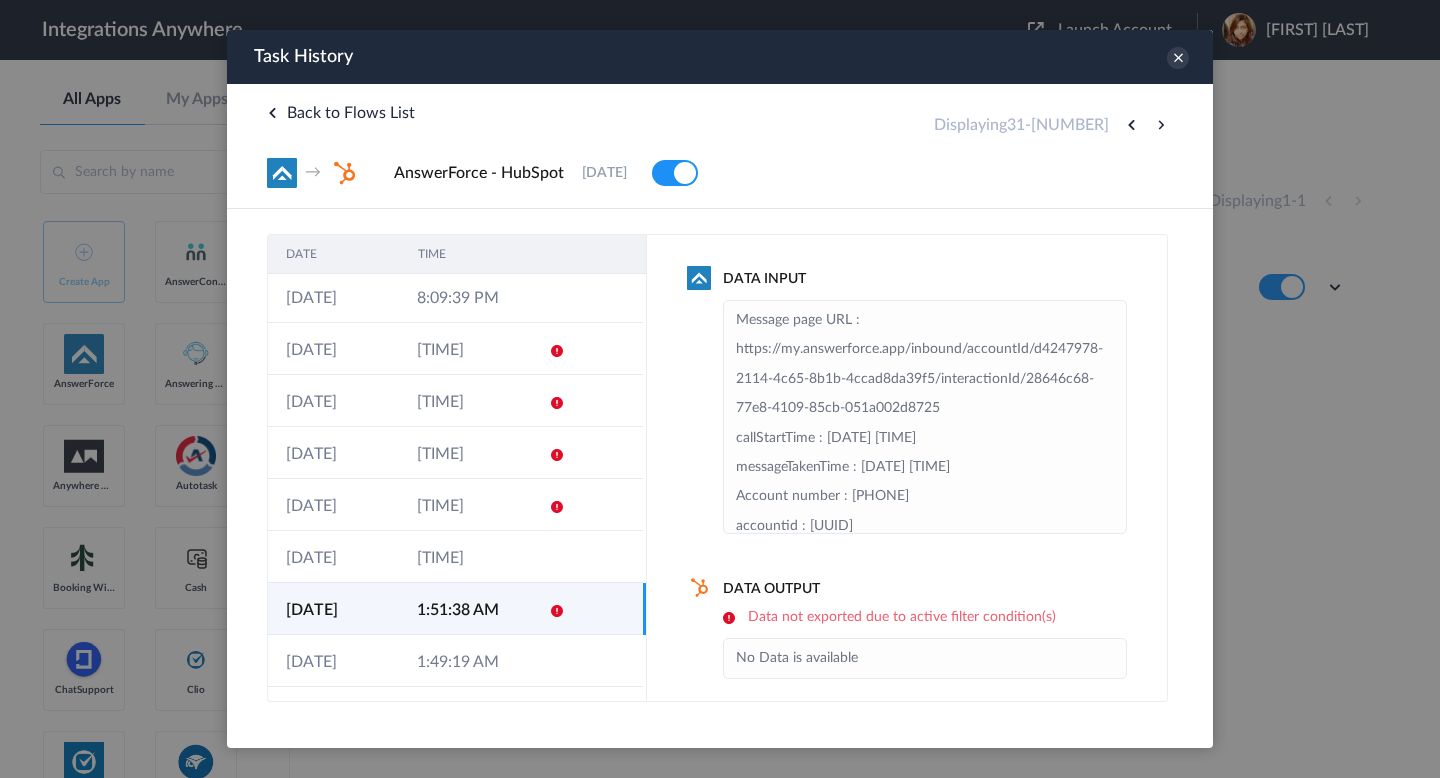scroll, scrollTop: 160, scrollLeft: 0, axis: vertical 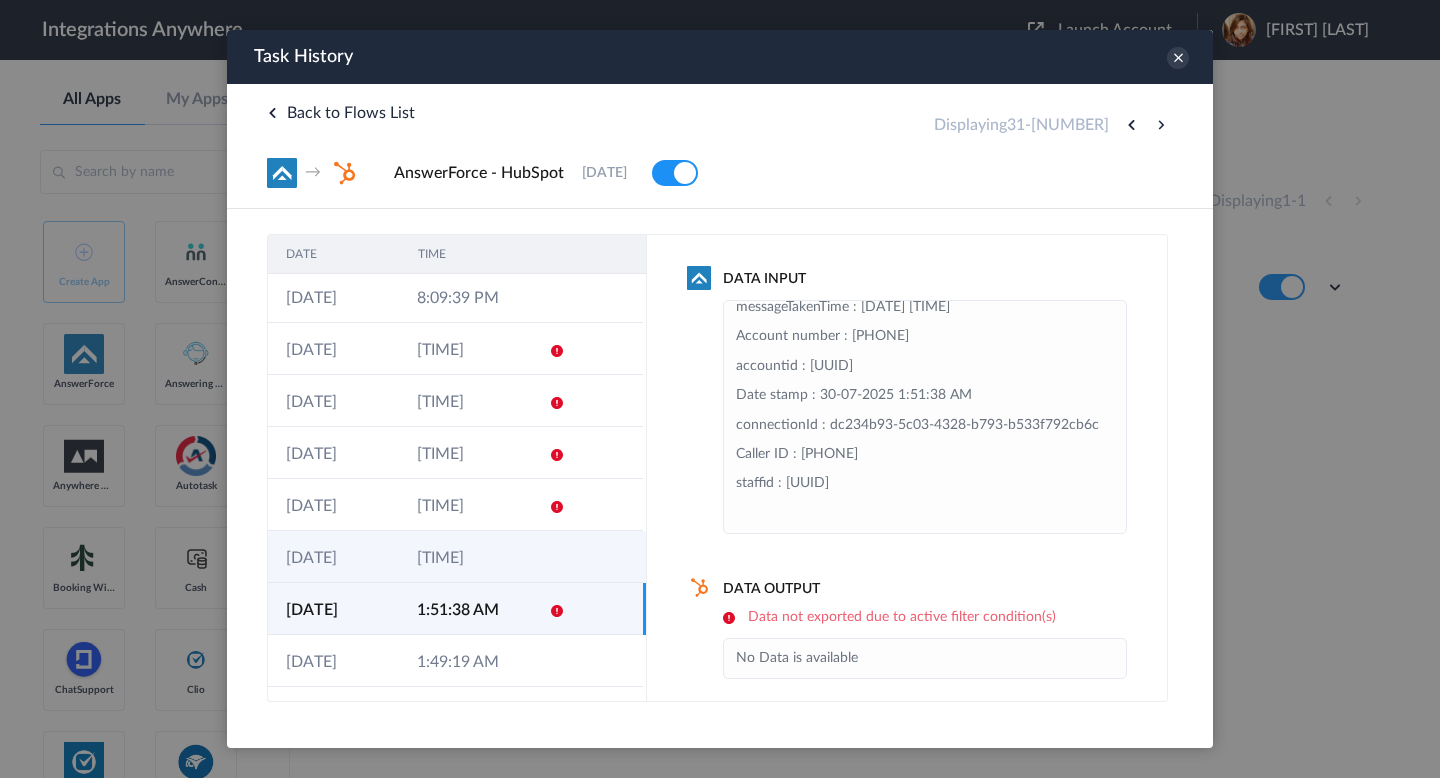 click on "30-07-2025" at bounding box center [333, 557] 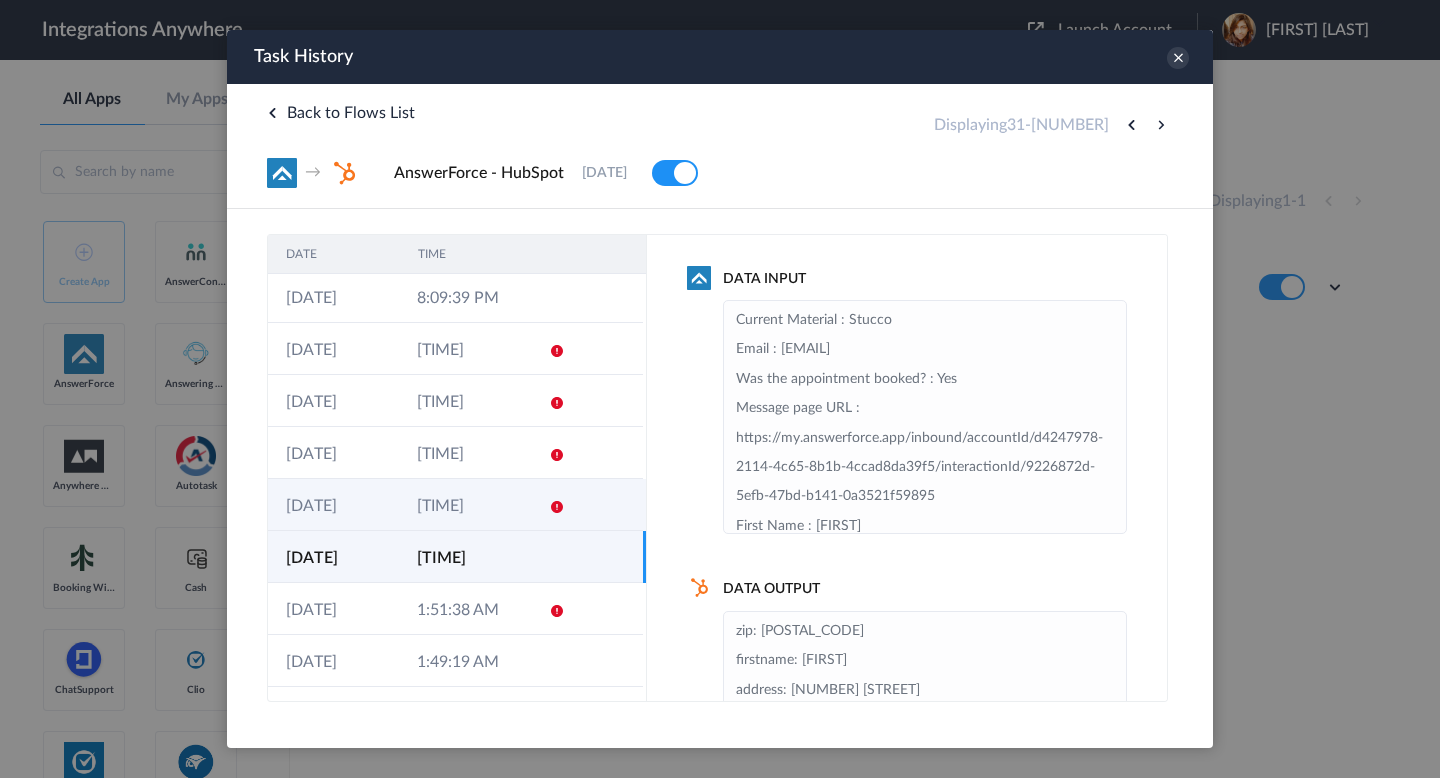 click on "30-07-2025" at bounding box center (333, 505) 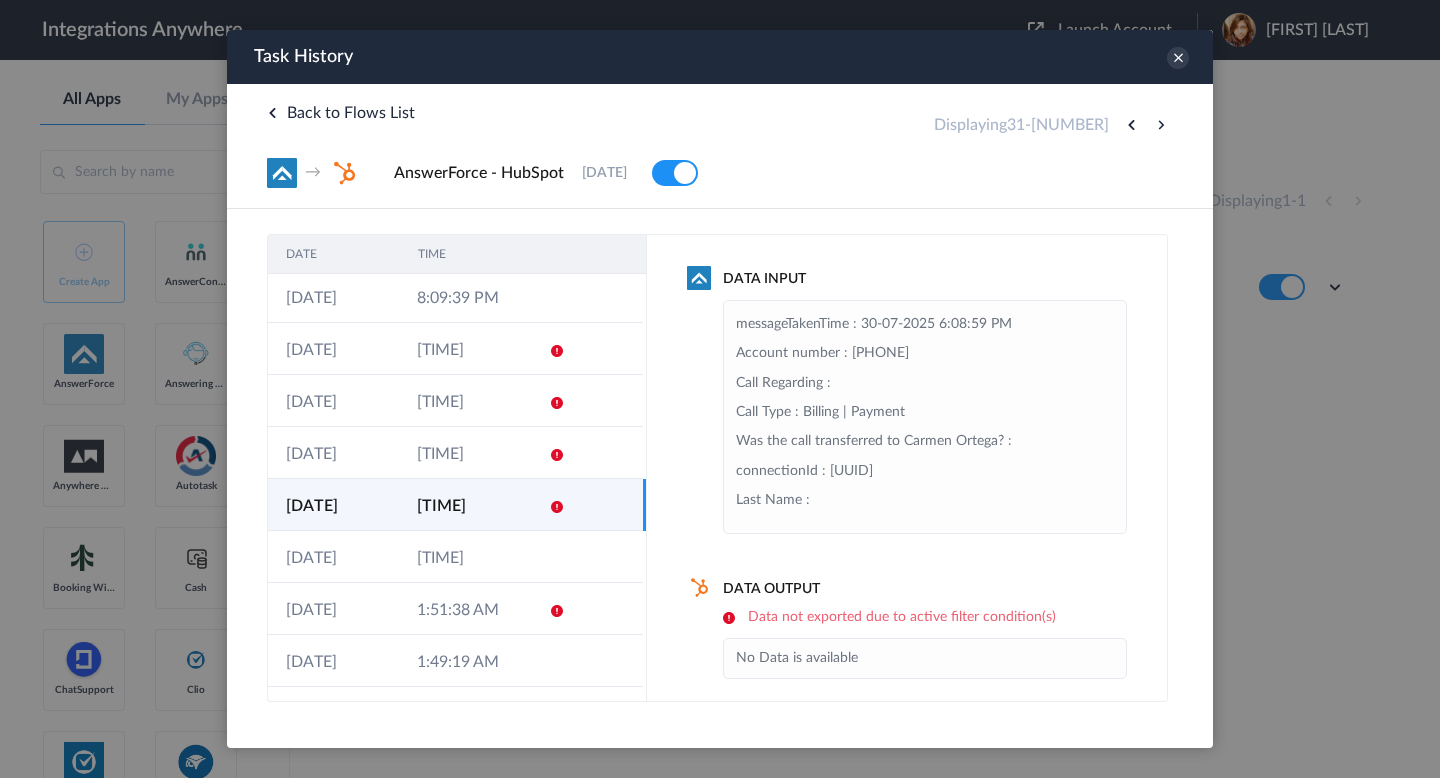 scroll, scrollTop: 395, scrollLeft: 0, axis: vertical 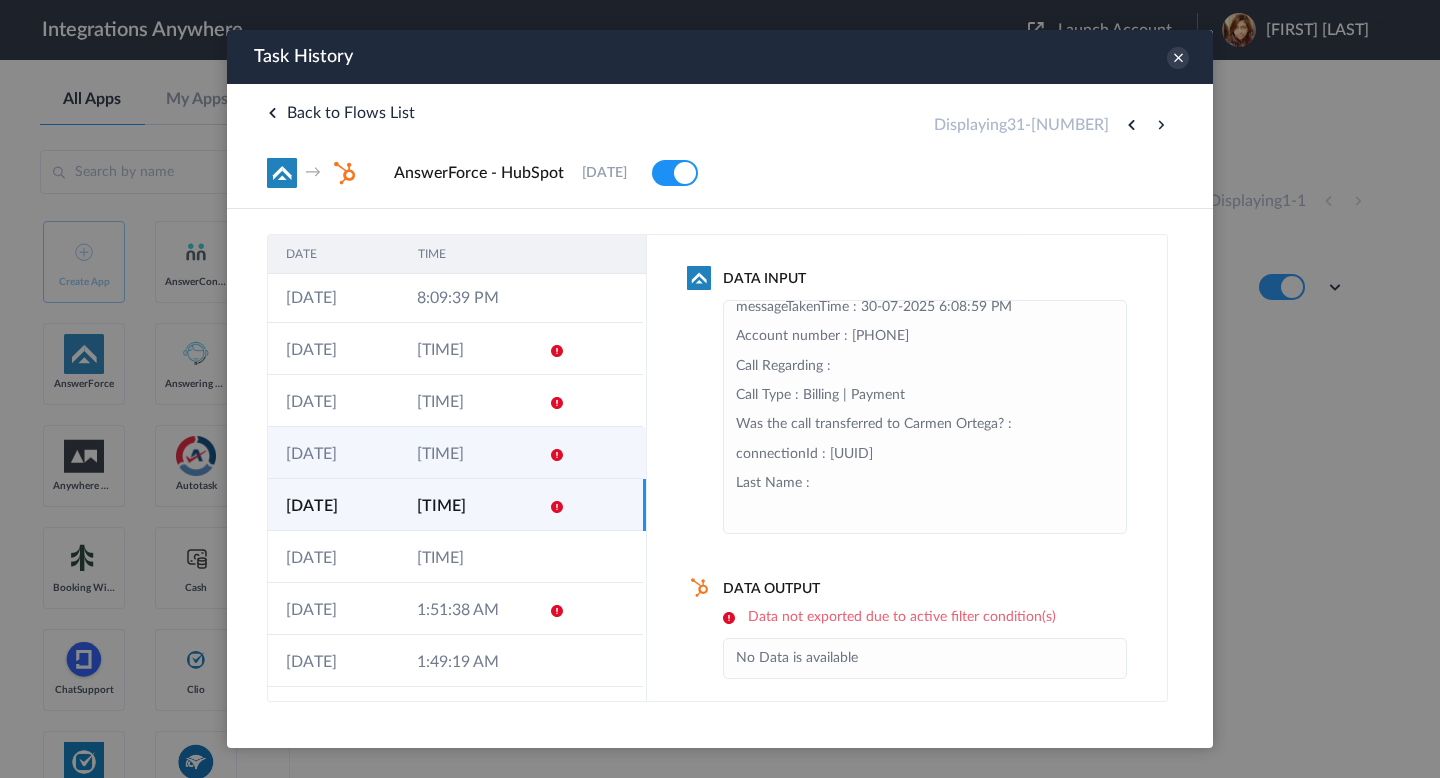 click on "30-07-2025" at bounding box center (333, 453) 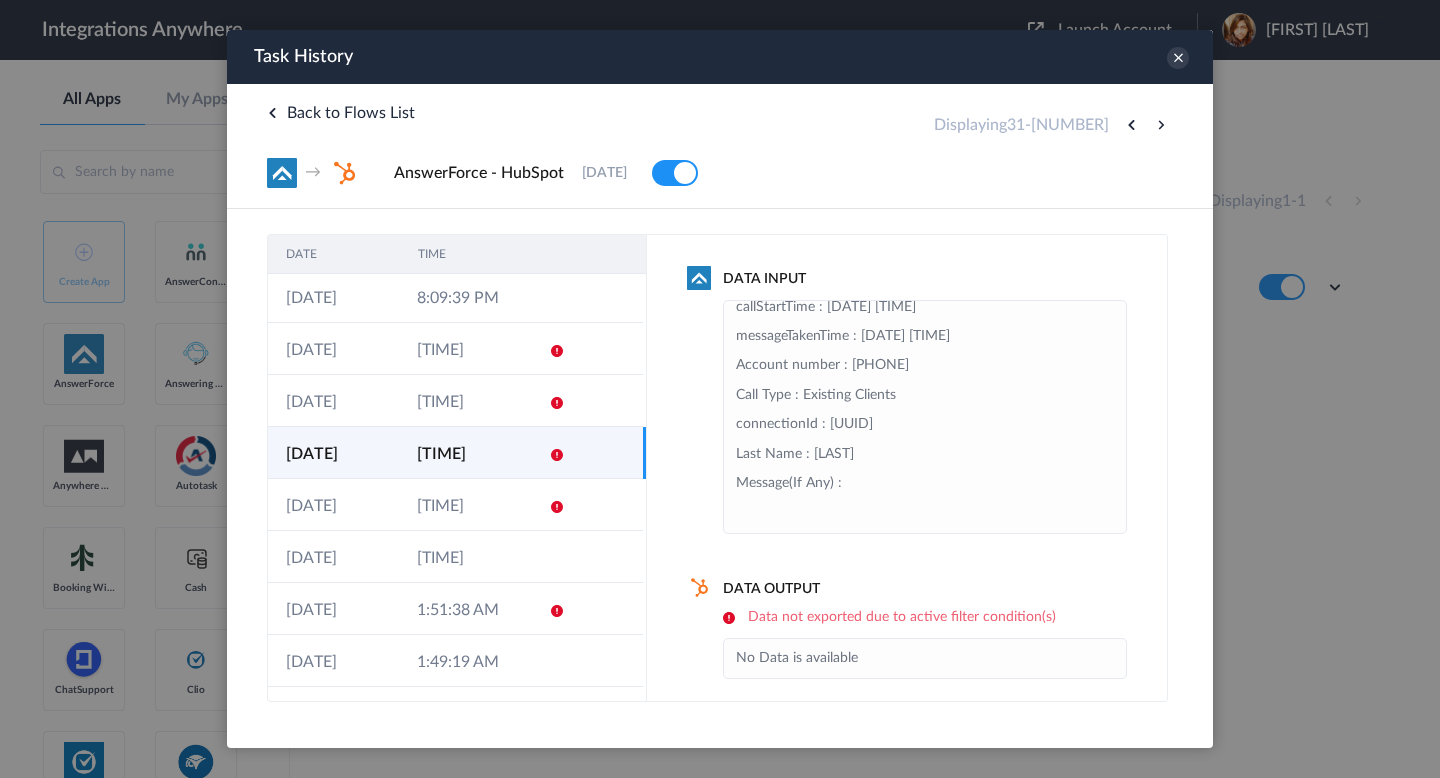 scroll, scrollTop: 513, scrollLeft: 0, axis: vertical 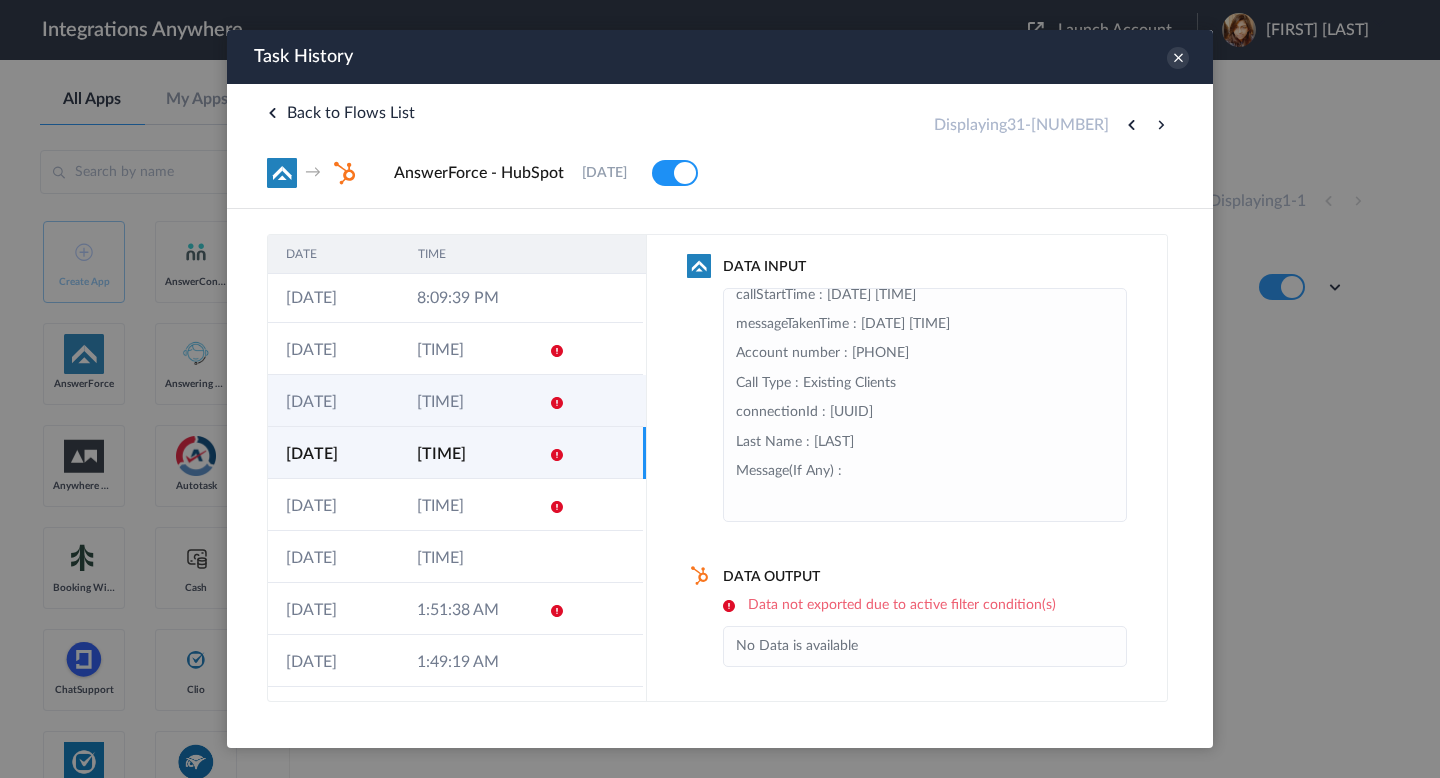 click on "30-07-2025" at bounding box center [333, 401] 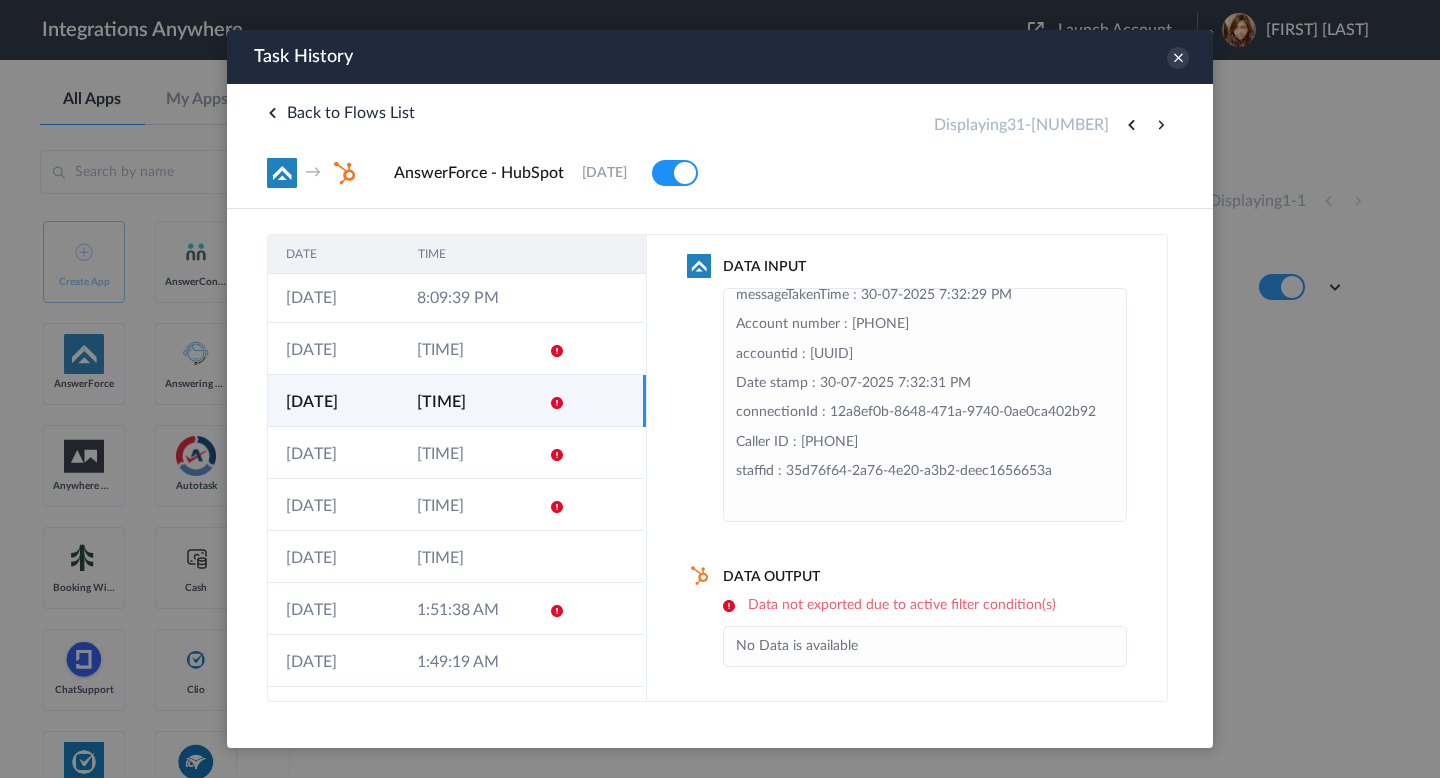 scroll, scrollTop: 160, scrollLeft: 0, axis: vertical 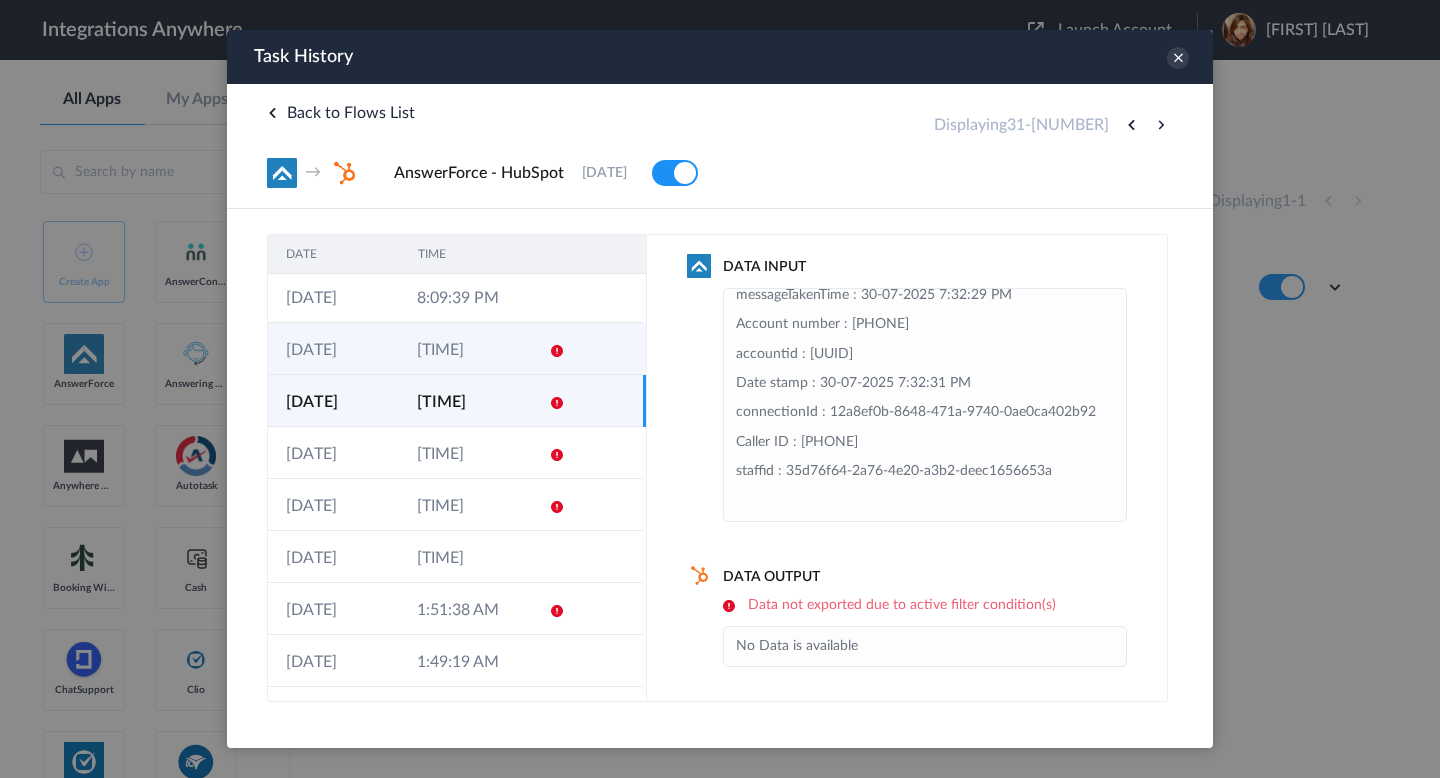 click on "30-07-2025" at bounding box center [333, 349] 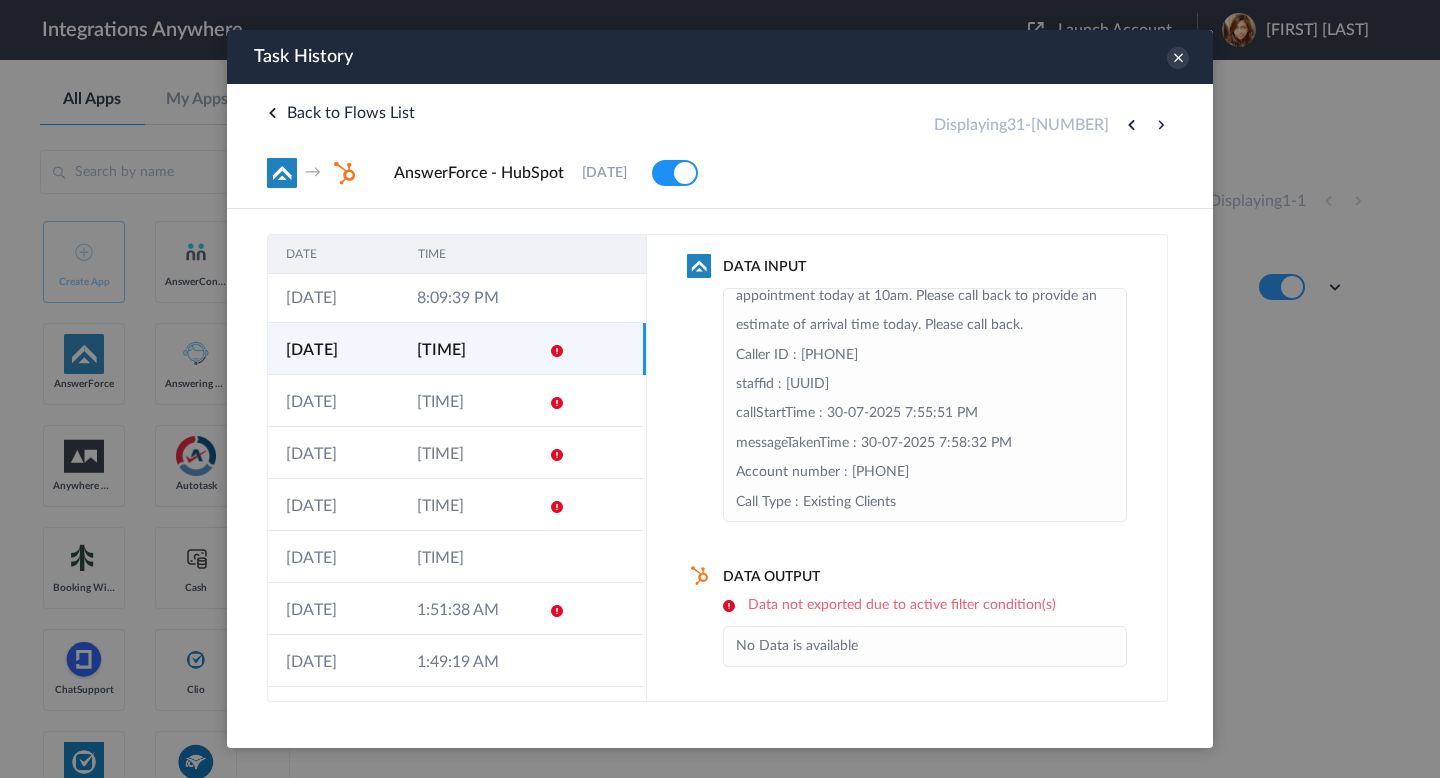 scroll, scrollTop: 425, scrollLeft: 0, axis: vertical 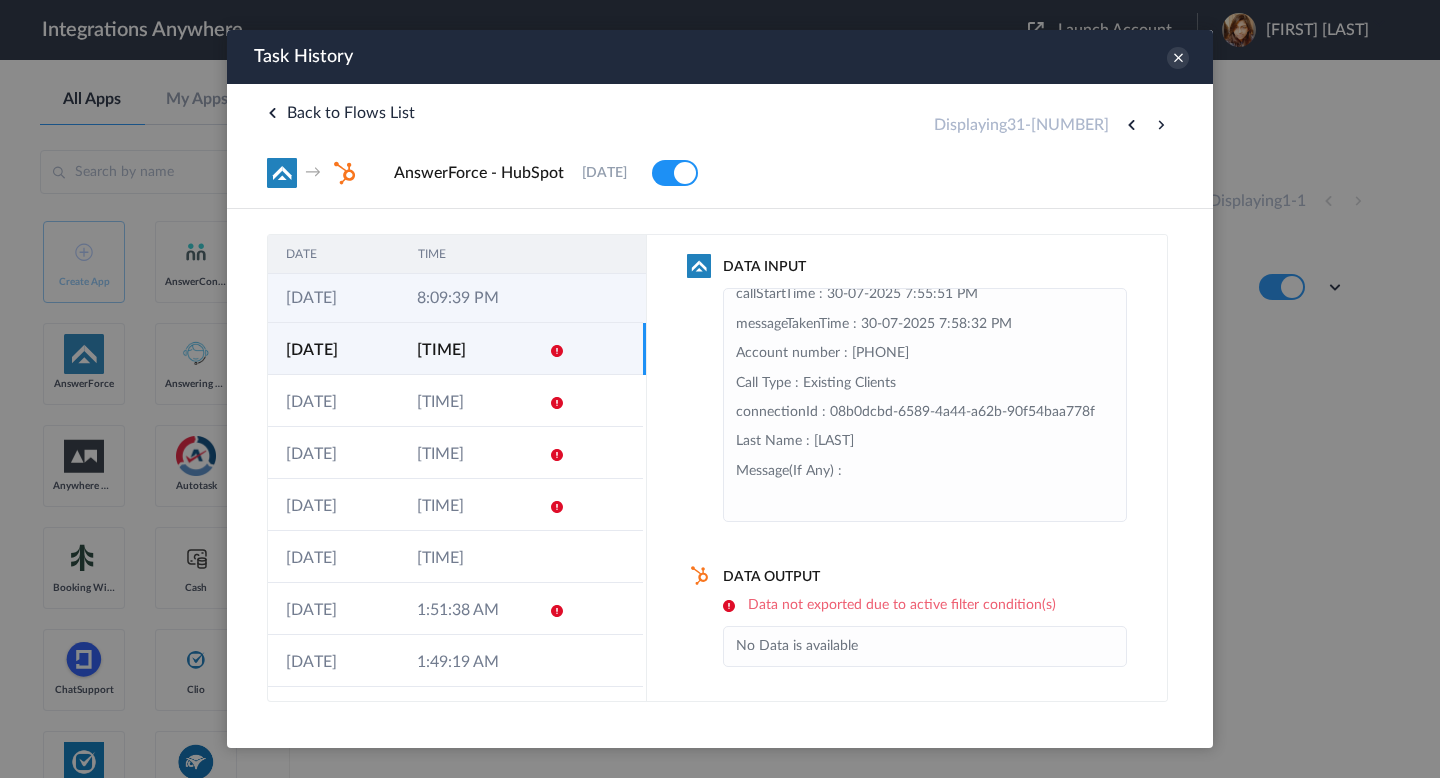 click on "8:09:39 PM" at bounding box center [464, 297] 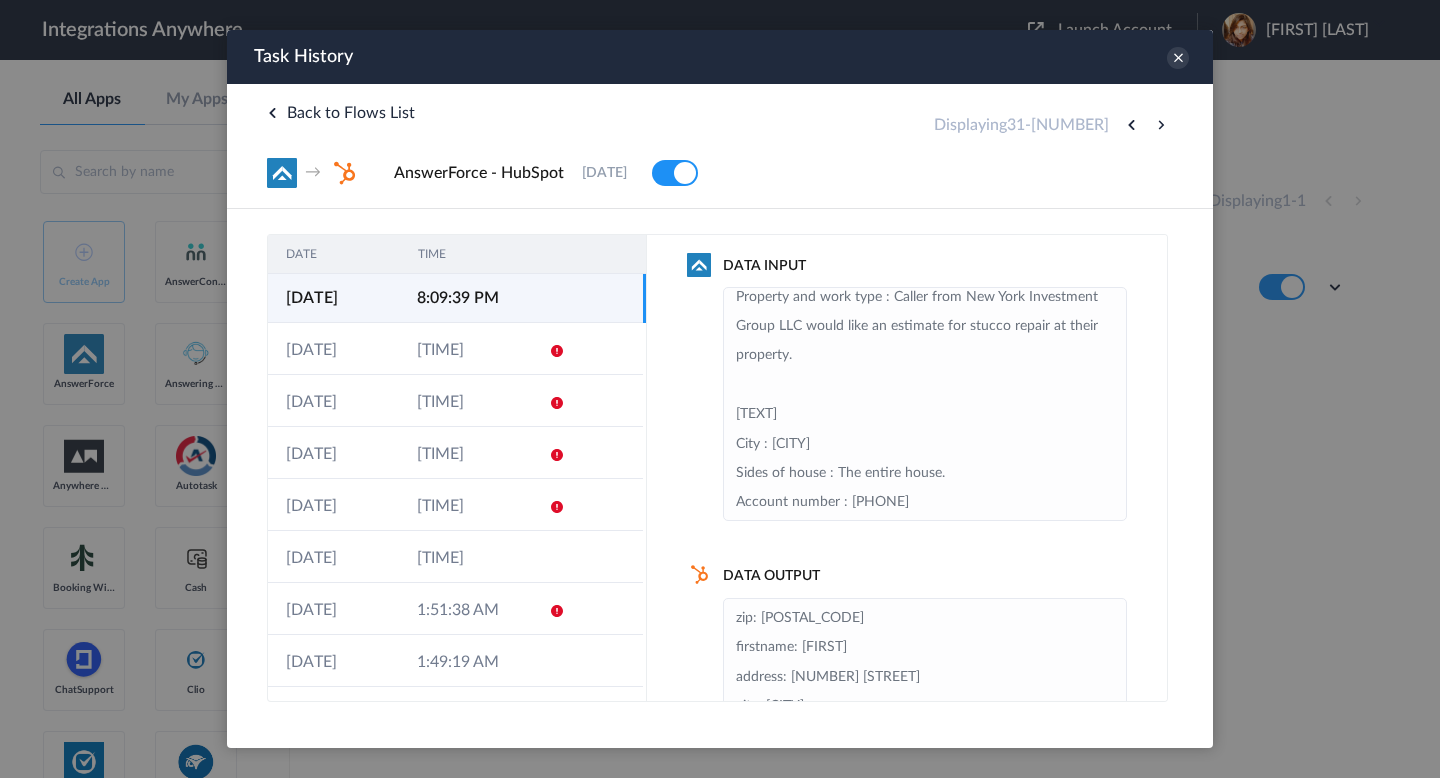 scroll, scrollTop: 516, scrollLeft: 0, axis: vertical 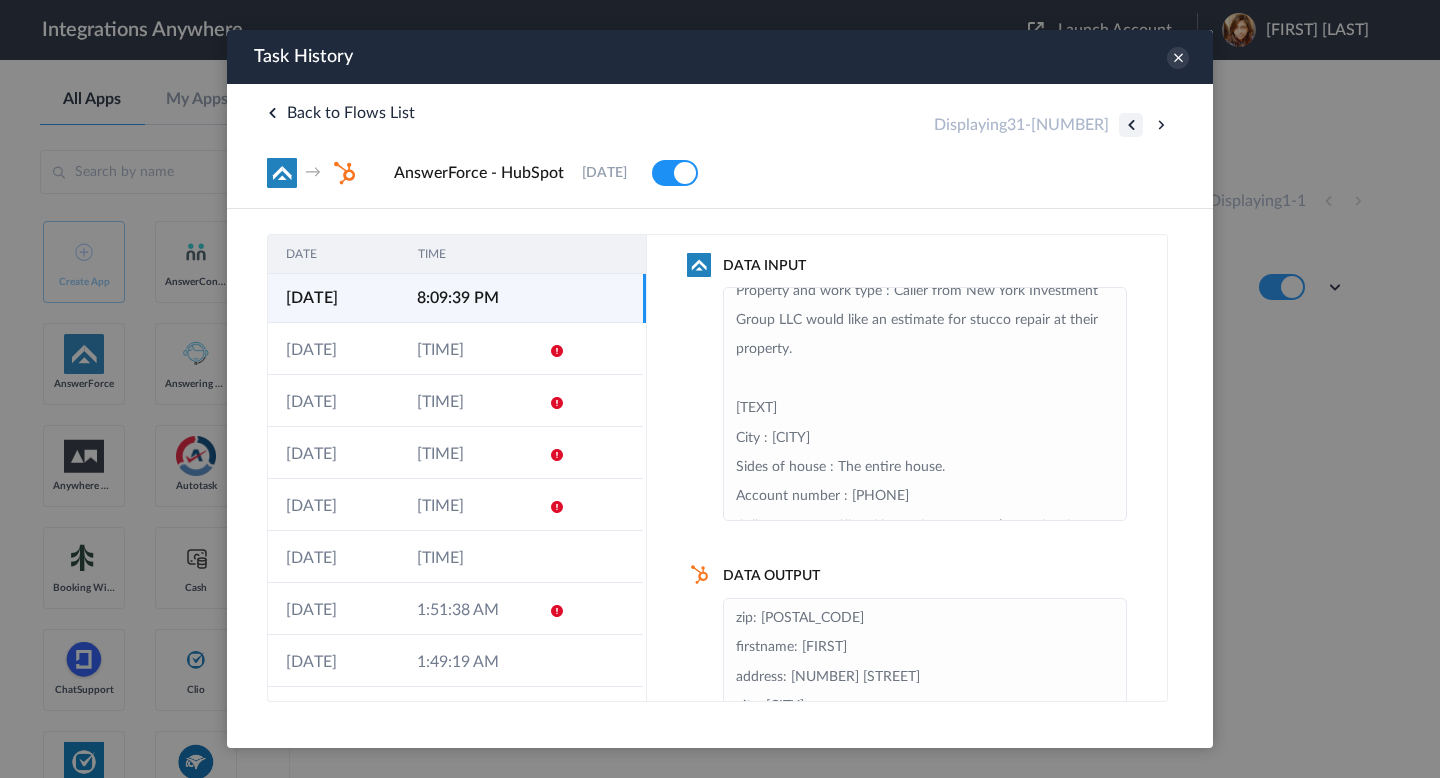 click at bounding box center [1131, 125] 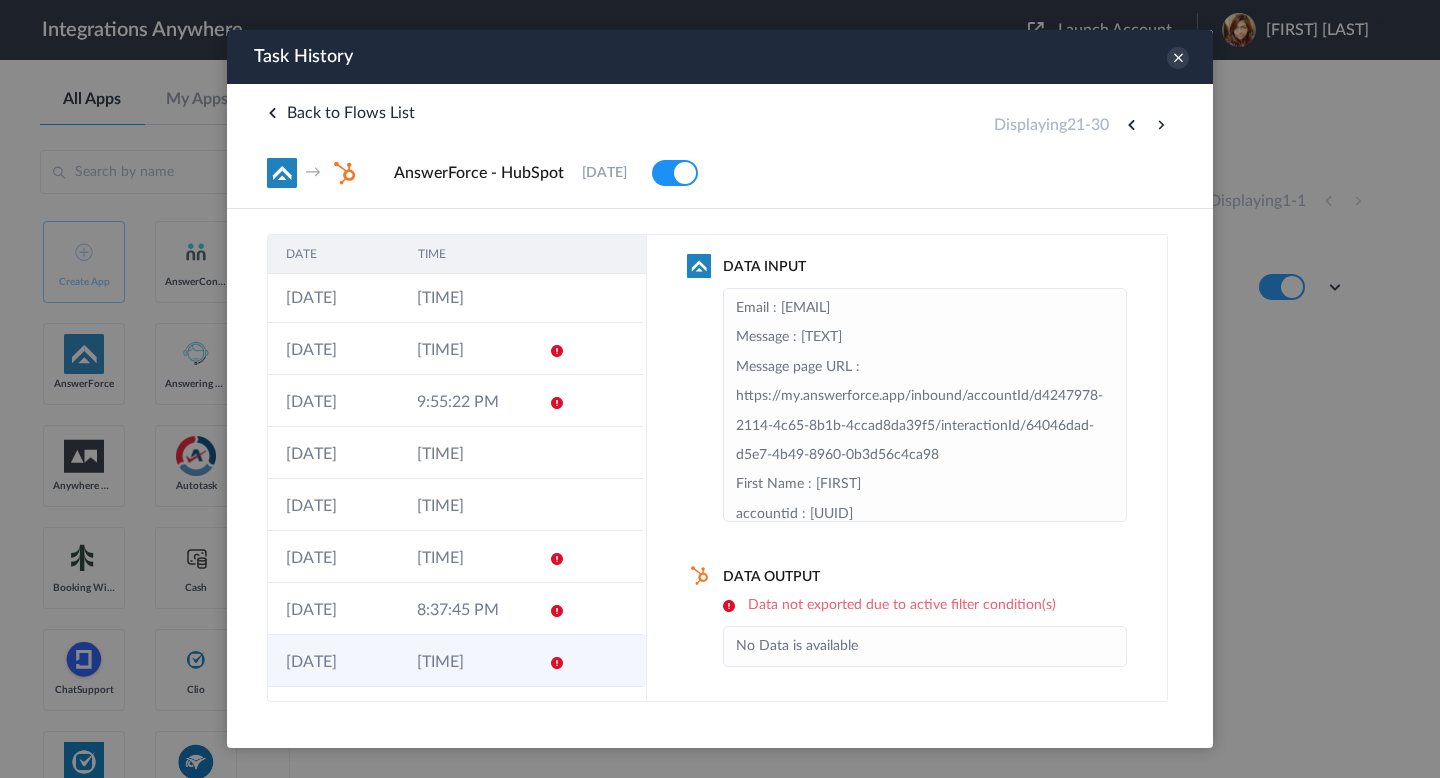 click on "30-07-2025" at bounding box center (333, 661) 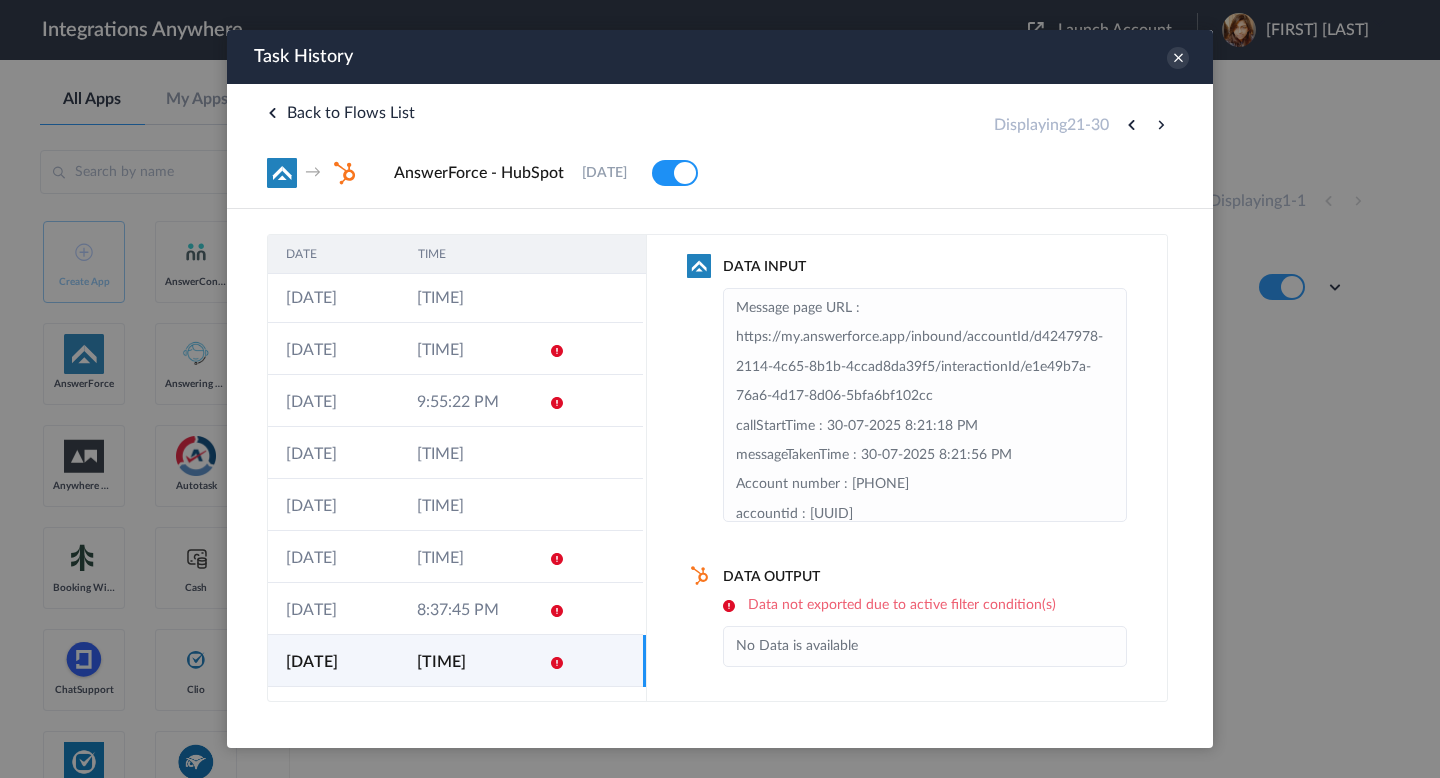 scroll, scrollTop: 160, scrollLeft: 0, axis: vertical 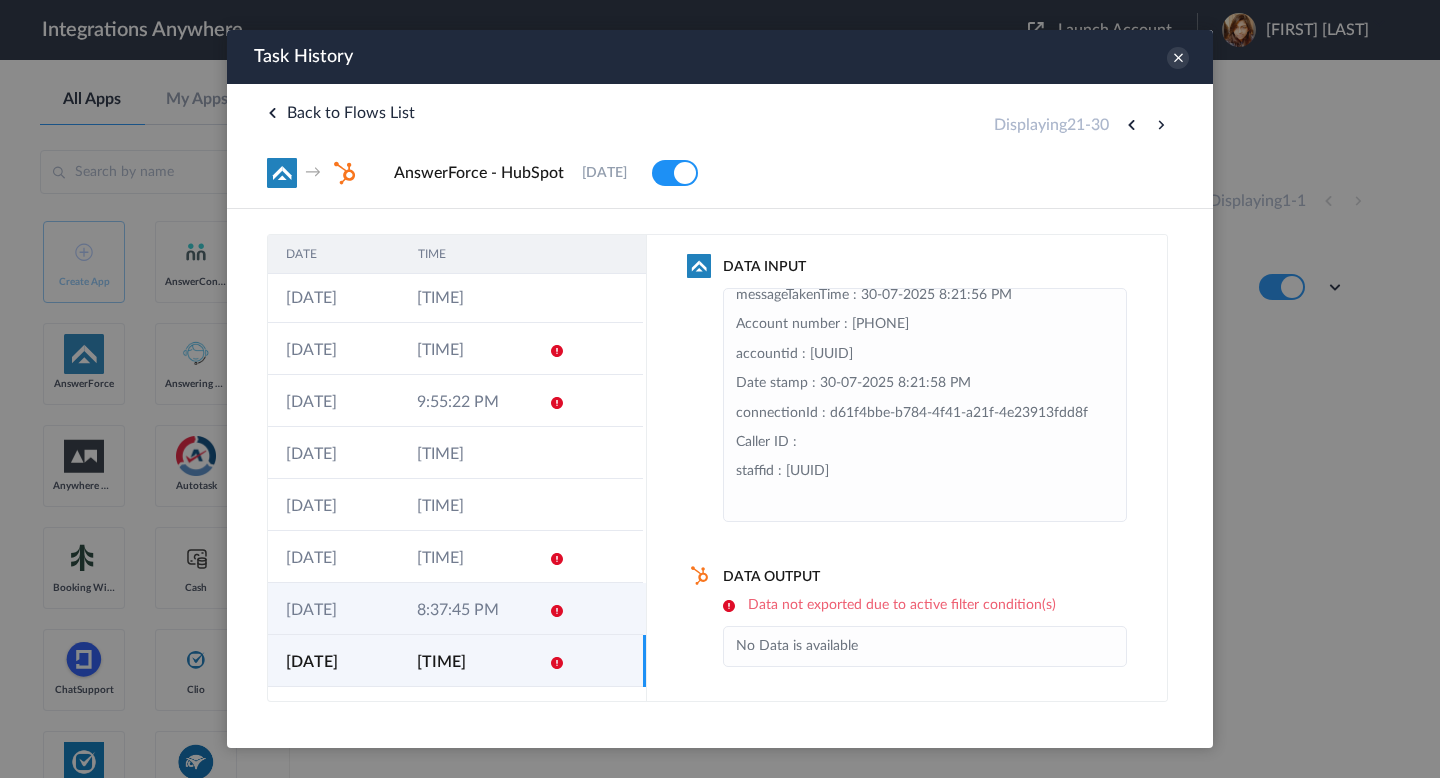 click on "30-07-2025" at bounding box center [333, 609] 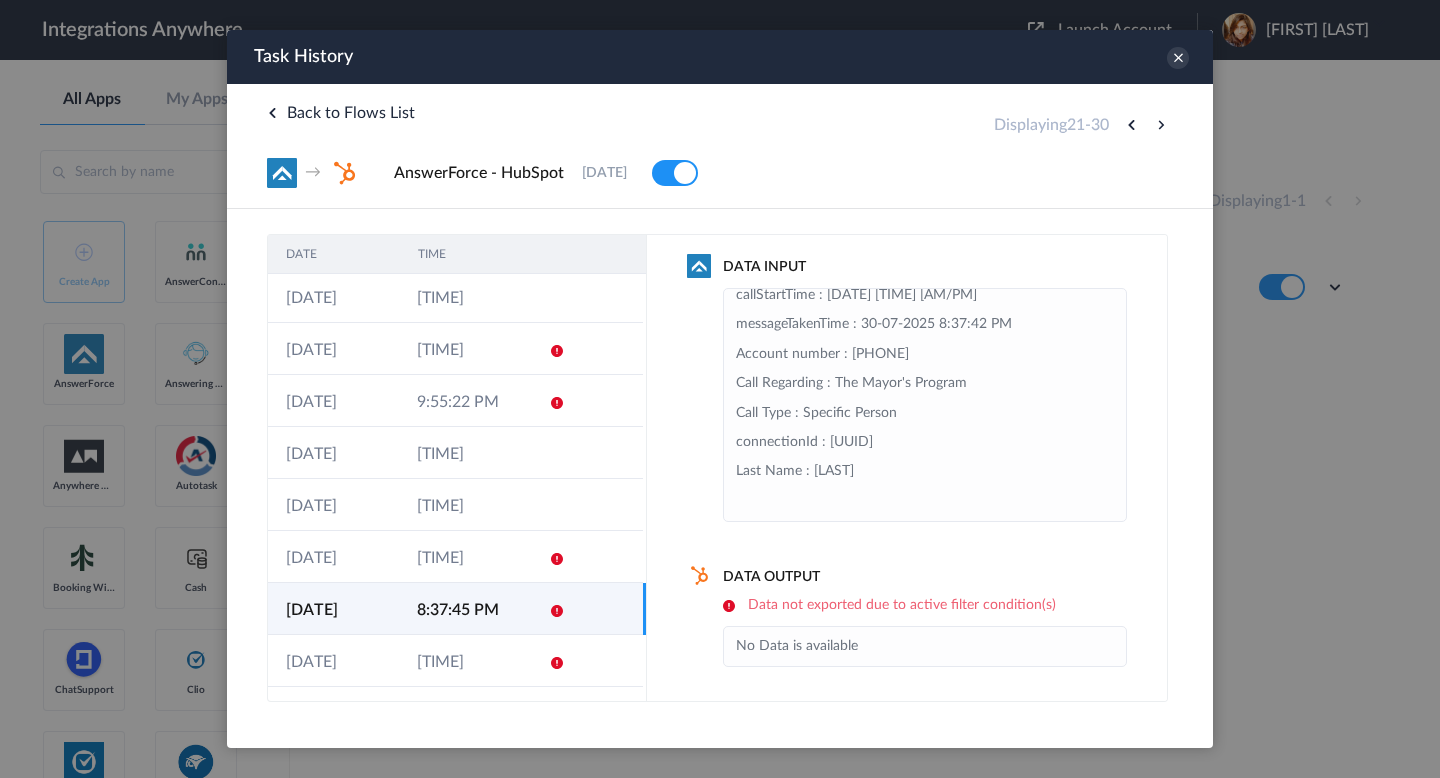 scroll, scrollTop: 483, scrollLeft: 0, axis: vertical 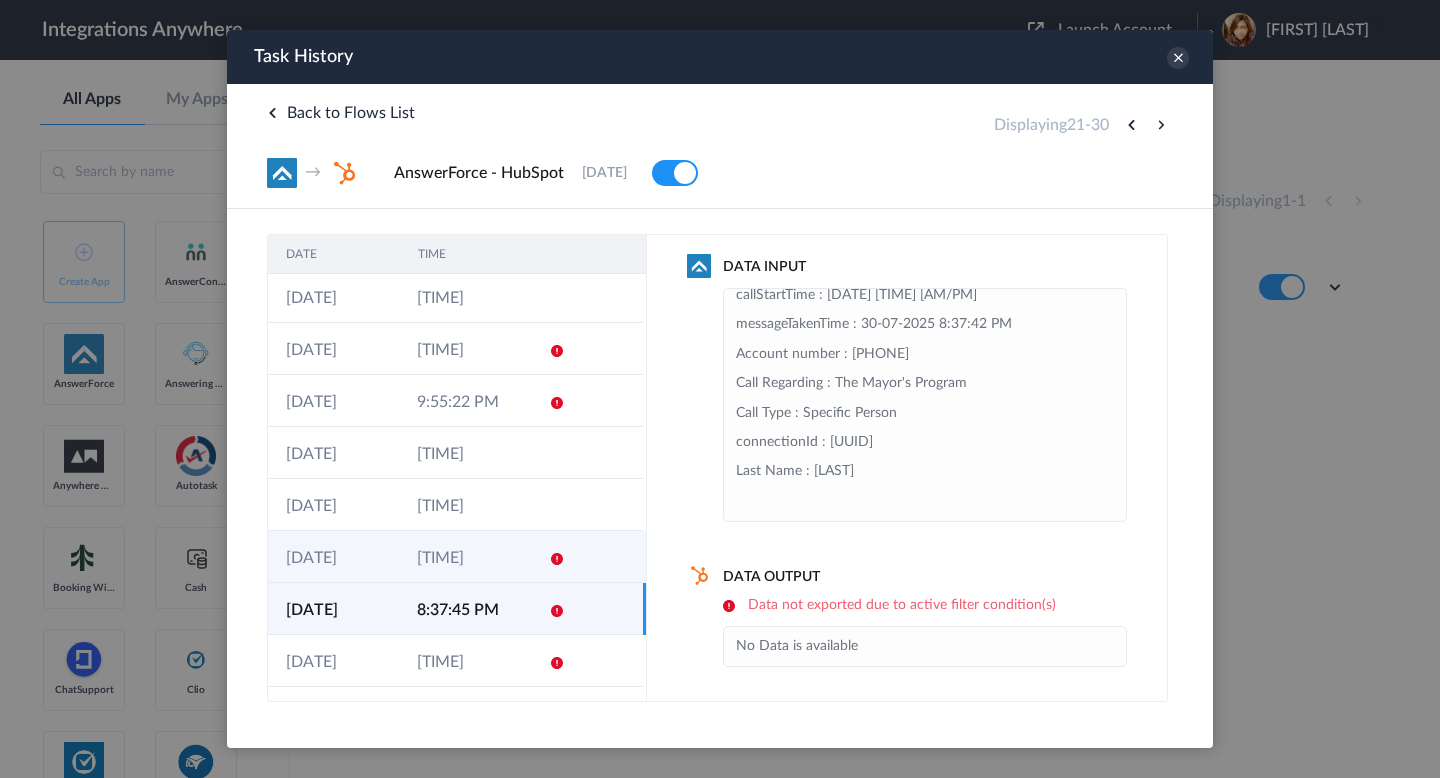 click on "30-07-2025" at bounding box center (333, 557) 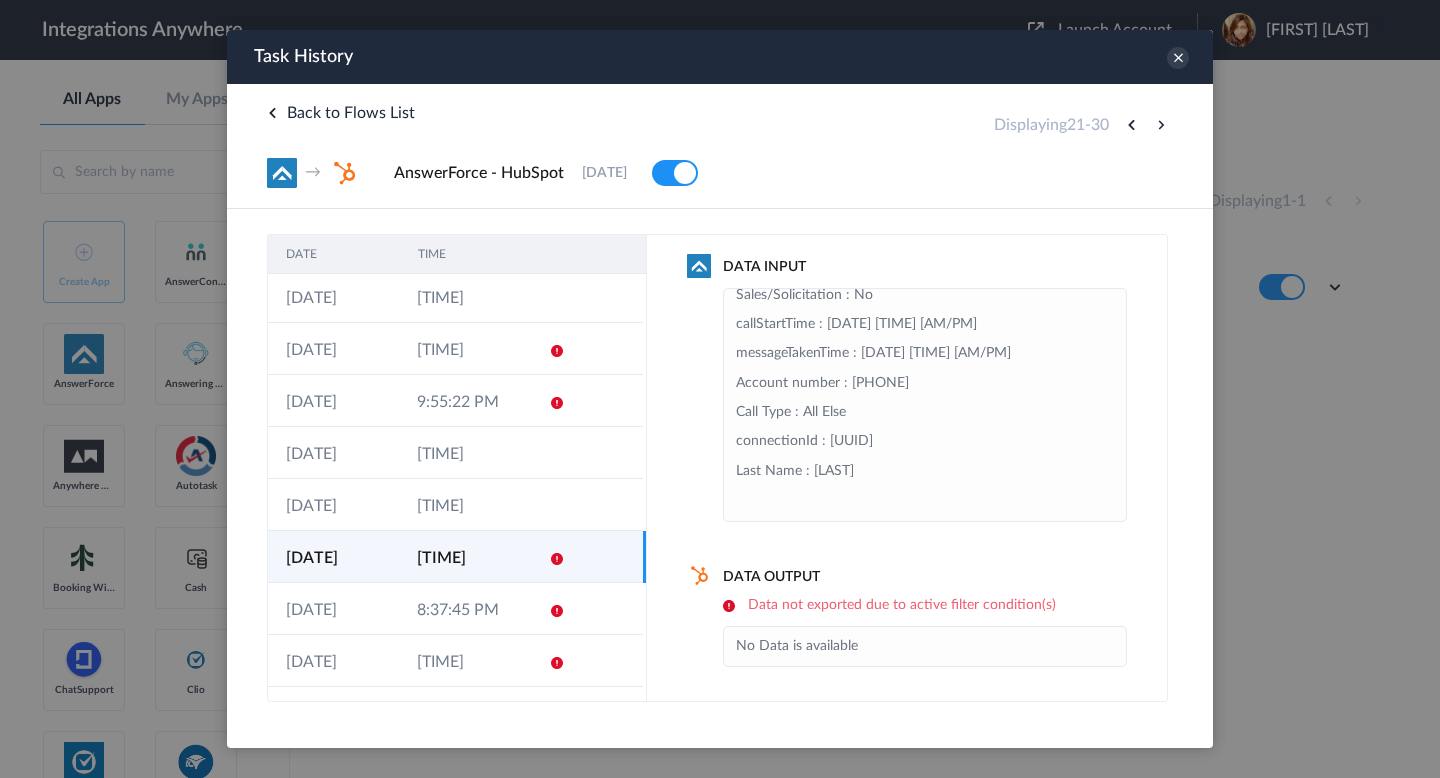scroll, scrollTop: 383, scrollLeft: 0, axis: vertical 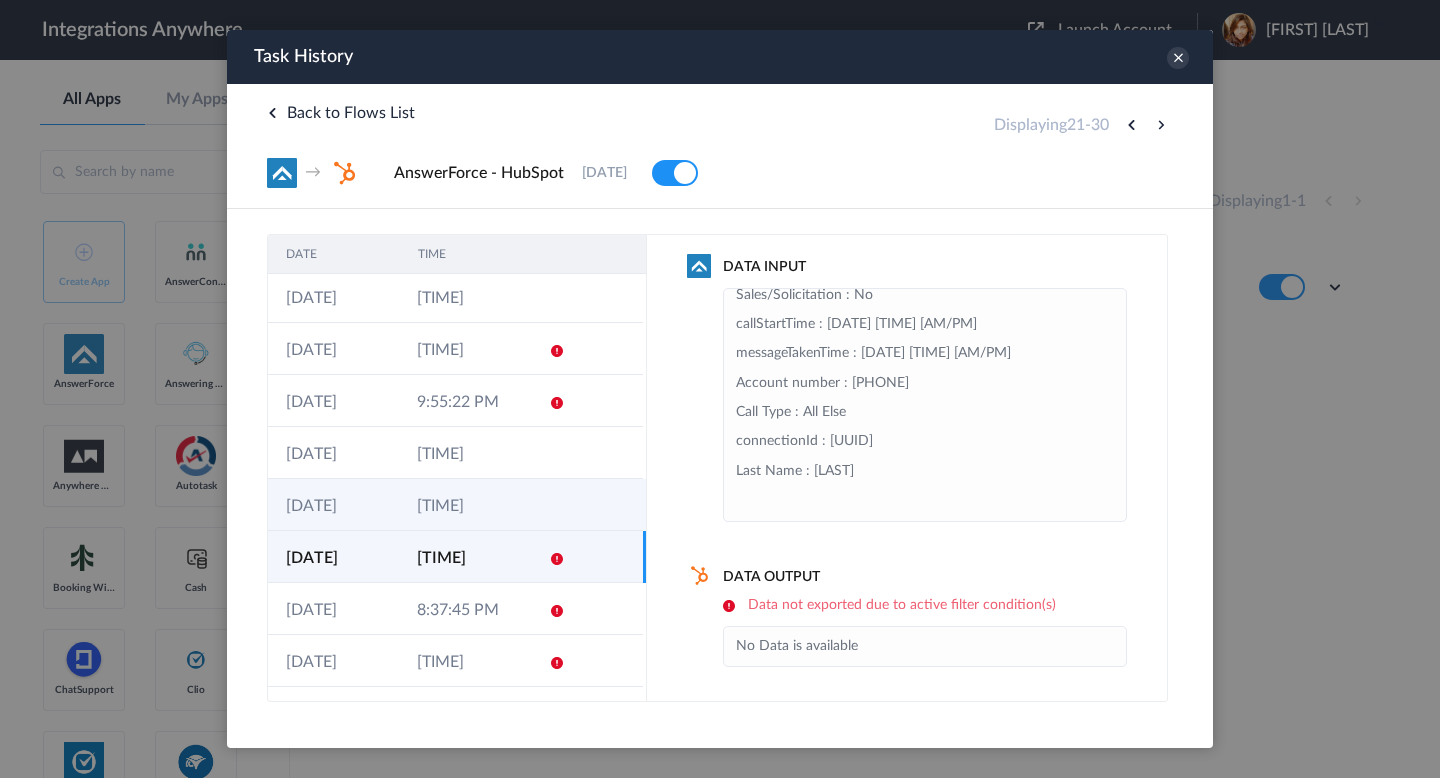click on "30-07-2025" at bounding box center (333, 505) 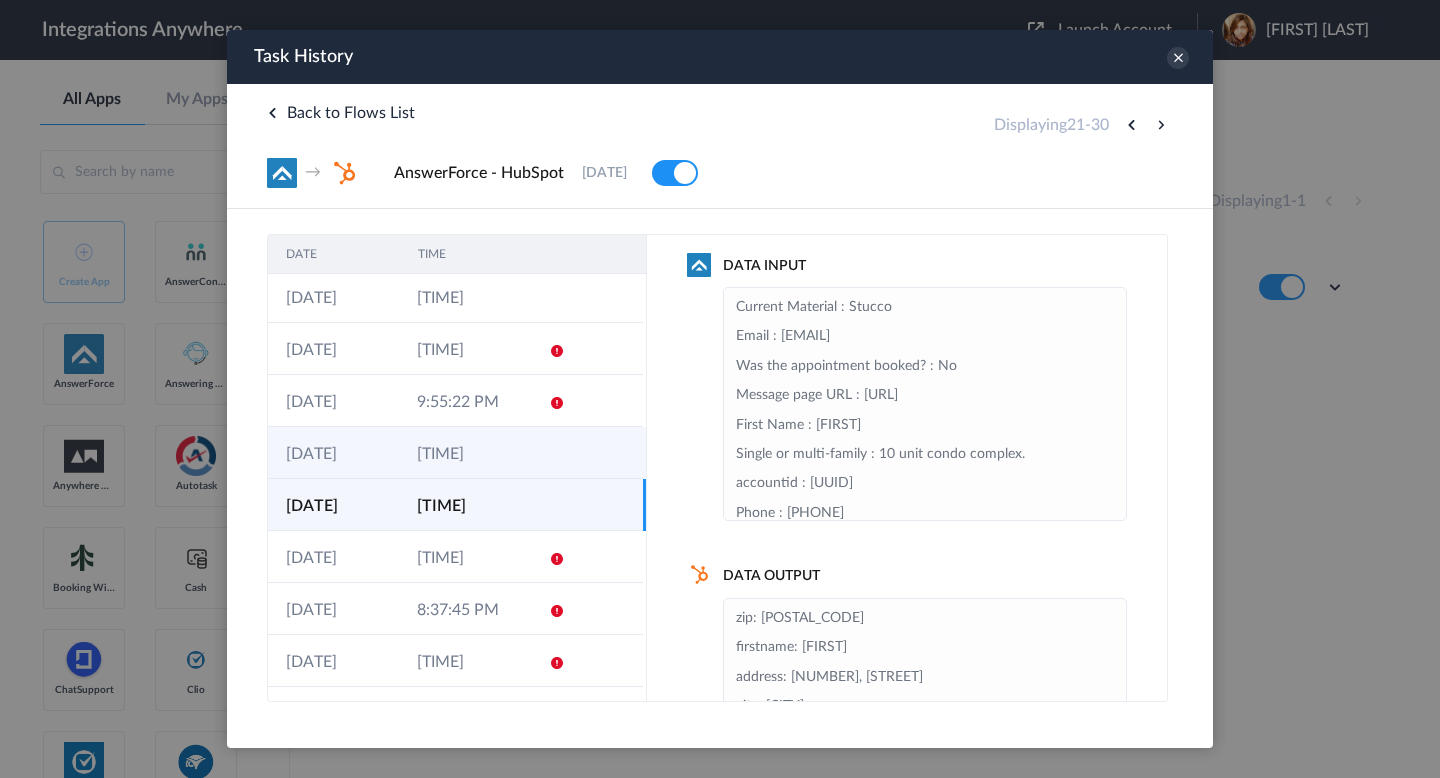 click on "30-07-2025" at bounding box center (333, 453) 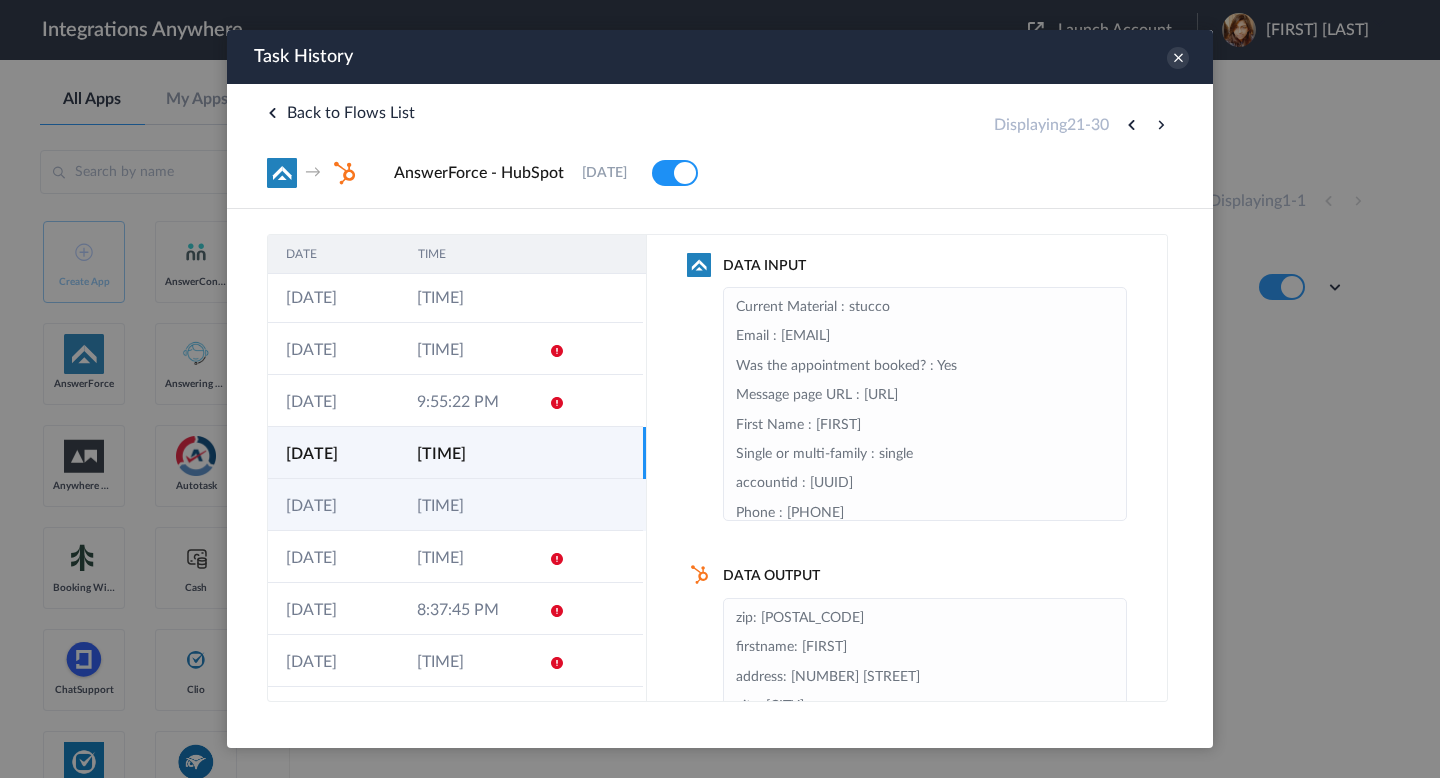 click on "30-07-2025" at bounding box center (333, 505) 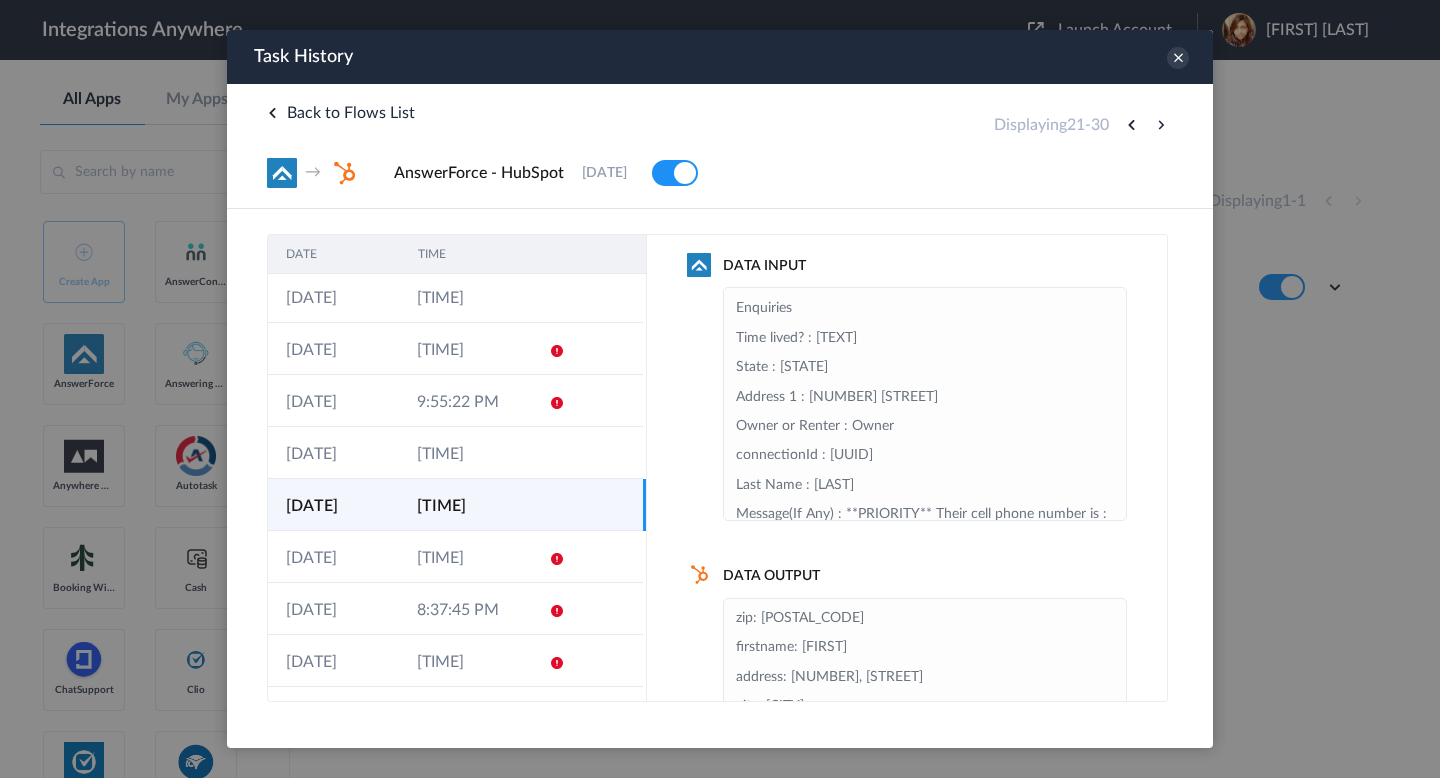 scroll, scrollTop: 863, scrollLeft: 0, axis: vertical 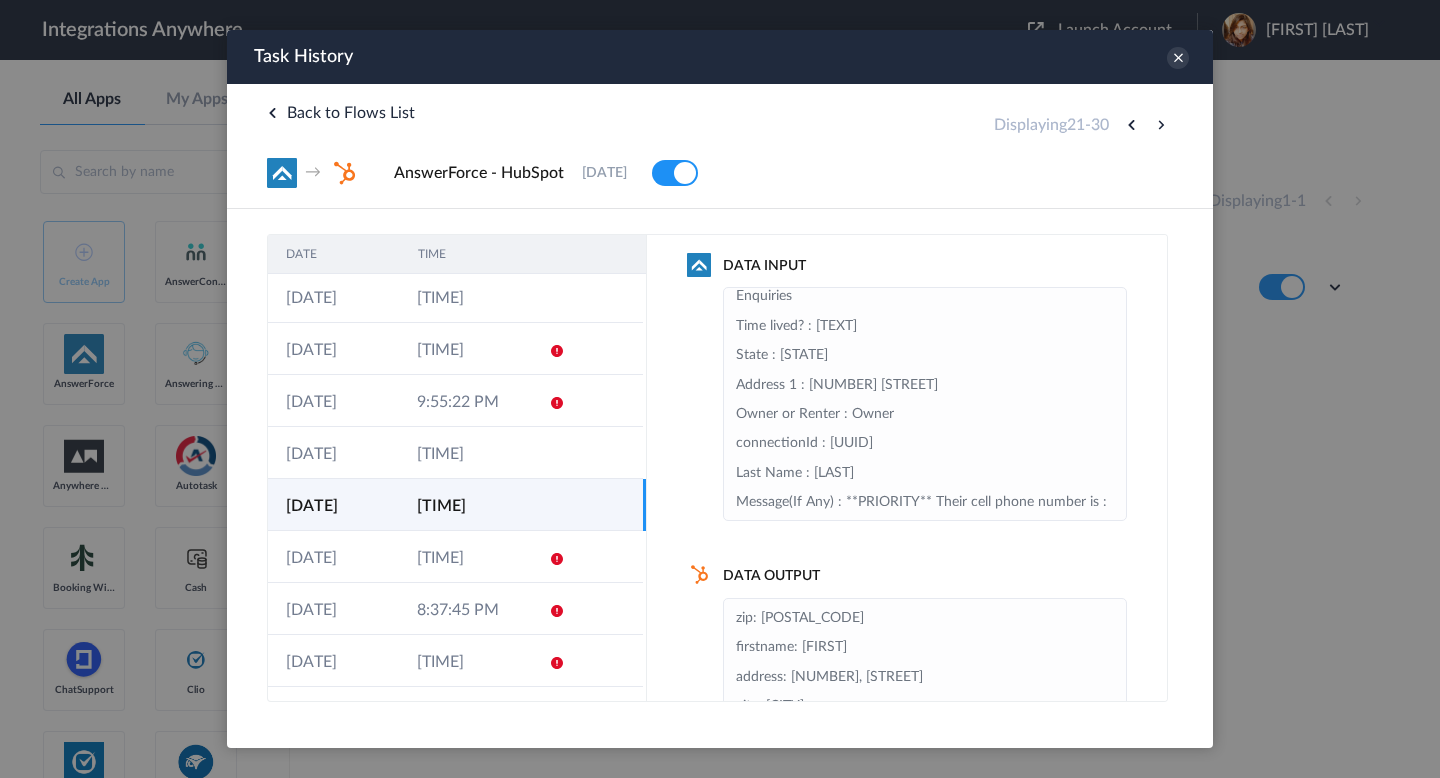 drag, startPoint x: 864, startPoint y: 448, endPoint x: 764, endPoint y: 443, distance: 100.12492 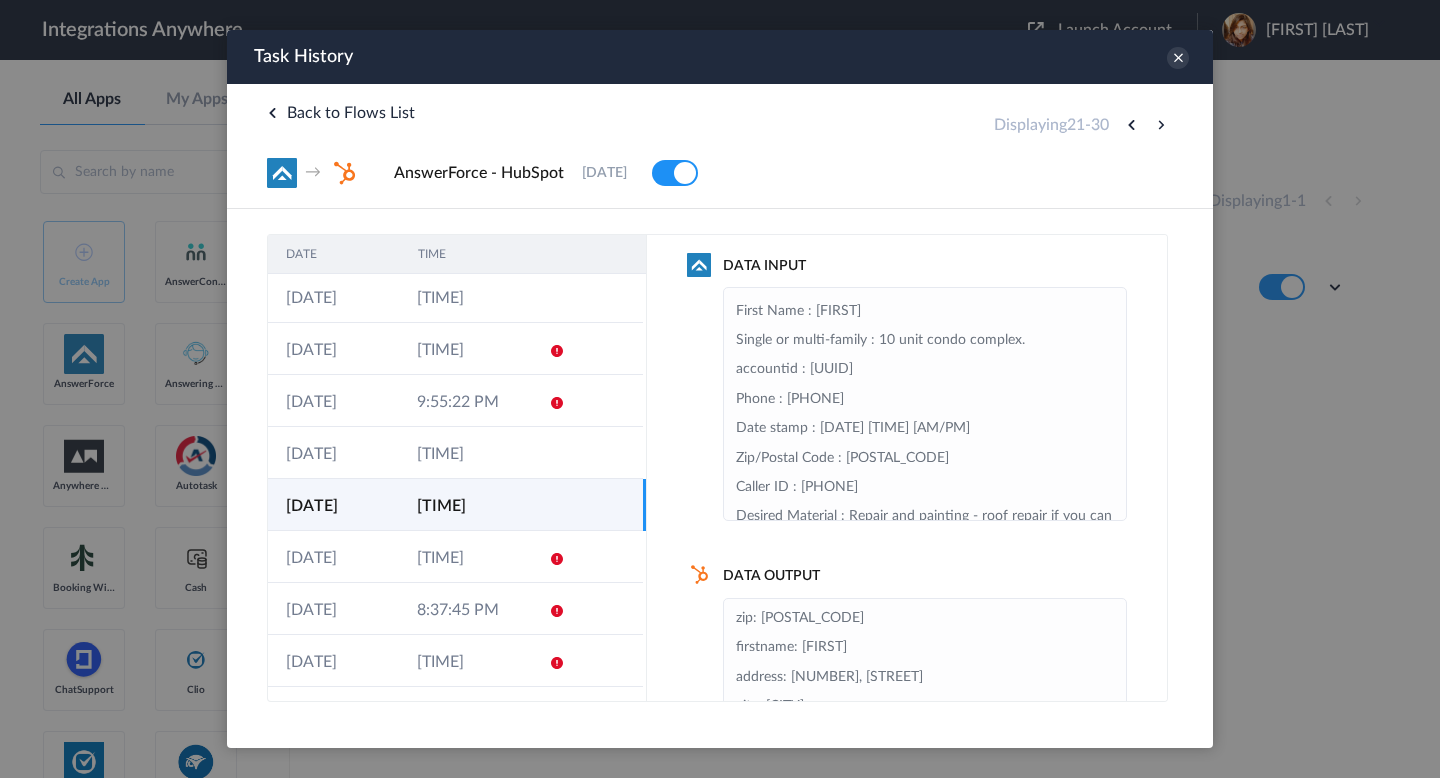 scroll, scrollTop: 130, scrollLeft: 0, axis: vertical 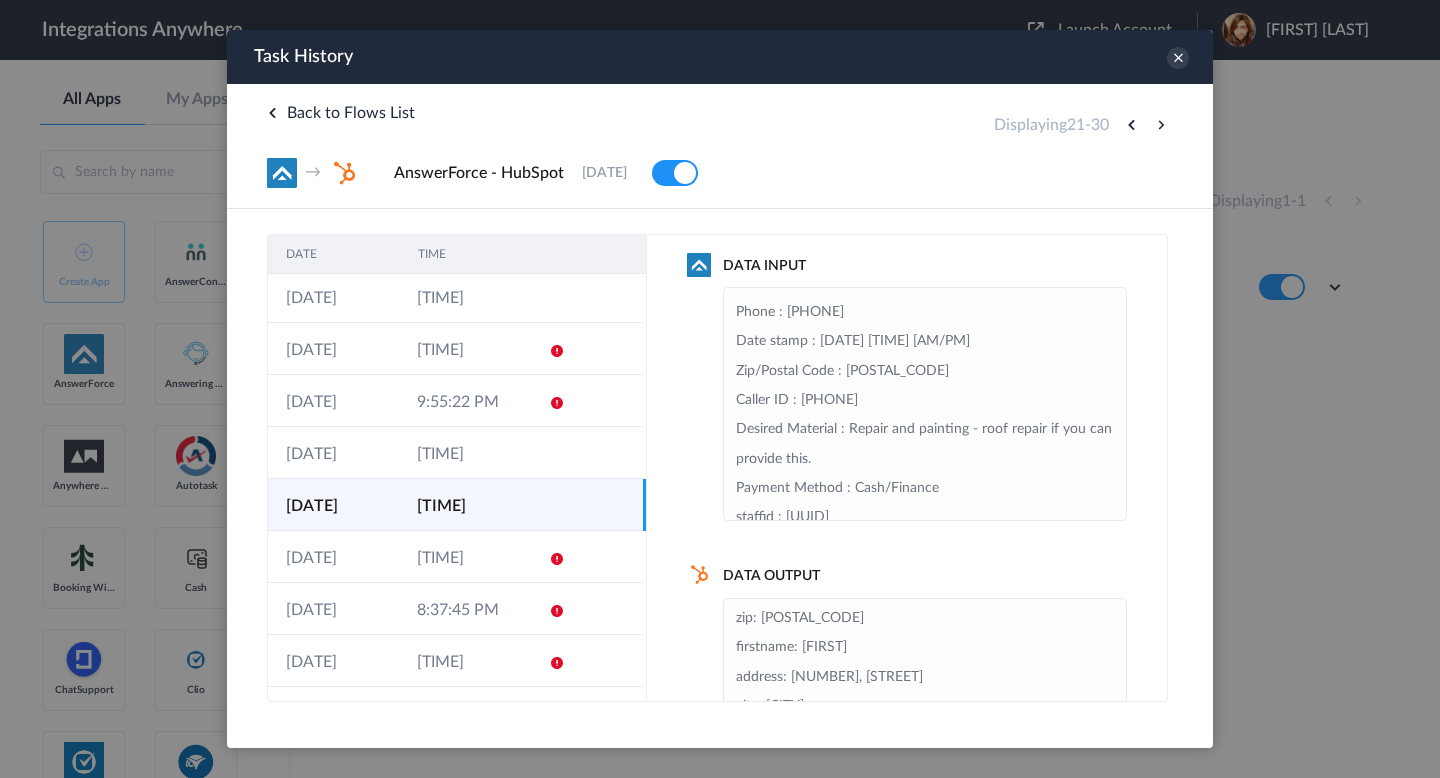 drag, startPoint x: 738, startPoint y: 439, endPoint x: 980, endPoint y: 437, distance: 242.00827 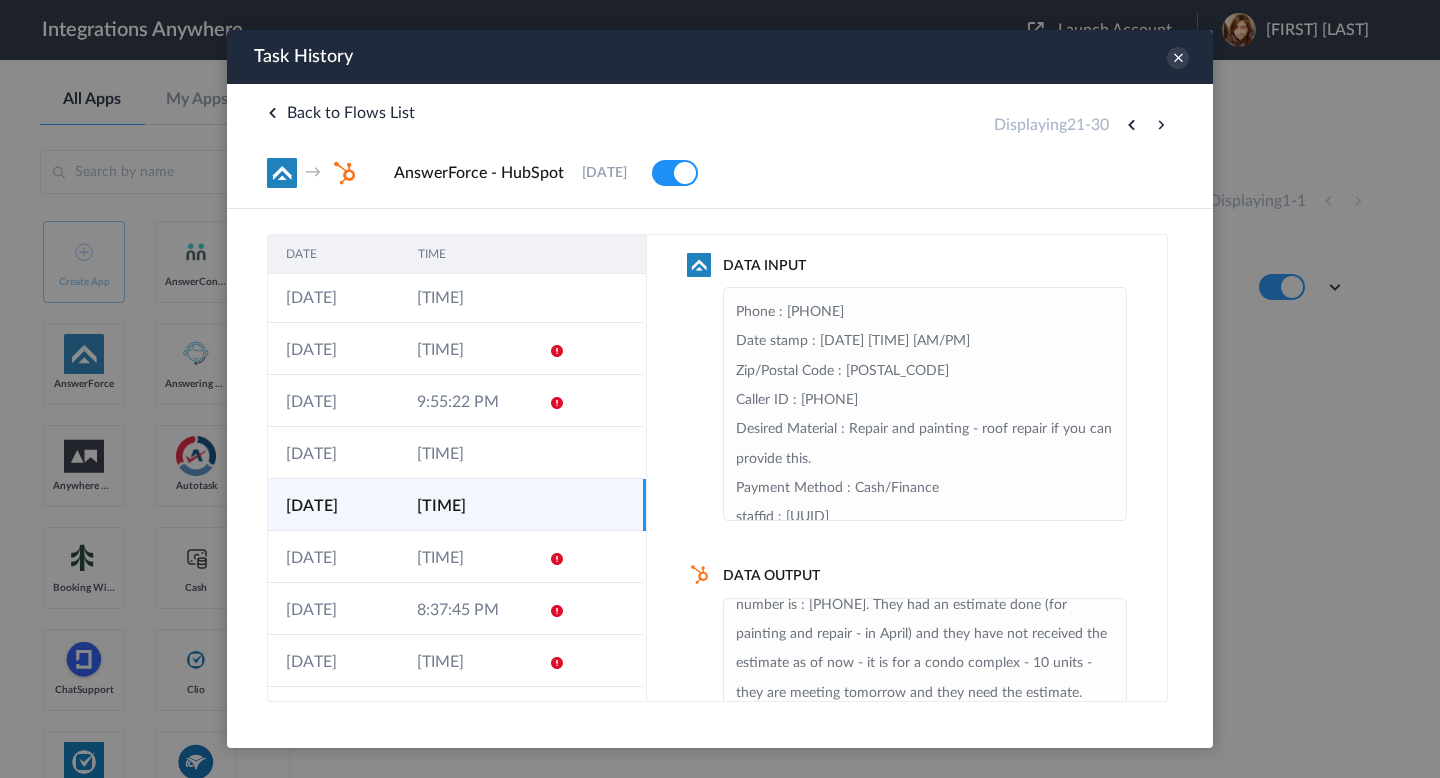 scroll, scrollTop: 748, scrollLeft: 0, axis: vertical 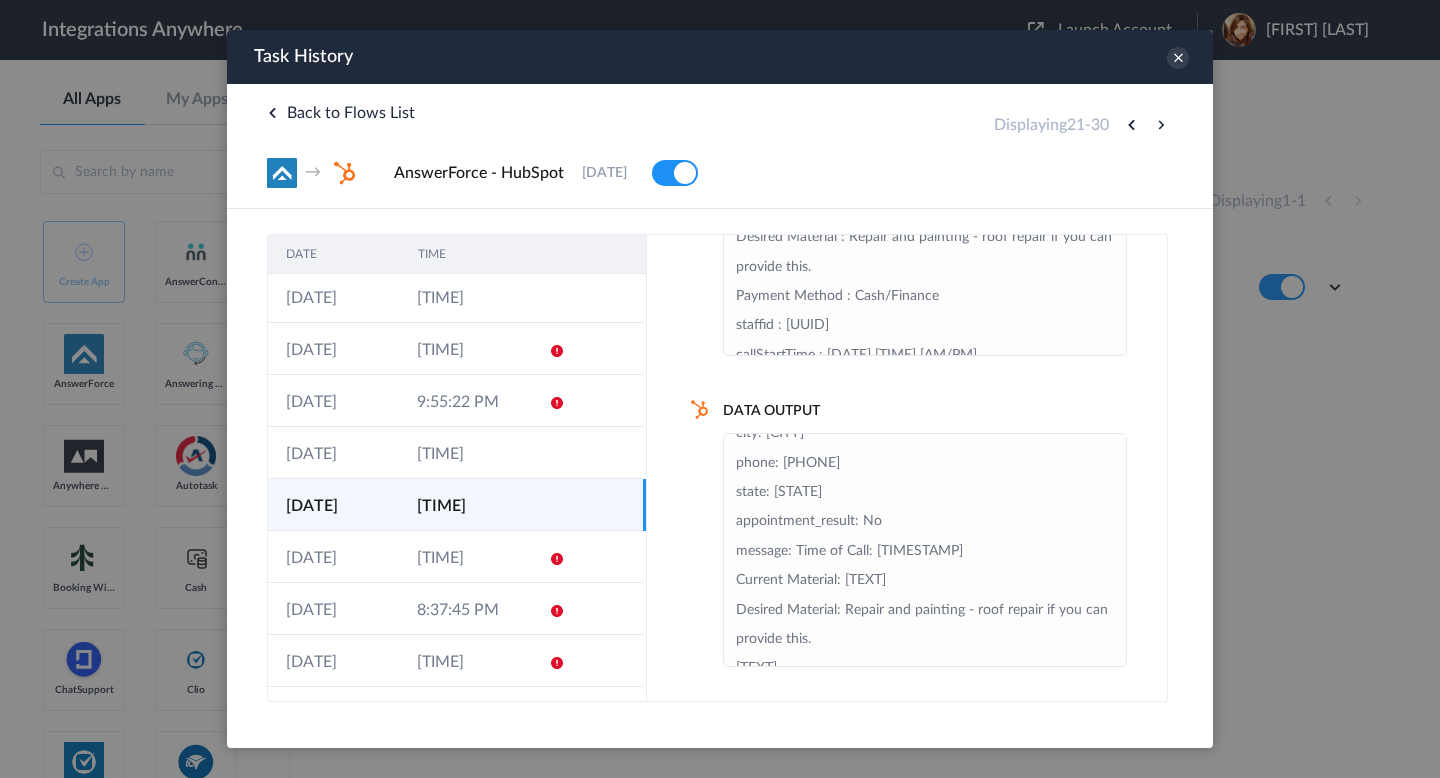 drag, startPoint x: 989, startPoint y: 551, endPoint x: 873, endPoint y: 541, distance: 116.43024 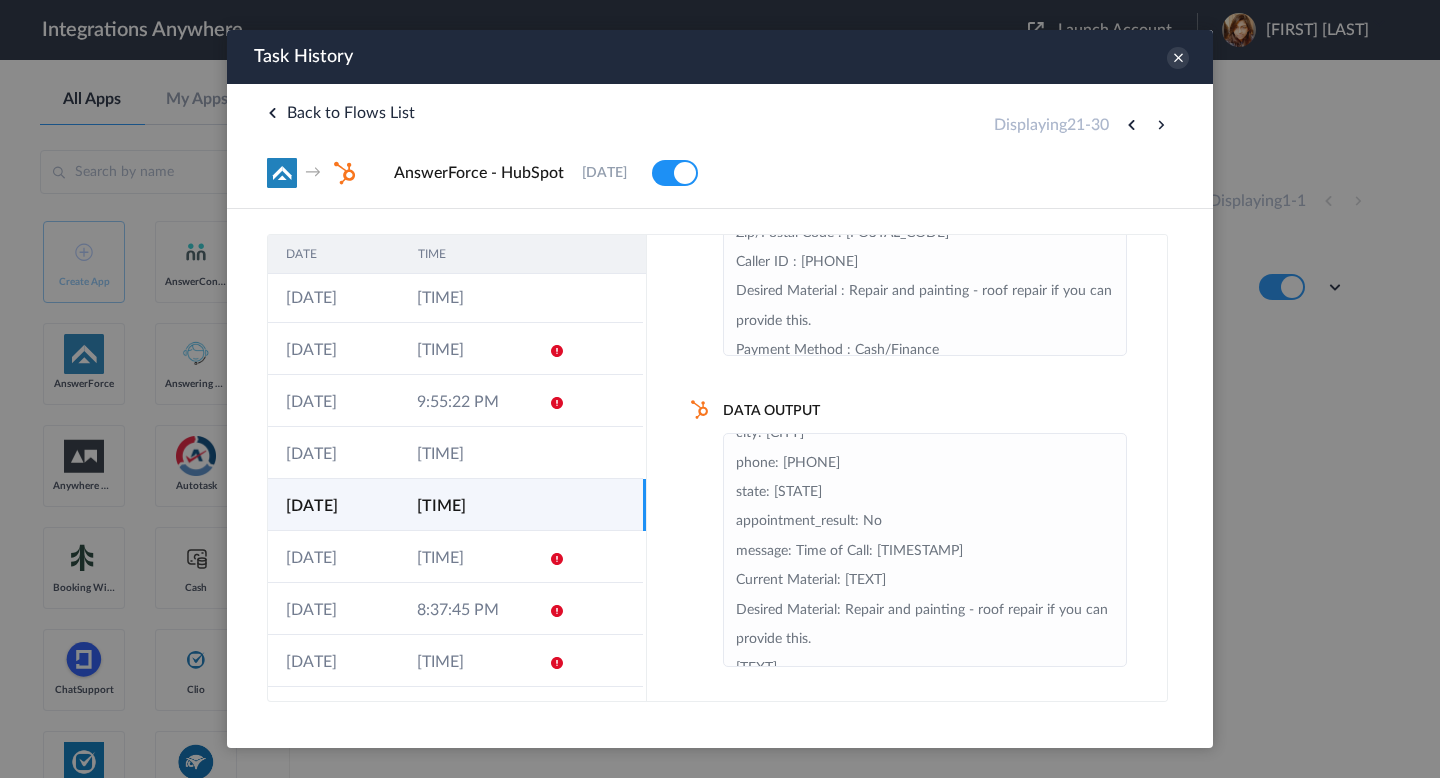 scroll, scrollTop: 186, scrollLeft: 0, axis: vertical 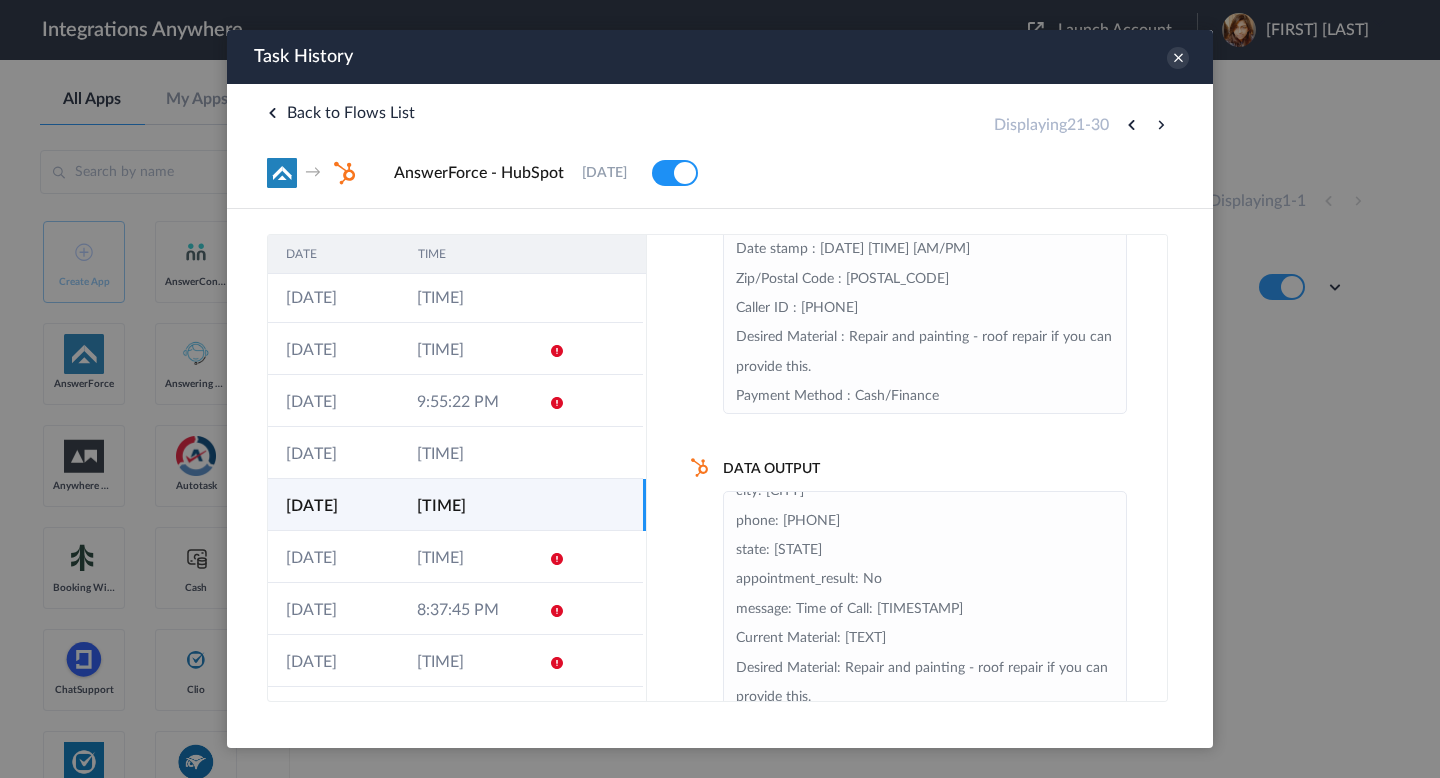 click on "zip: 08034 firstname: James address: 1236, Brace Road city: Cherry Hill Township phone: +18564290164 state: New Jersey appointment_result: No message: Time of Call: 1753889671940 Current Material: Stucco   Desired Material: Repair and painting - roof repair if you can provide this. Sides of house: They had an estimate done (for painting and repair - in April) and they have not received the estimate as of now - it is for a condo complex - 10 units - they are meeting tomorrow and they need the estimate Property and work type: They had an estimate done (for painting and repair - in April) and they have not received the estimate as of now - it is for a condo complex - 10 units - they are meeting tomorrow and they need the estimate.  Please call.    Method of Payment: Cash/Finance Owner or Renter: Owner Time lived on property: Since 1995   Single or Multi-Family: 10 unit condo complex.   email: james.d@donnlay.com lastname: Donnelly" at bounding box center [925, 830] 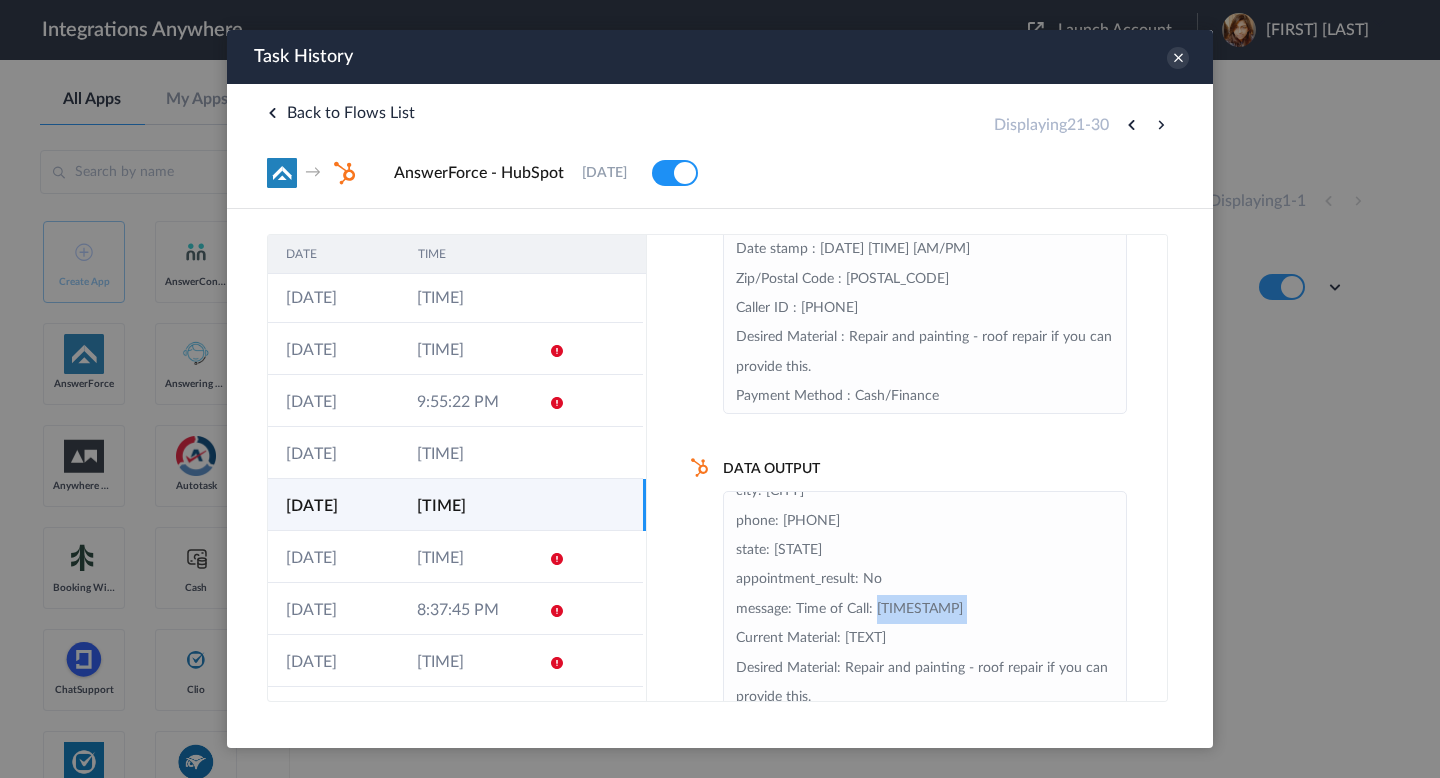 drag, startPoint x: 995, startPoint y: 610, endPoint x: 903, endPoint y: 610, distance: 92 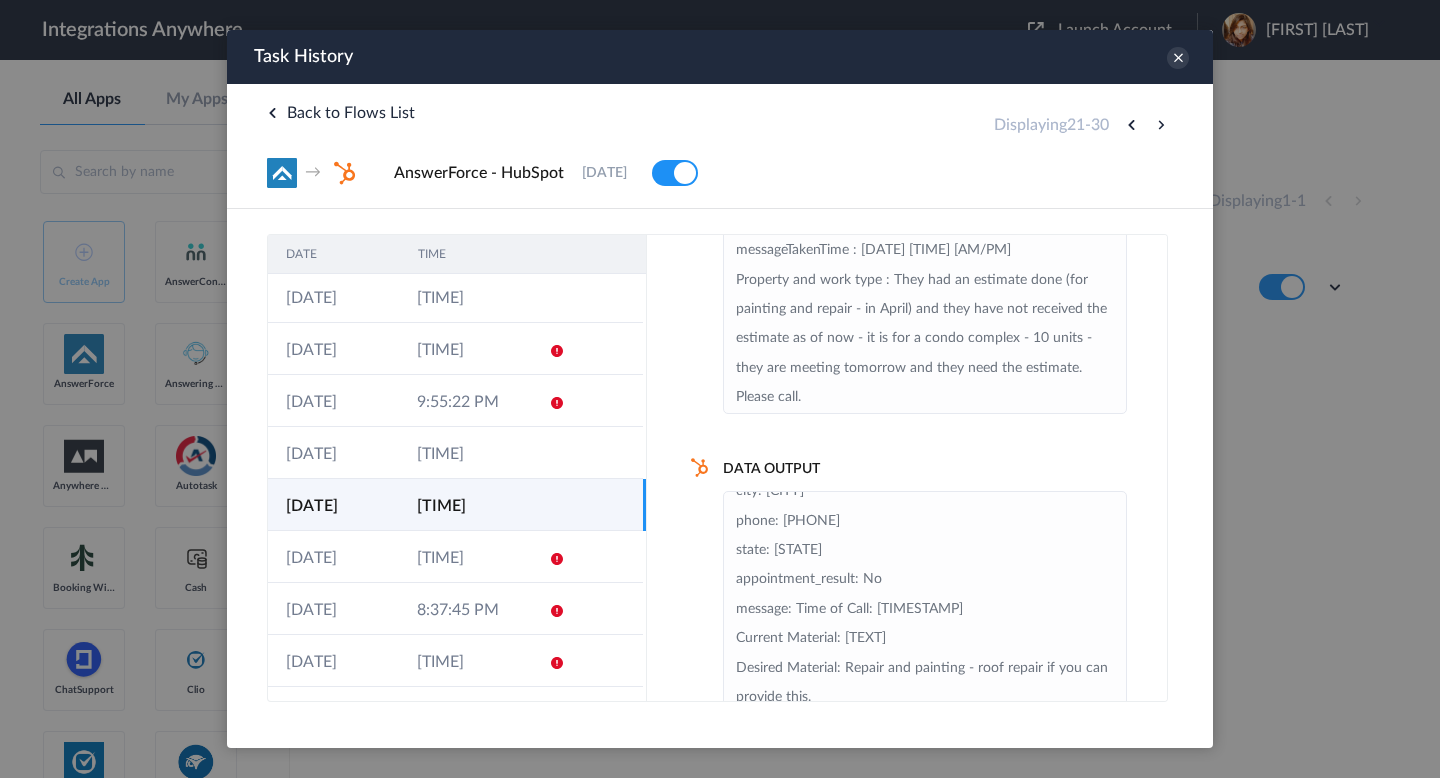 scroll, scrollTop: 431, scrollLeft: 0, axis: vertical 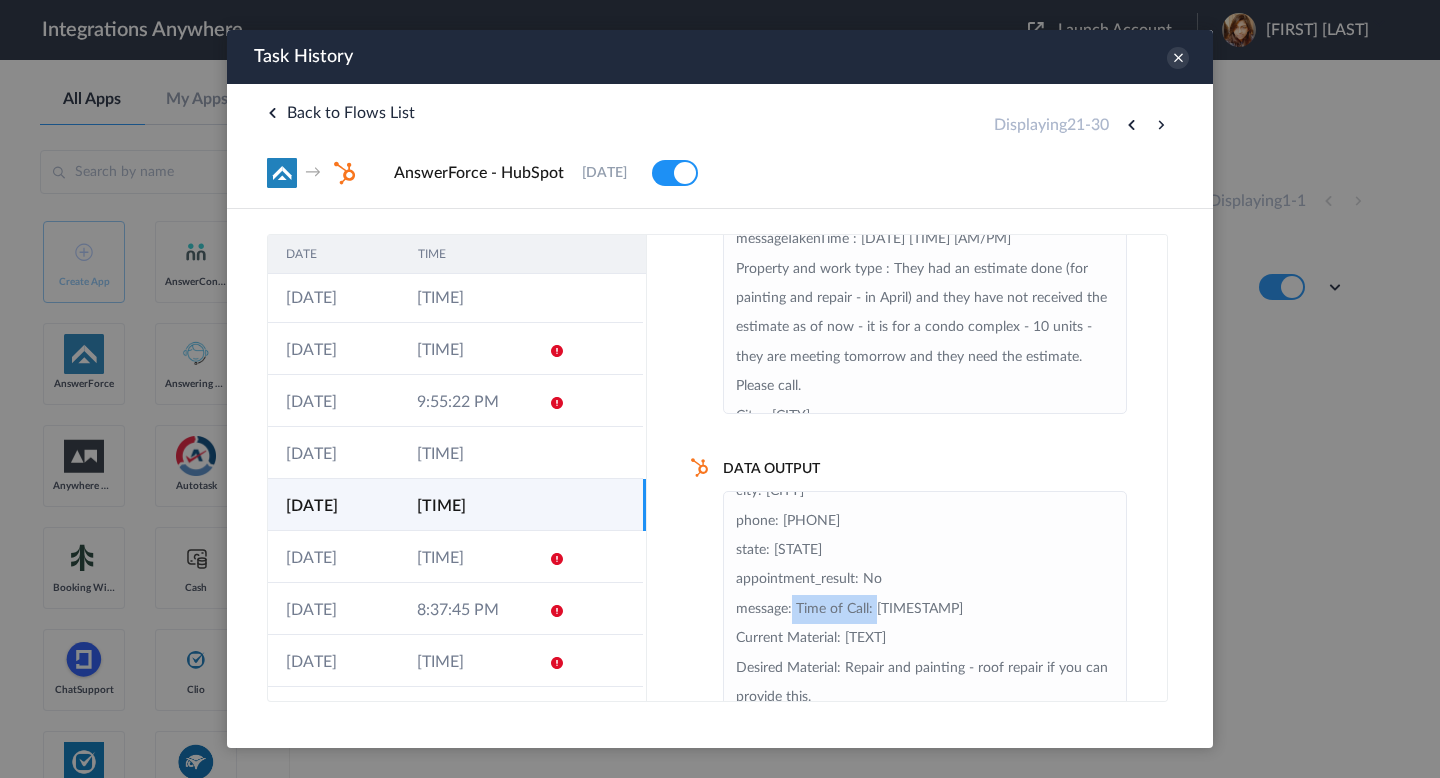 drag, startPoint x: 792, startPoint y: 605, endPoint x: 875, endPoint y: 605, distance: 83 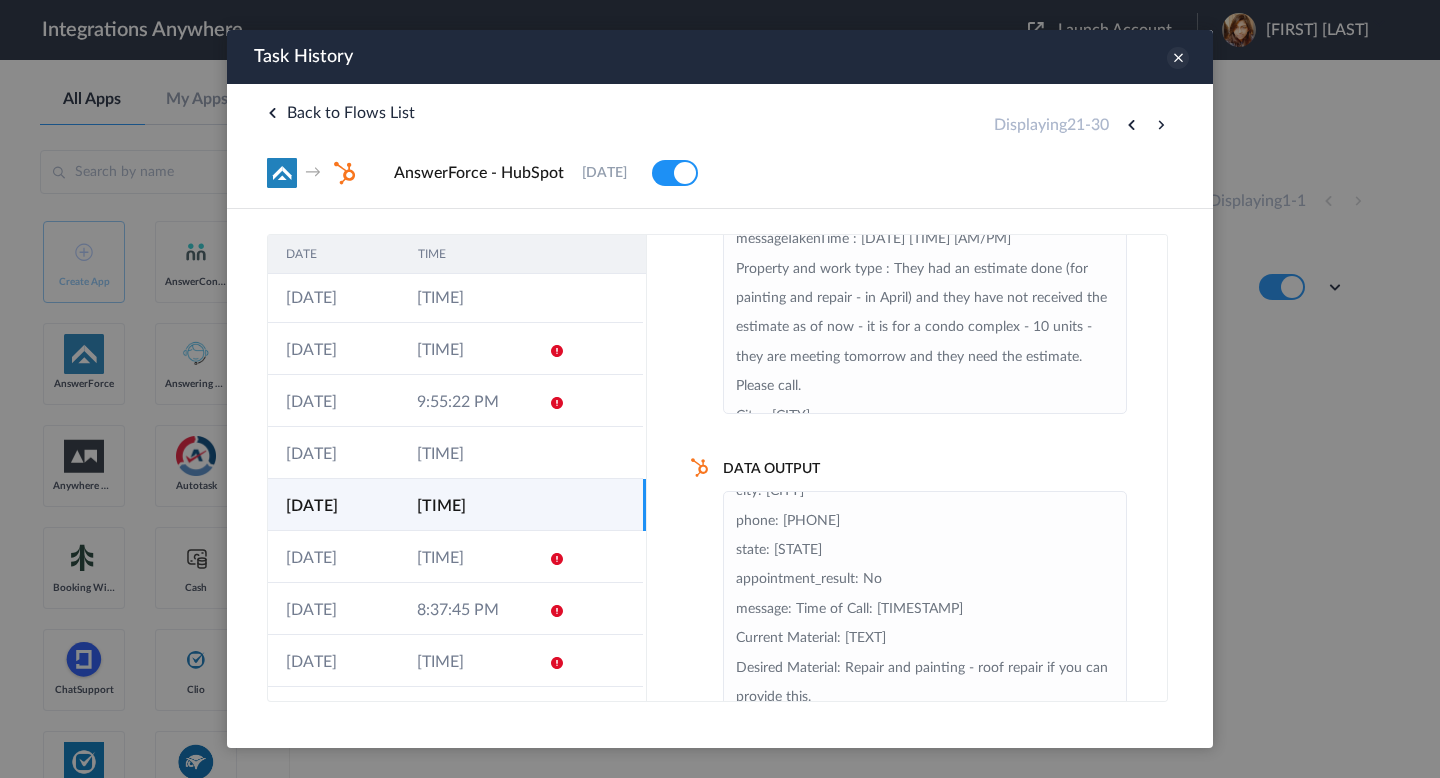 click at bounding box center (1178, 58) 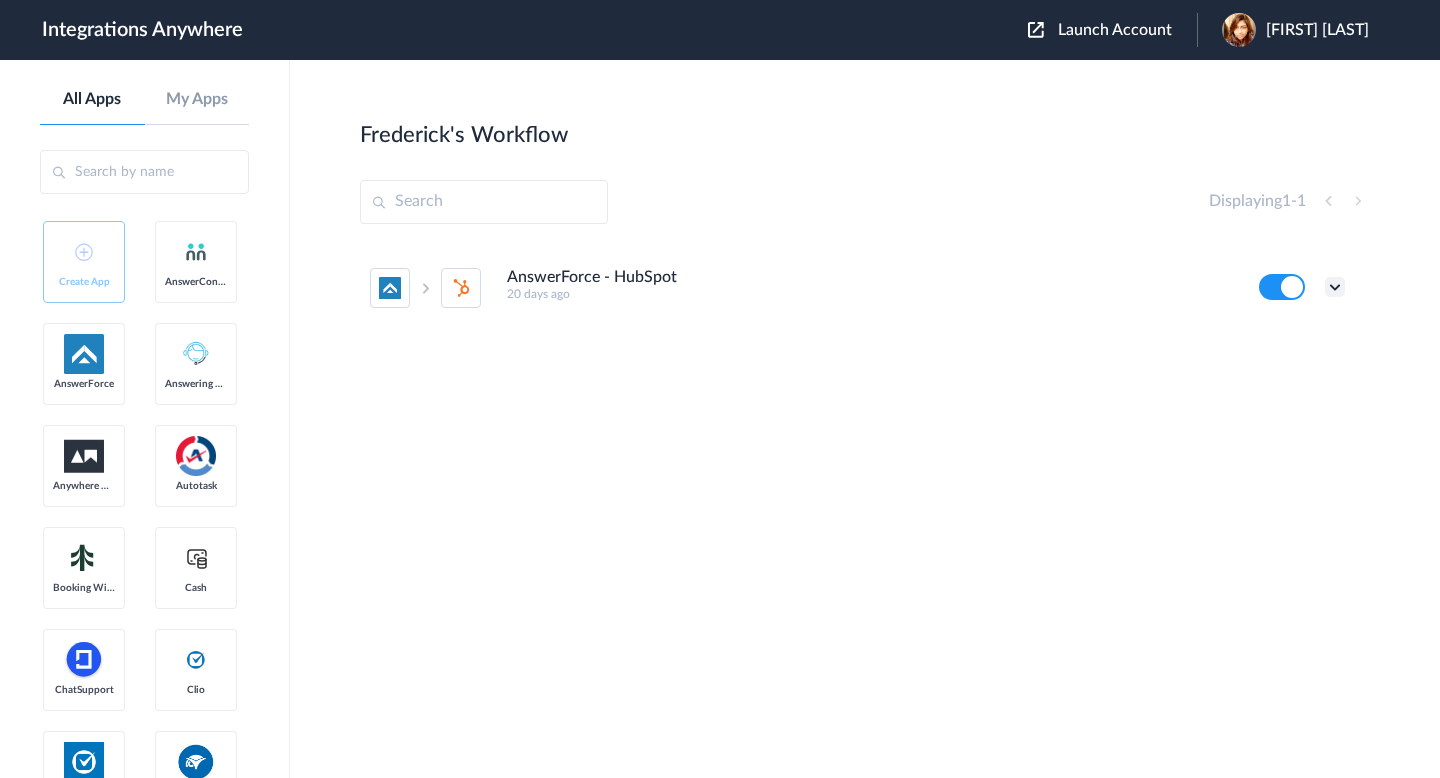 click at bounding box center [1335, 287] 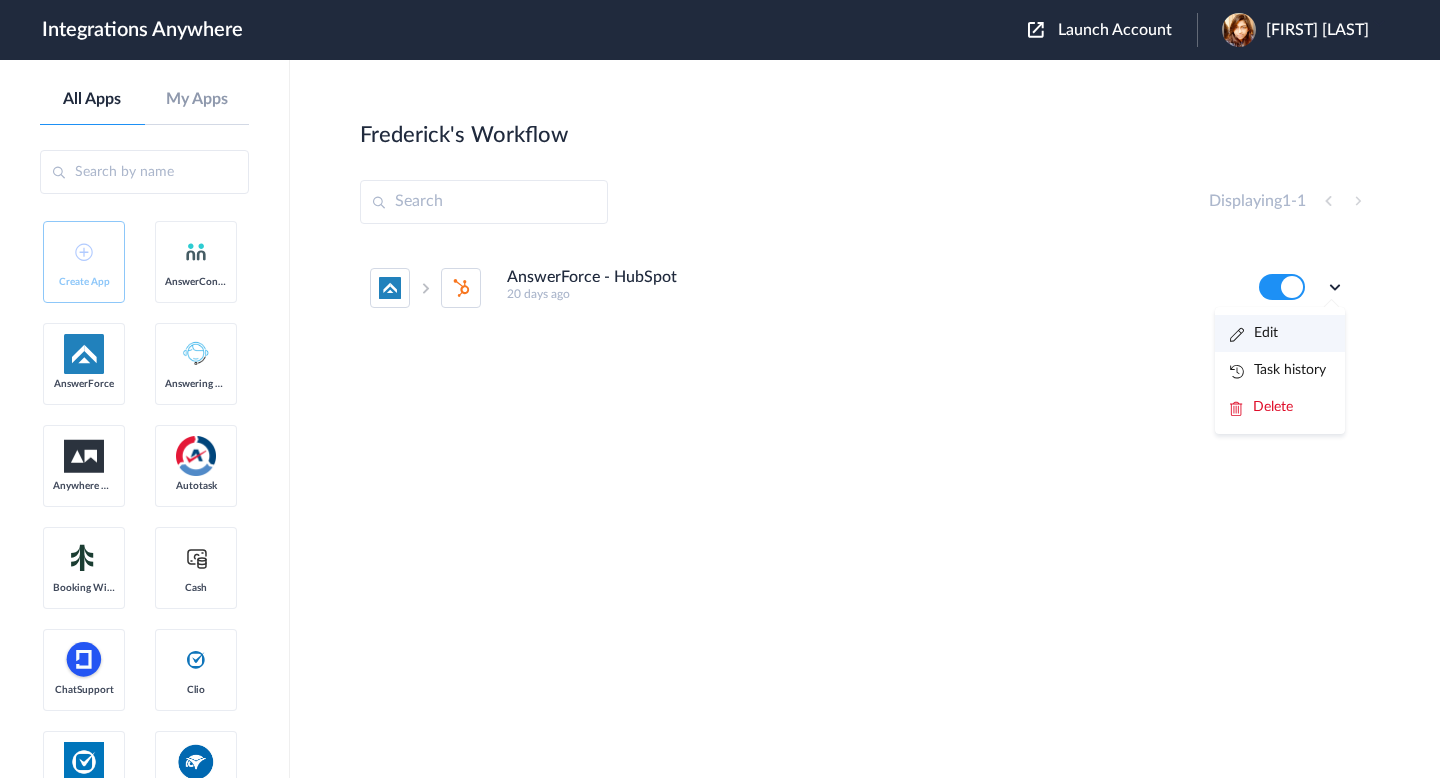 click on "Edit" at bounding box center (1254, 333) 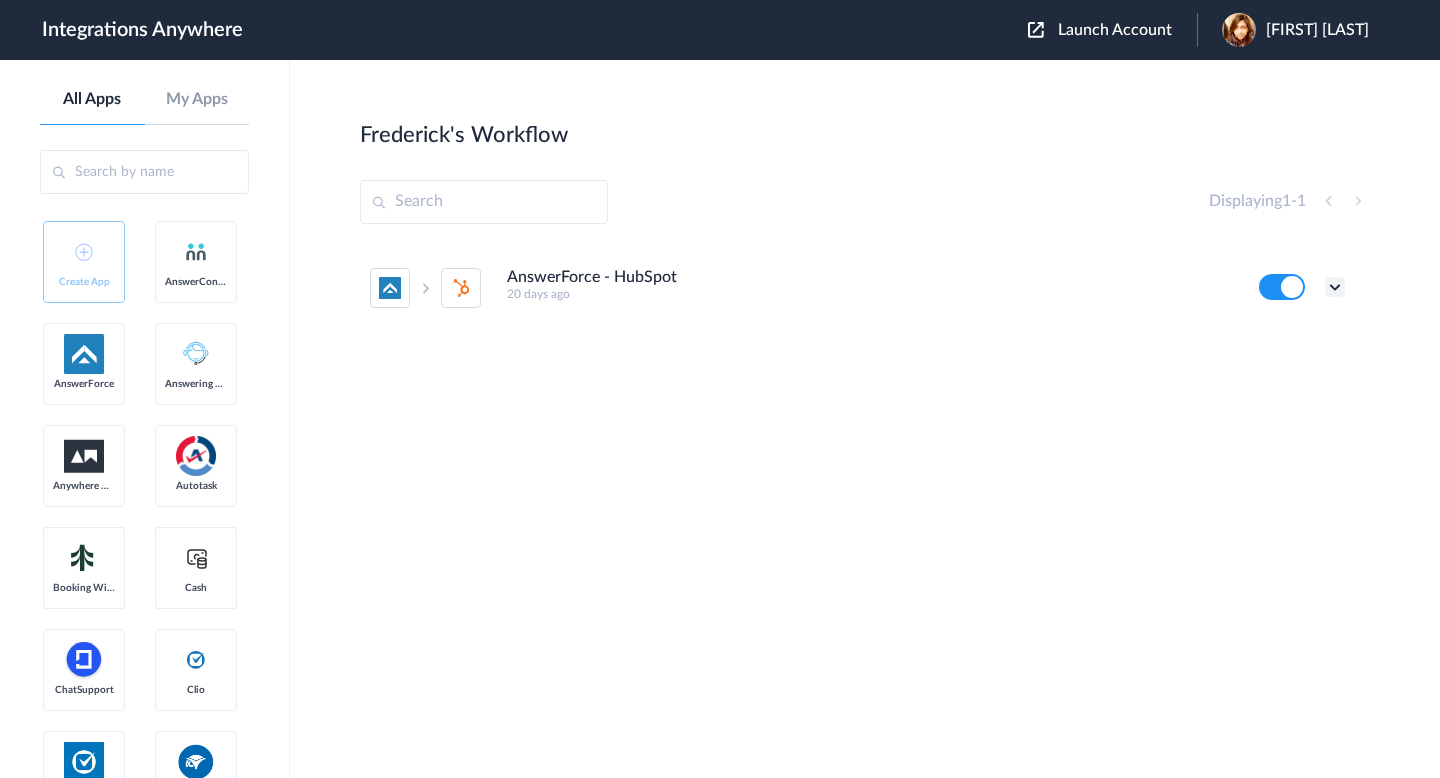 click at bounding box center [1335, 287] 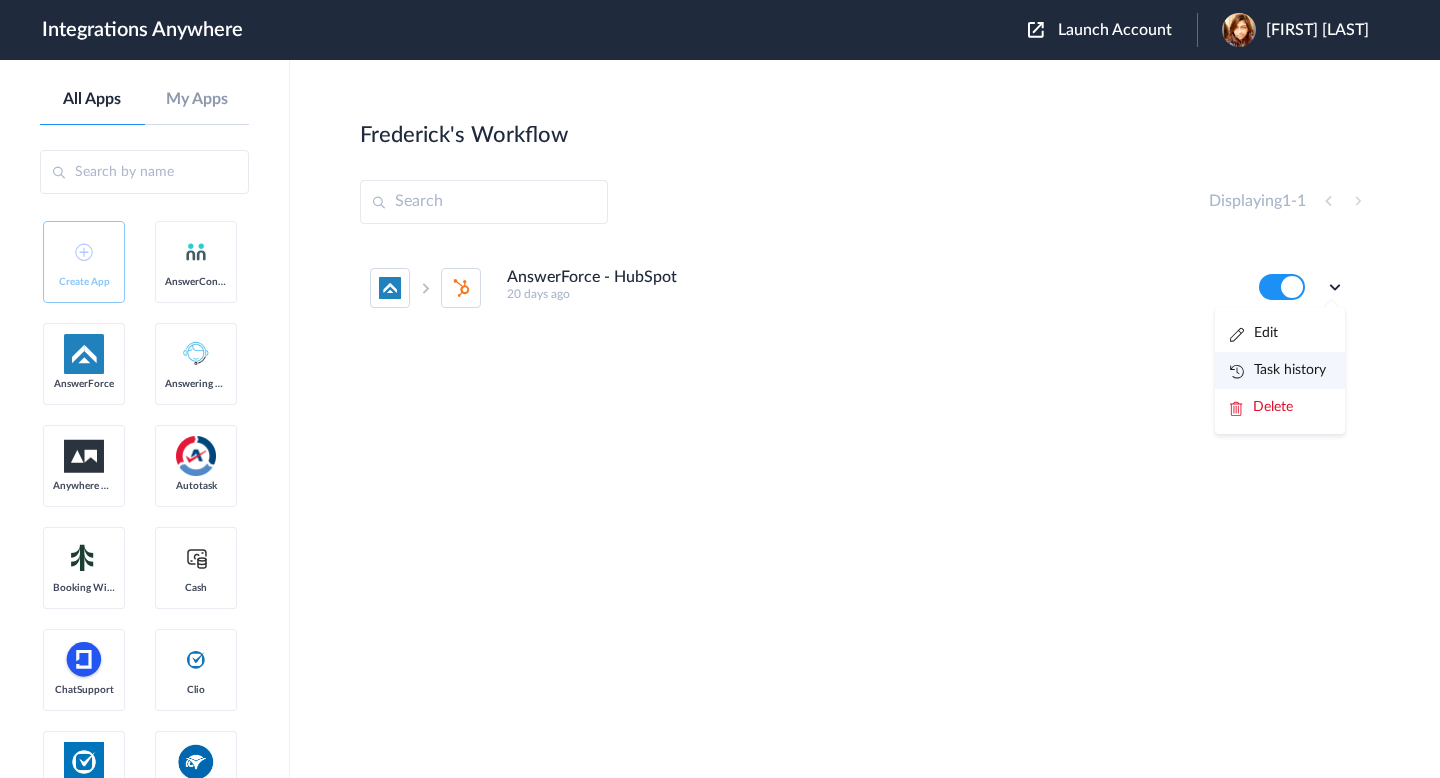 click on "Task history" at bounding box center [1278, 370] 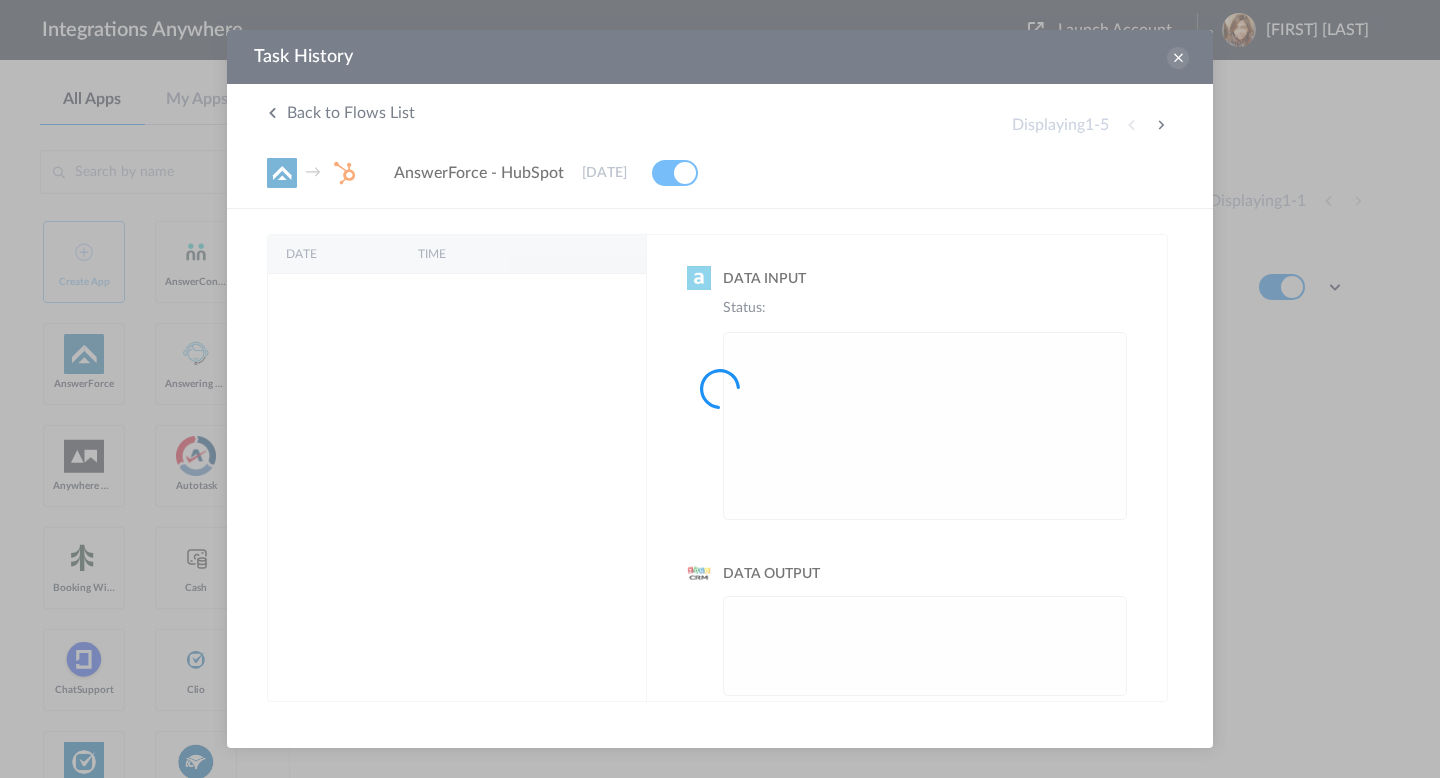 scroll, scrollTop: 0, scrollLeft: 0, axis: both 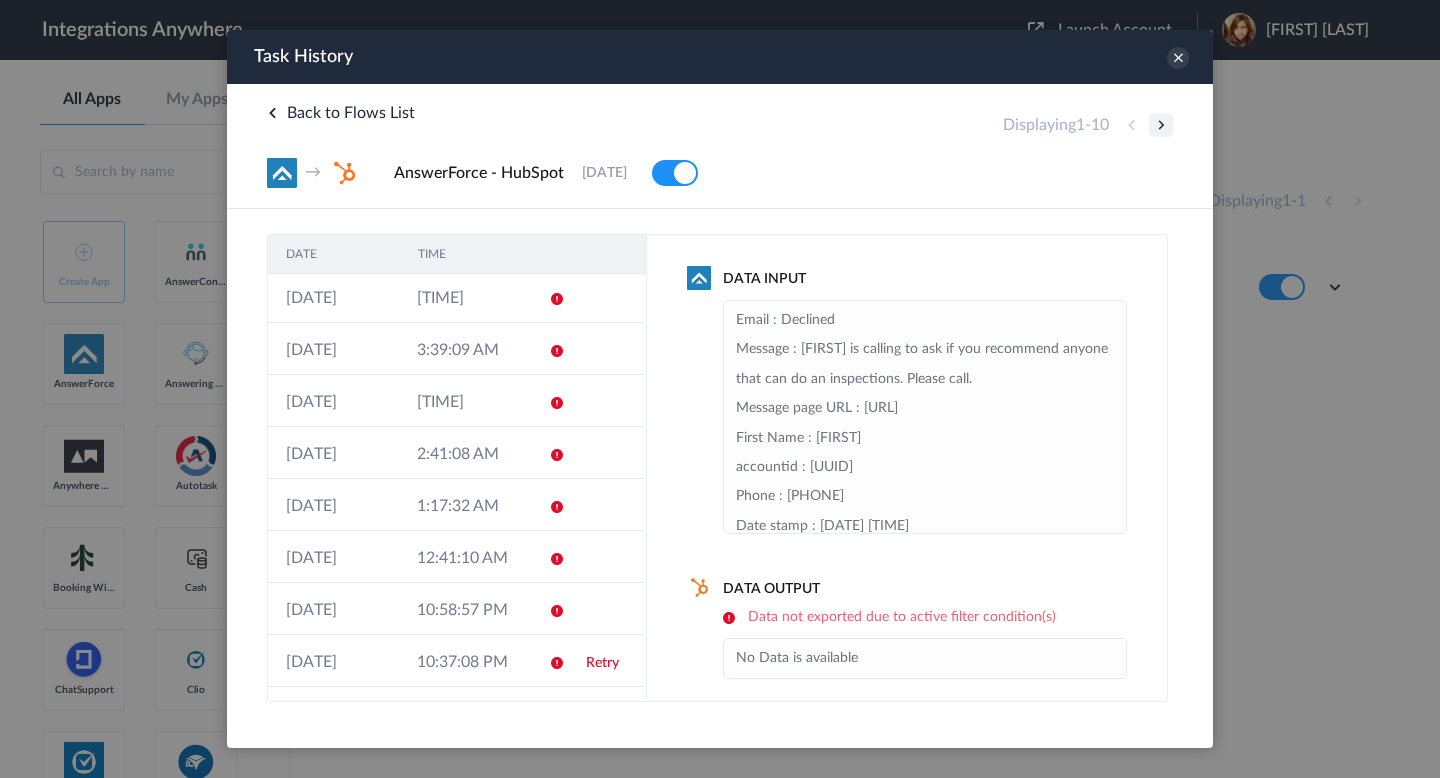 click at bounding box center [1161, 125] 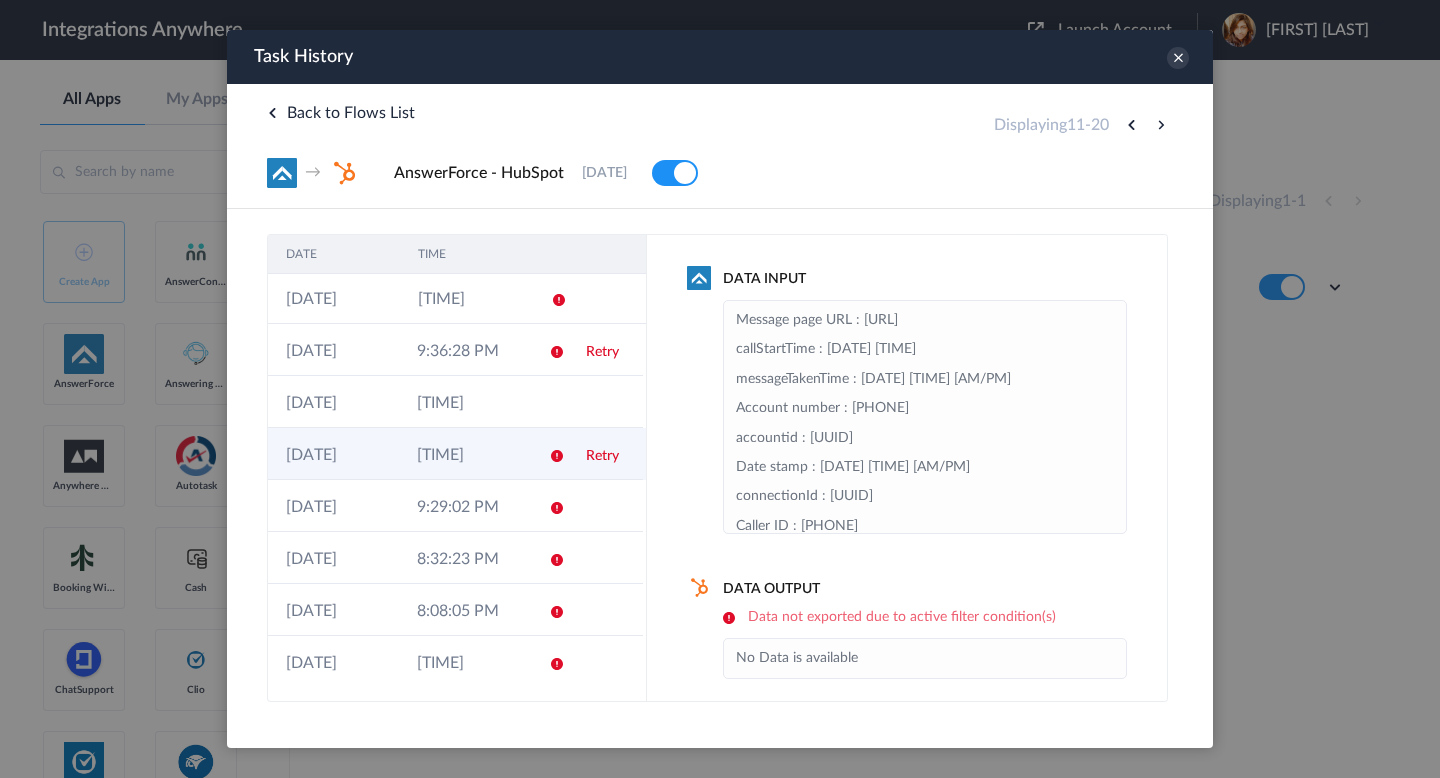 scroll, scrollTop: 0, scrollLeft: 0, axis: both 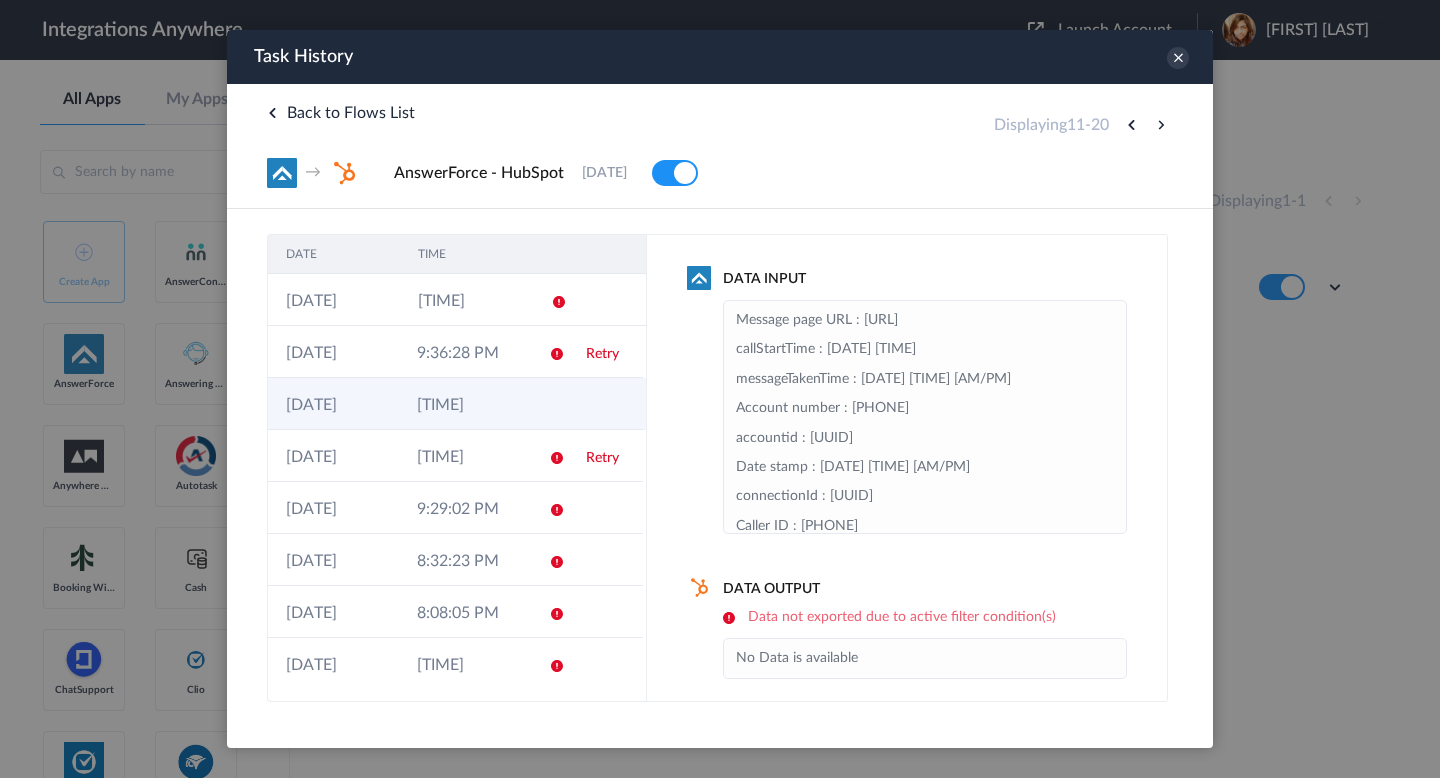 click on "9:31:49 PM" at bounding box center [464, 404] 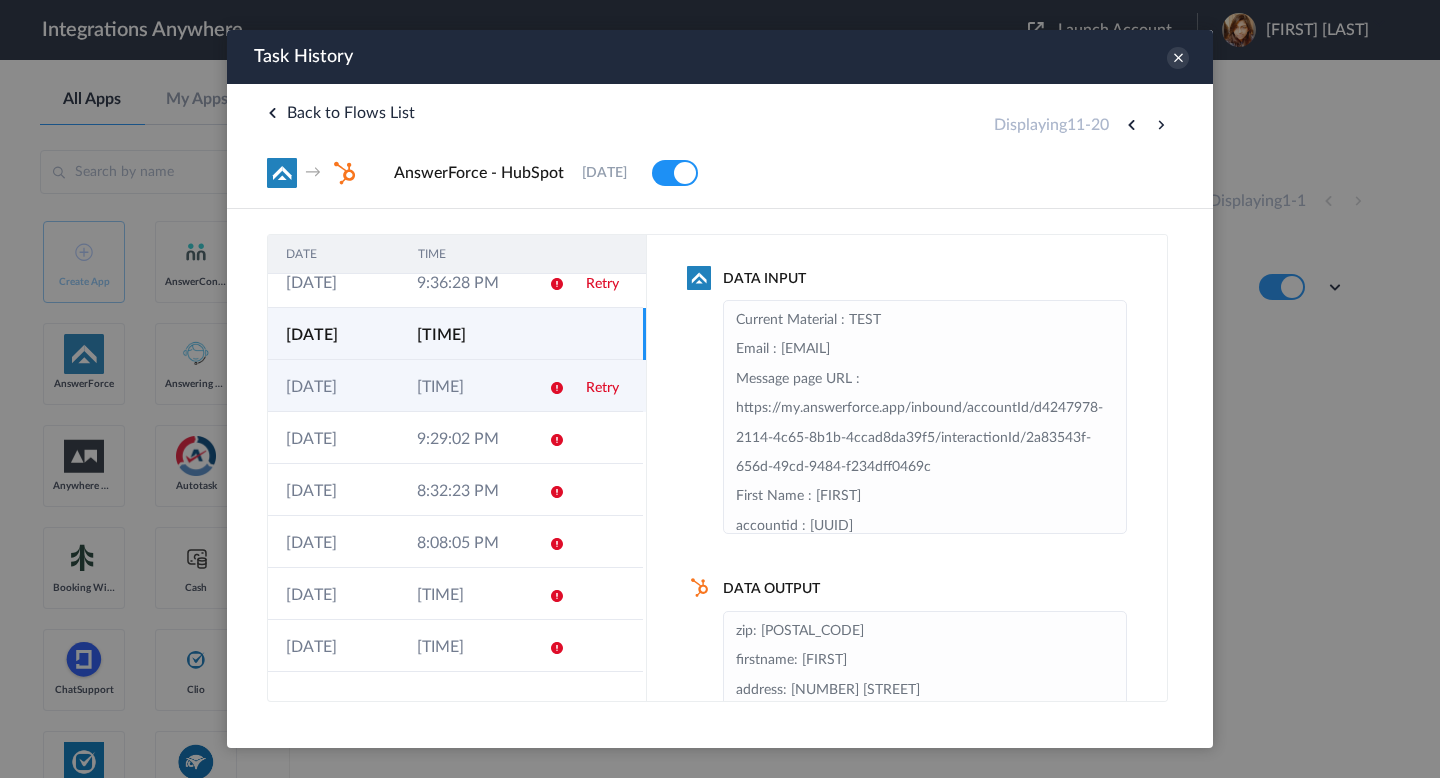 scroll, scrollTop: 107, scrollLeft: 0, axis: vertical 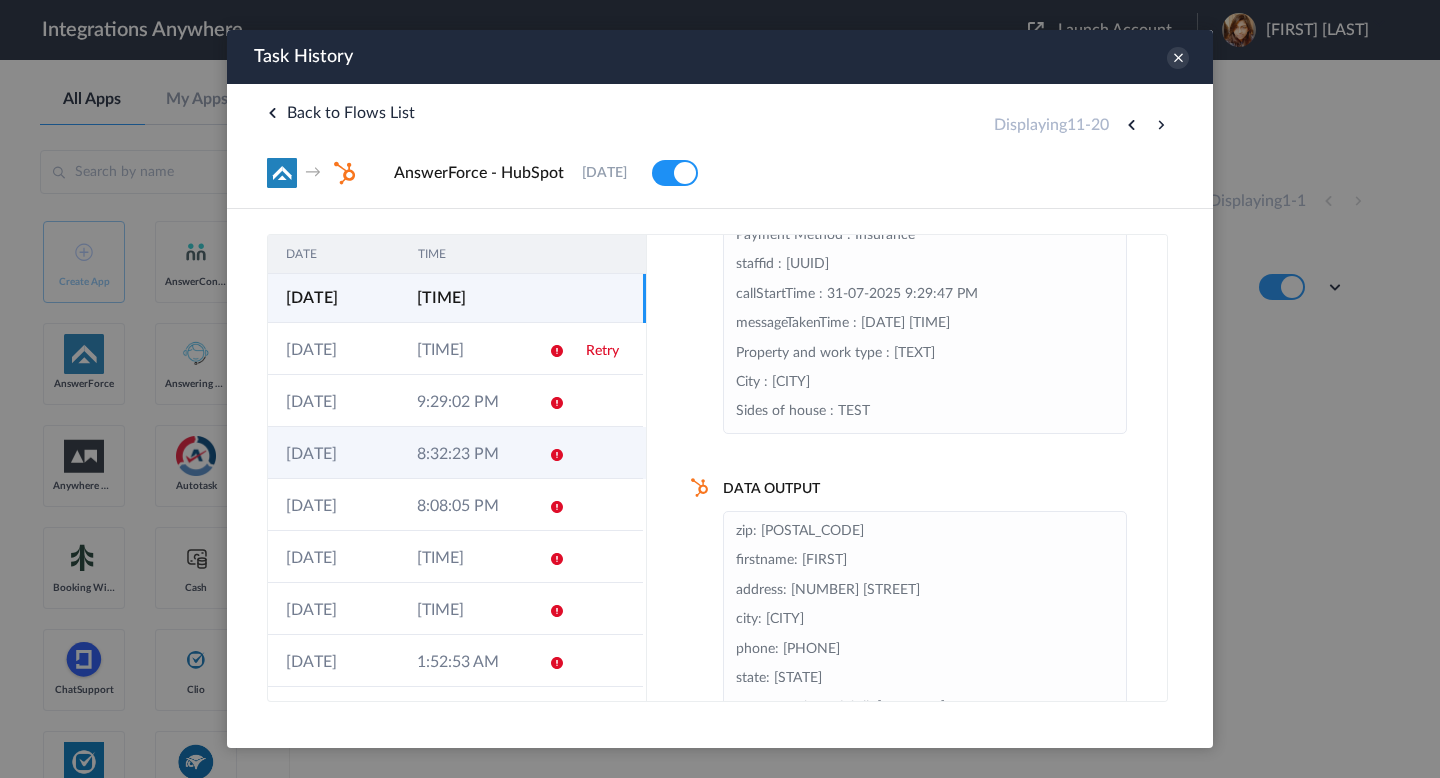 click at bounding box center (550, 453) 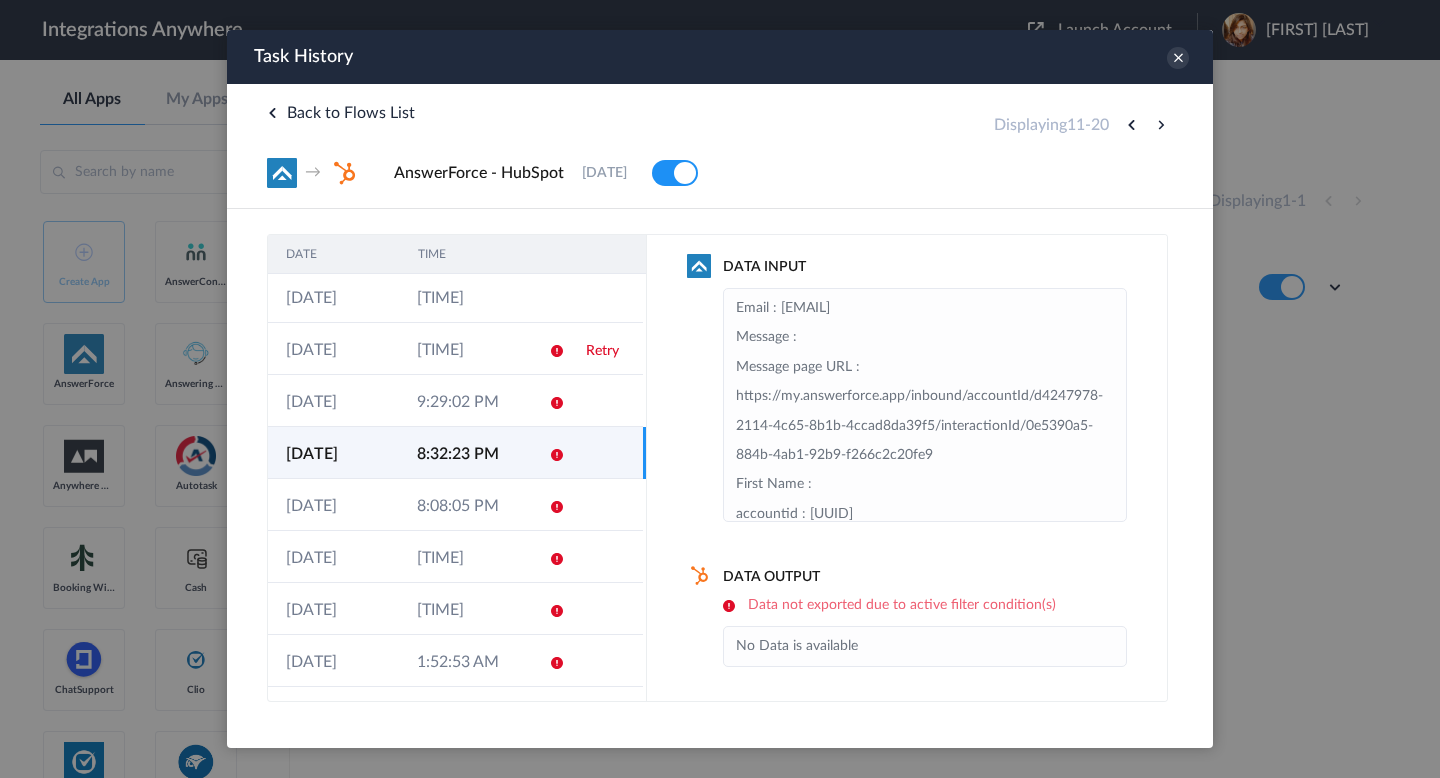 scroll, scrollTop: 13, scrollLeft: 0, axis: vertical 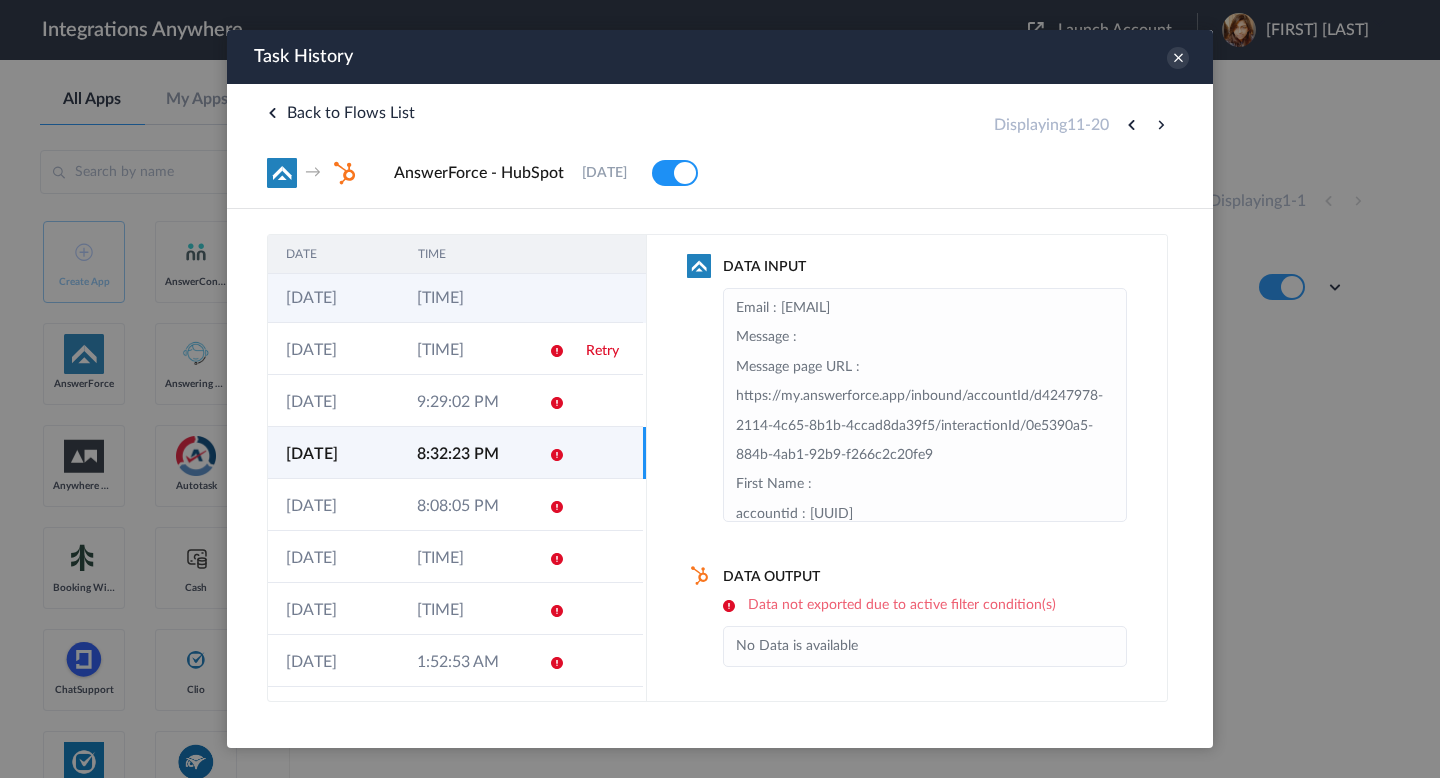 click on "9:31:49 PM" at bounding box center (464, 297) 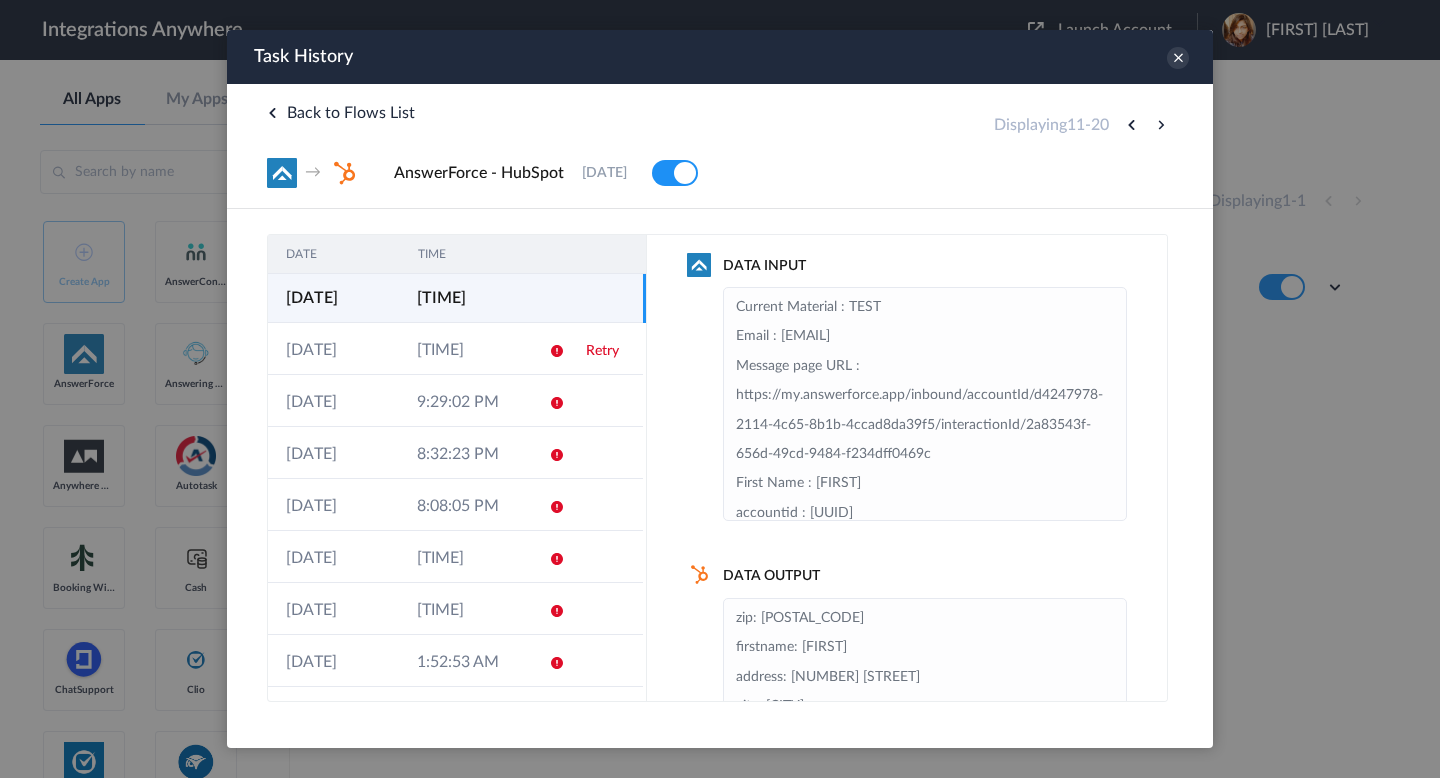 scroll, scrollTop: 100, scrollLeft: 0, axis: vertical 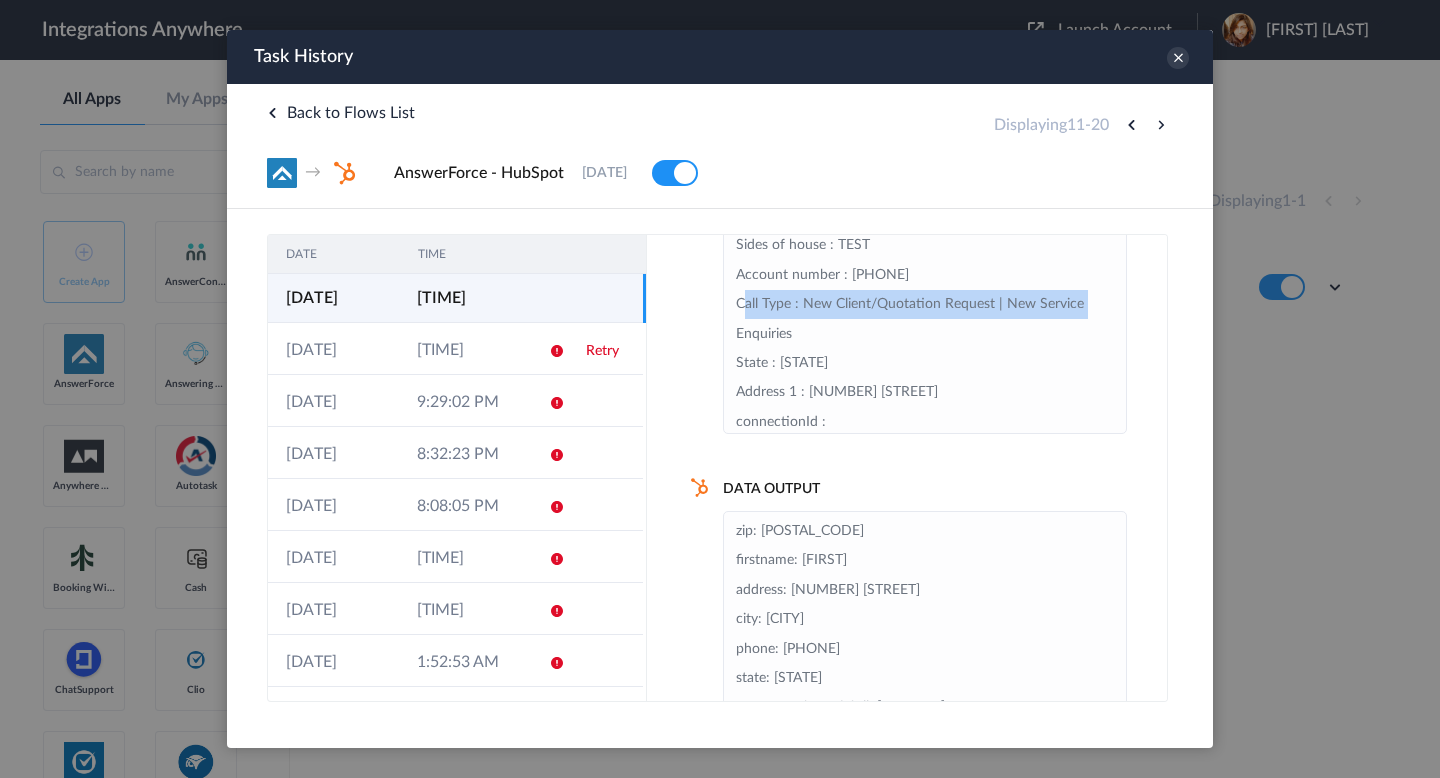 drag, startPoint x: 750, startPoint y: 303, endPoint x: 1083, endPoint y: 312, distance: 333.1216 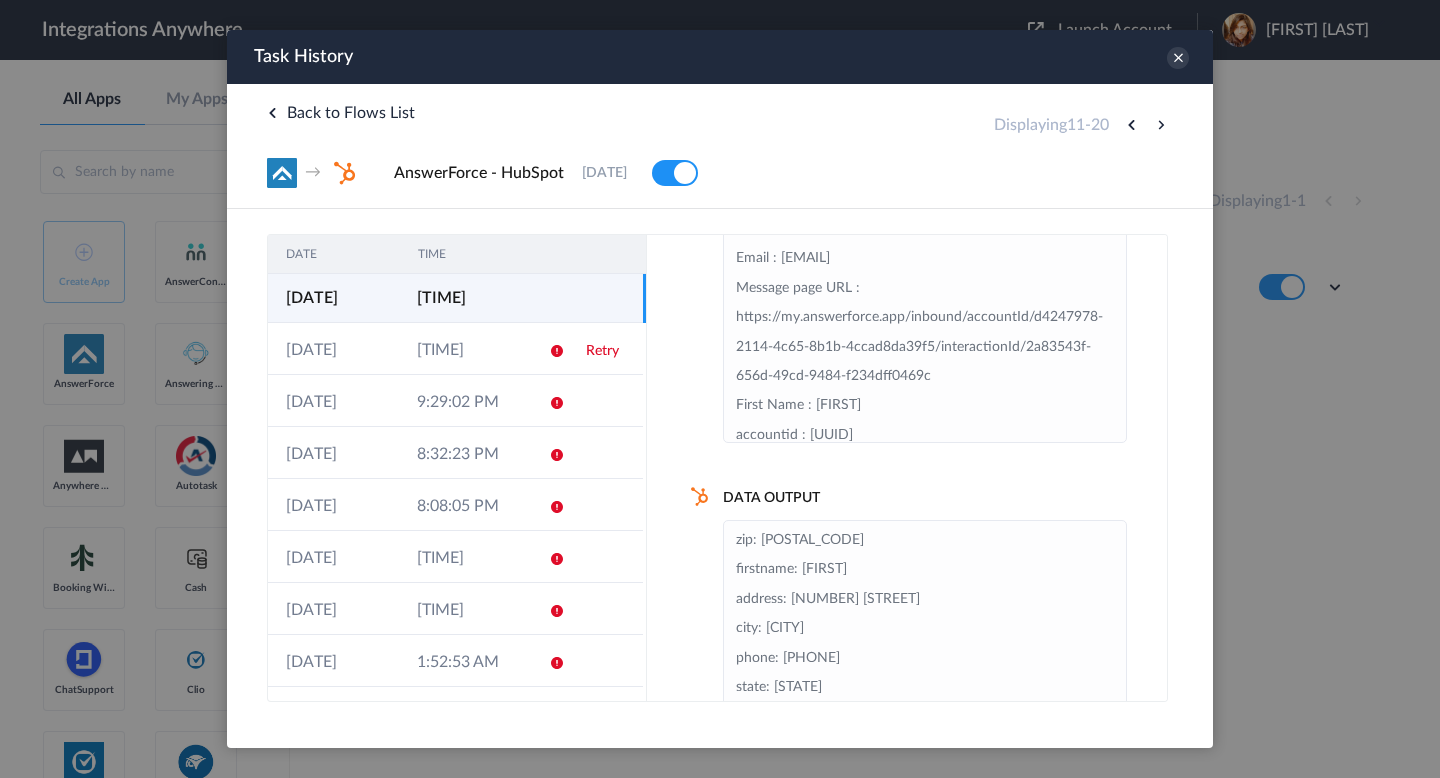 scroll, scrollTop: 0, scrollLeft: 0, axis: both 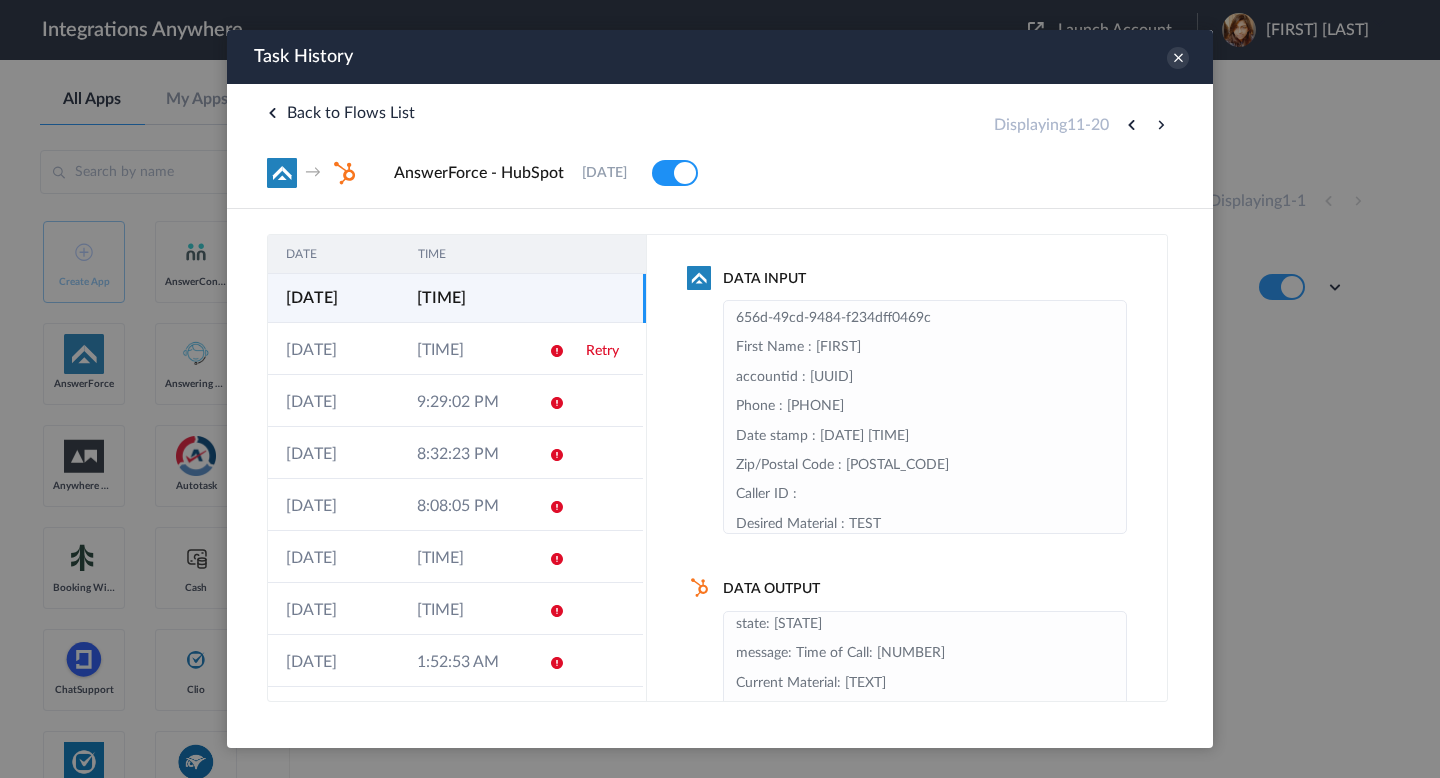 drag, startPoint x: 993, startPoint y: 650, endPoint x: 849, endPoint y: 653, distance: 144.03125 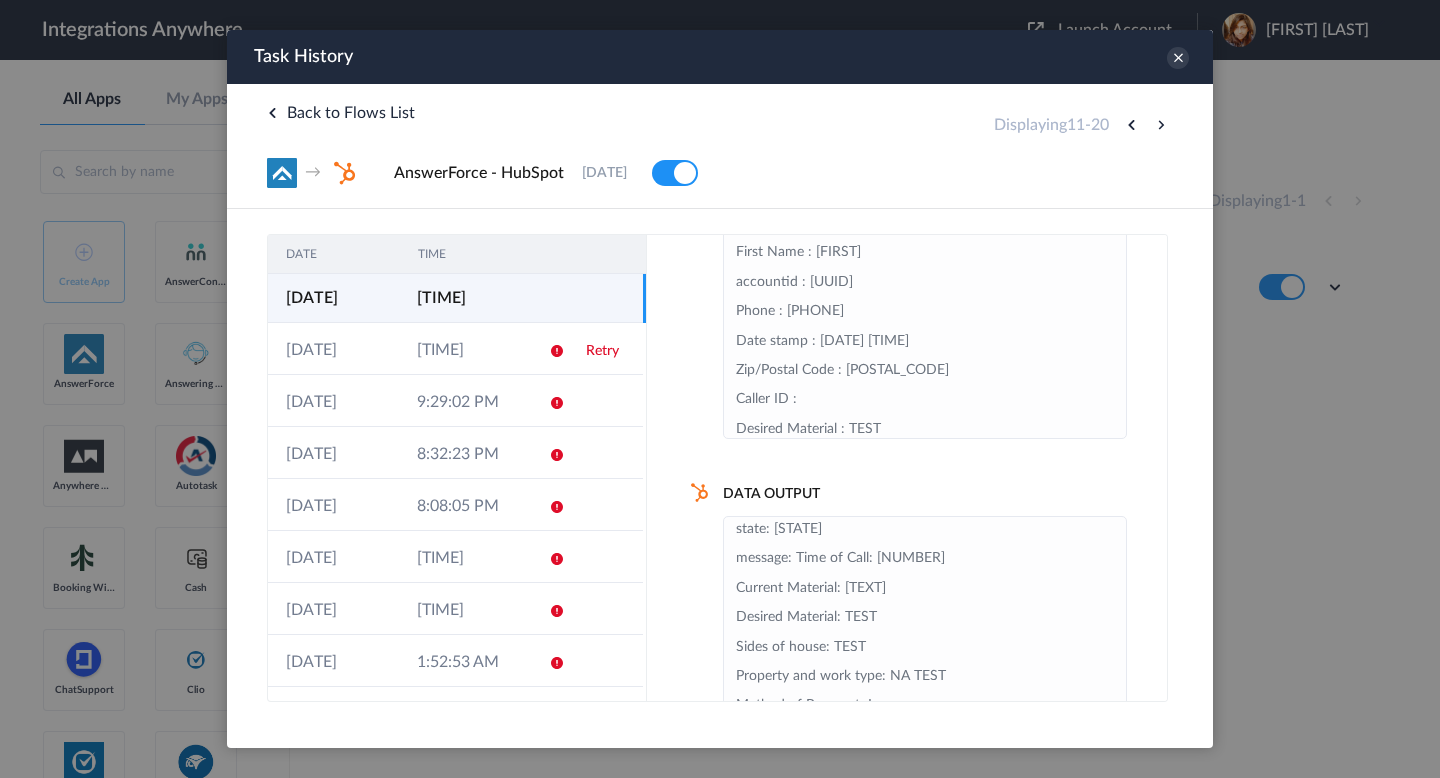 scroll, scrollTop: 139, scrollLeft: 0, axis: vertical 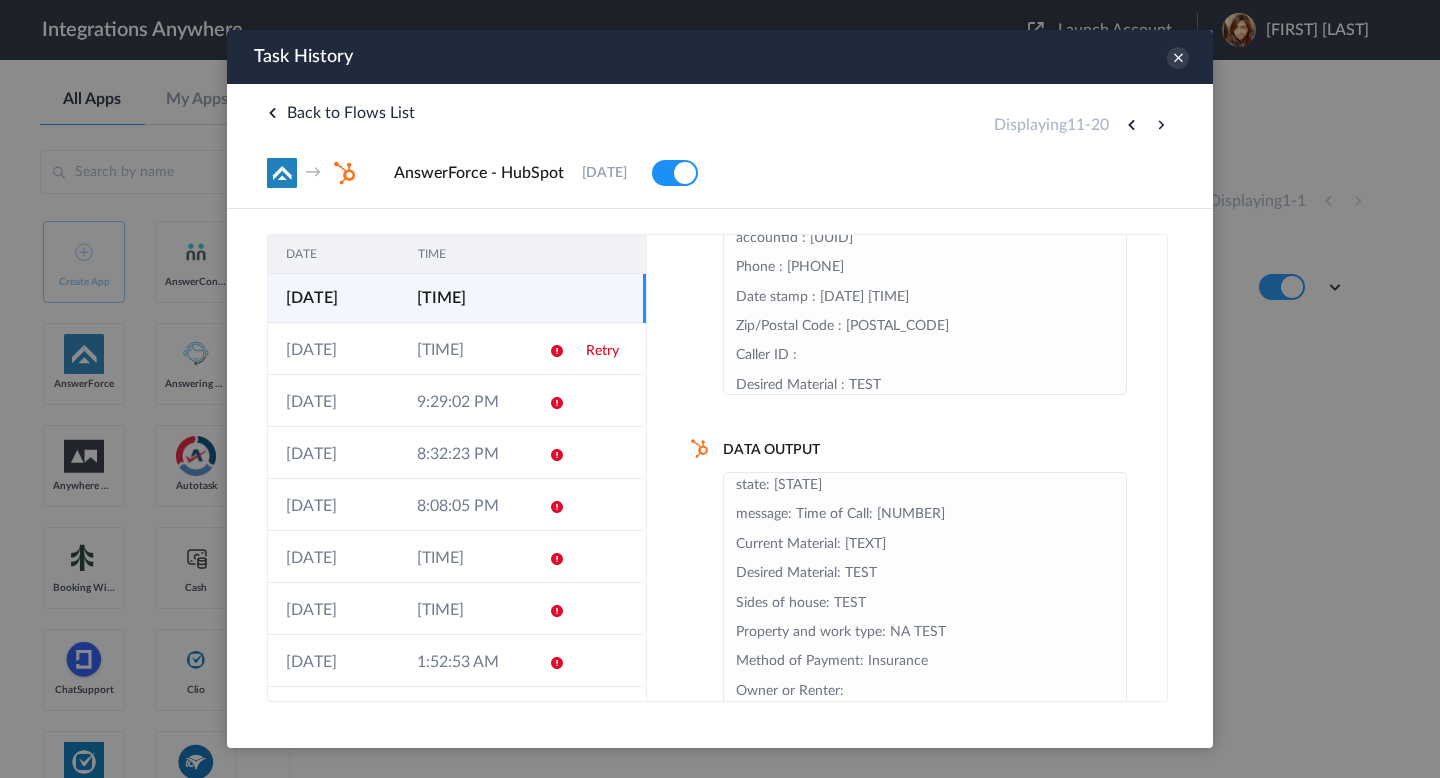 click on "zip: 07065 firstname: Idris address: 123 Sesame Street city: Rahway phone: +12000000001 state: New Jersey message: Time of Call: 1753977587540 Current Material: TEST   Desired Material: TEST Sides of house: TEST Property and work type: NA TEST    Method of Payment: Insurance Owner or Renter:  Time lived on property:    Single or Multi-Family:    Additional Notes/Details: this is another test from AnswerForce. Please ignore. email: test123@gmail.com lastname: Alba" at bounding box center (925, 618) 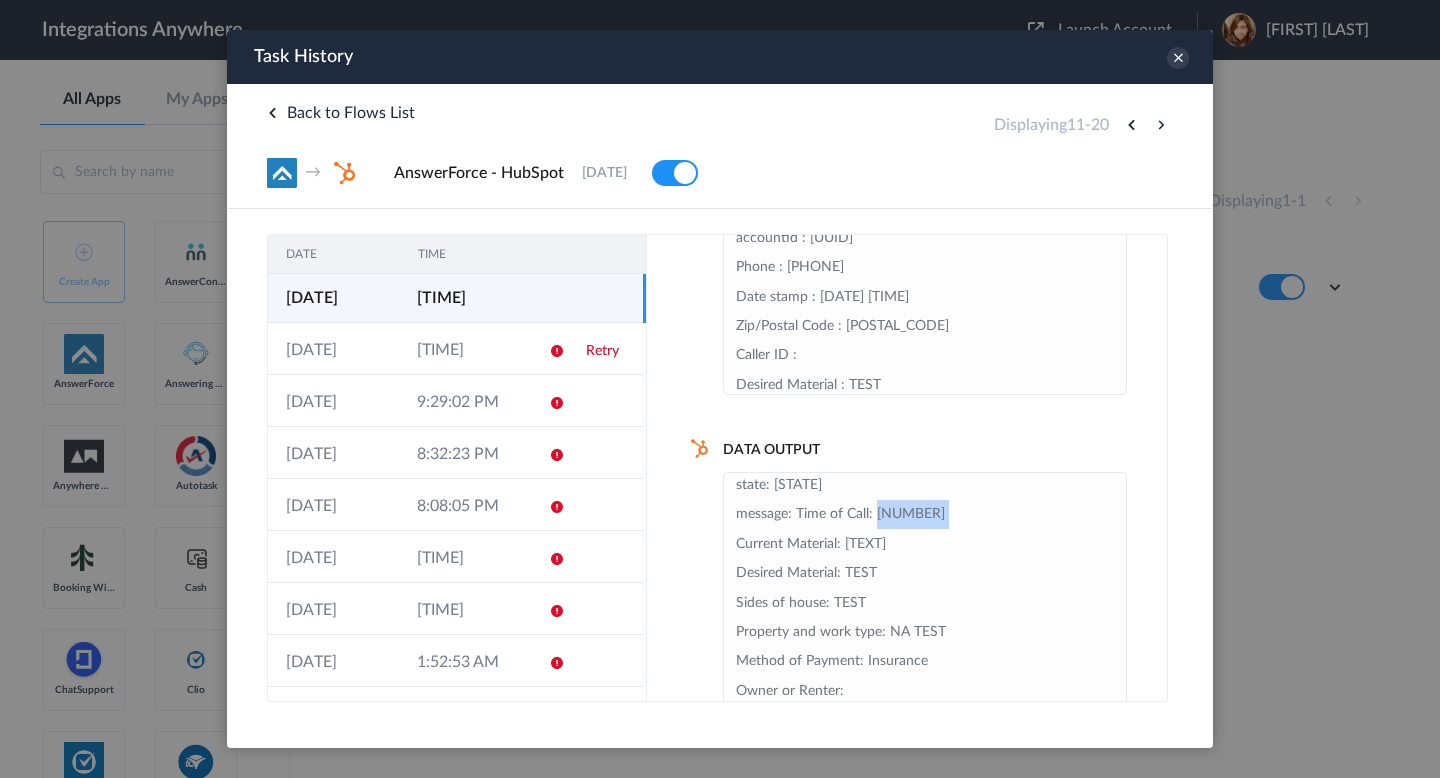 drag, startPoint x: 1010, startPoint y: 508, endPoint x: 892, endPoint y: 508, distance: 118 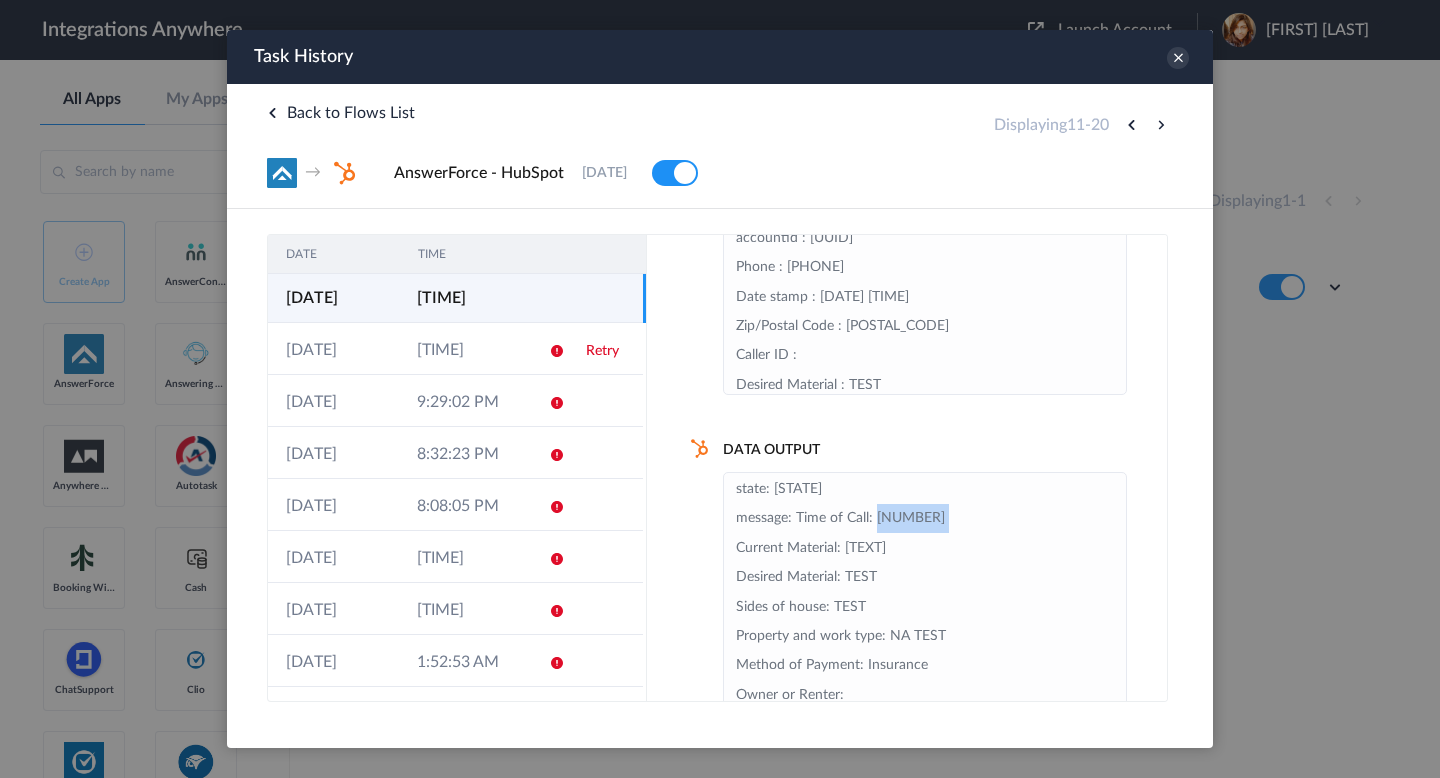 scroll, scrollTop: 146, scrollLeft: 0, axis: vertical 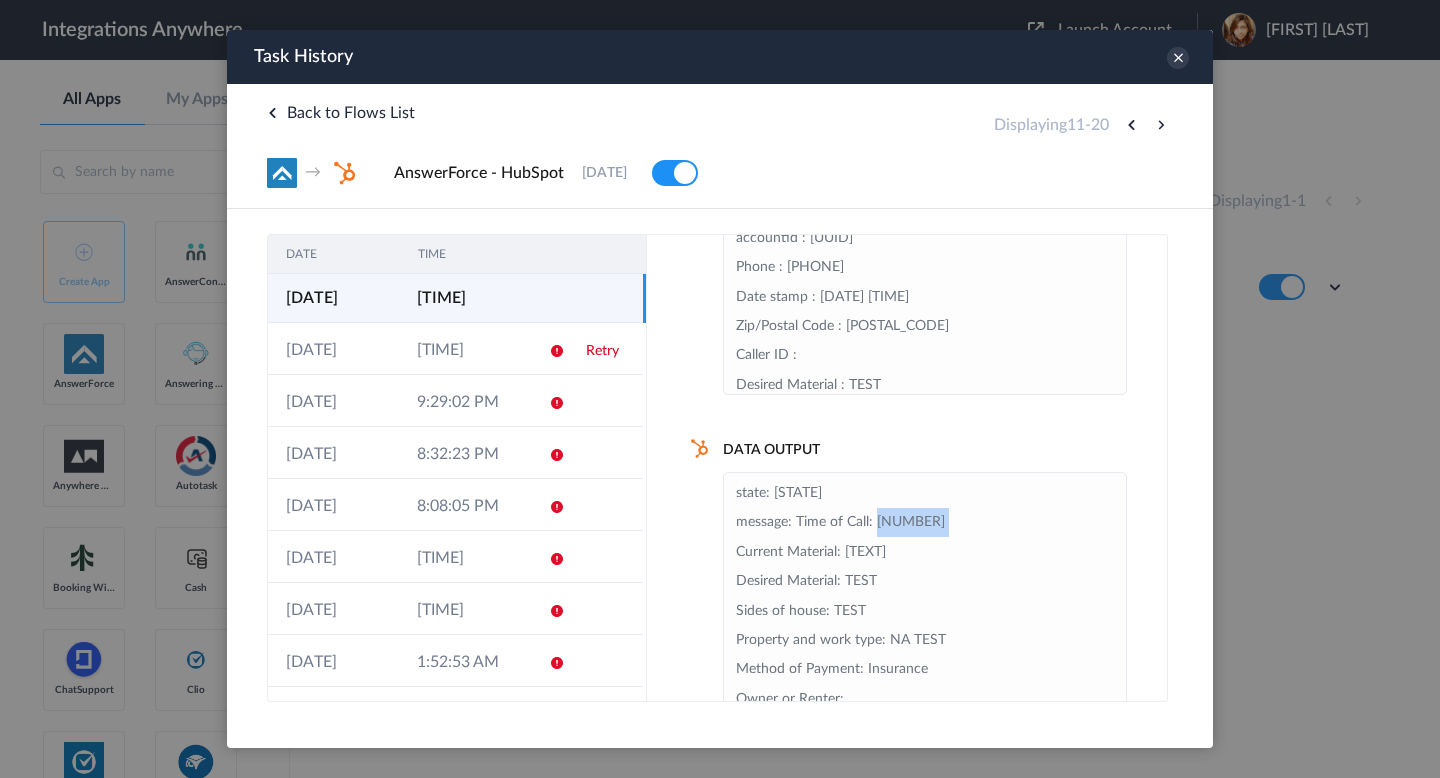 click on "zip: 07065 firstname: Idris address: 123 Sesame Street city: Rahway phone: +12000000001 state: New Jersey message: Time of Call: 1753977587540 Current Material: TEST   Desired Material: TEST Sides of house: TEST Property and work type: NA TEST    Method of Payment: Insurance Owner or Renter:  Time lived on property:    Single or Multi-Family:    Additional Notes/Details: this is another test from AnswerForce. Please ignore. email: test123@gmail.com lastname: Alba" at bounding box center [925, 626] 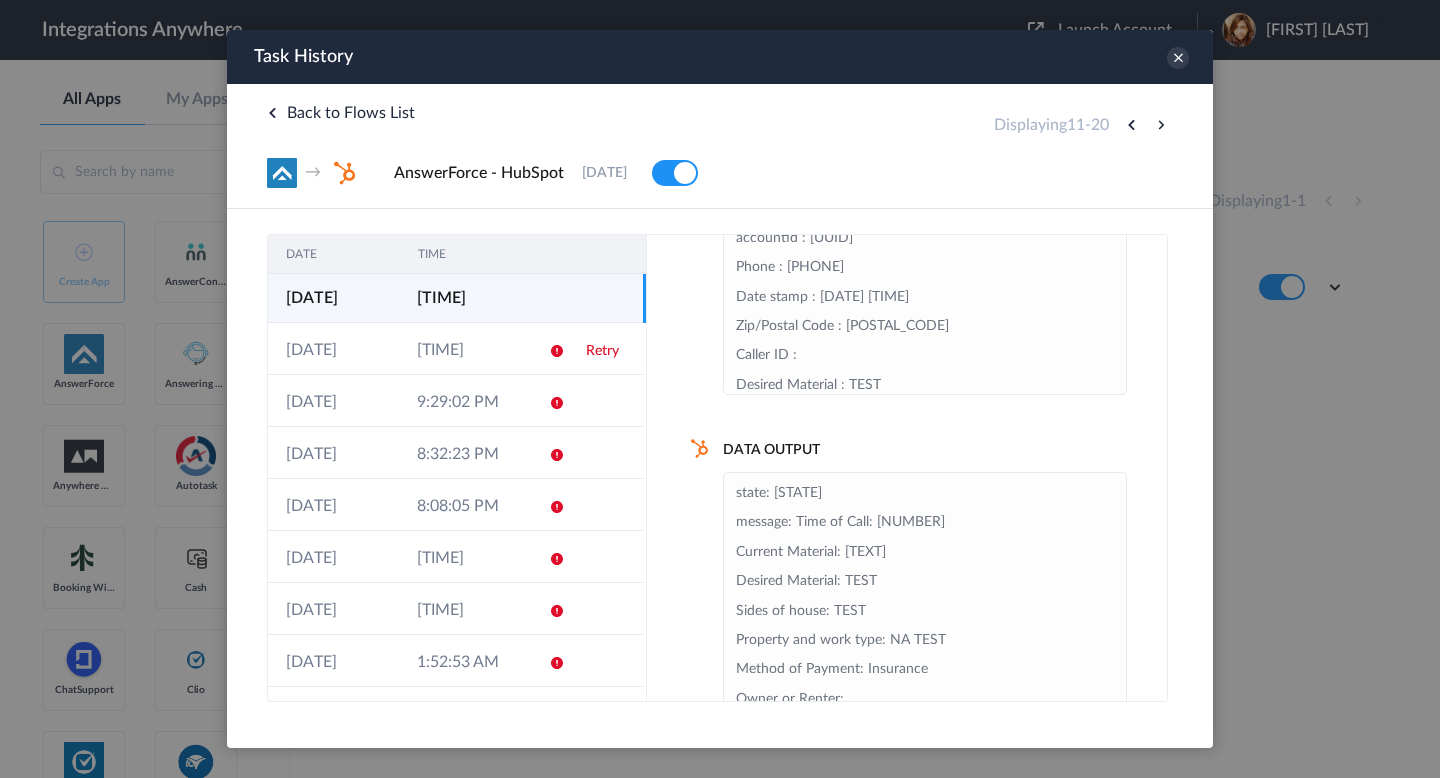 drag, startPoint x: 1038, startPoint y: 531, endPoint x: 872, endPoint y: 525, distance: 166.1084 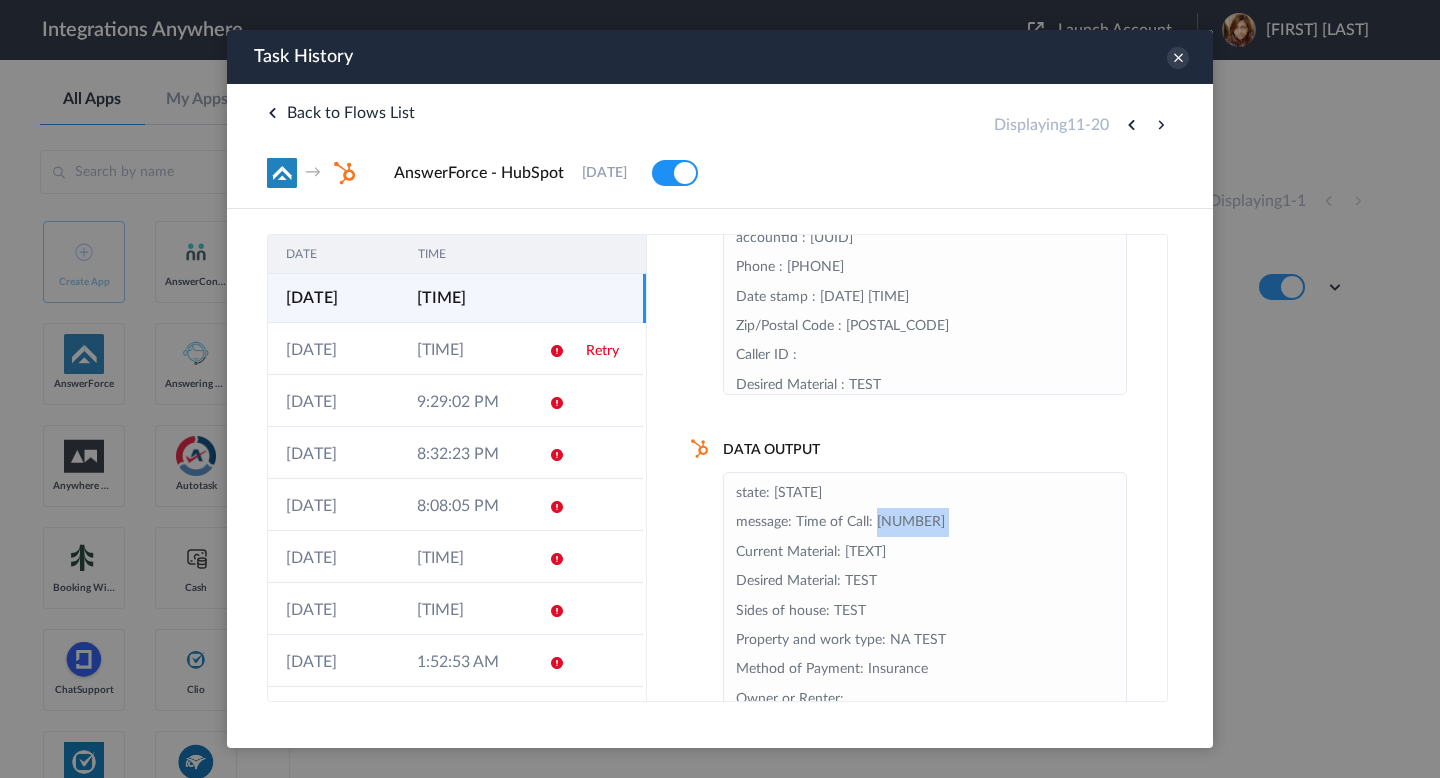 drag, startPoint x: 992, startPoint y: 526, endPoint x: 880, endPoint y: 526, distance: 112 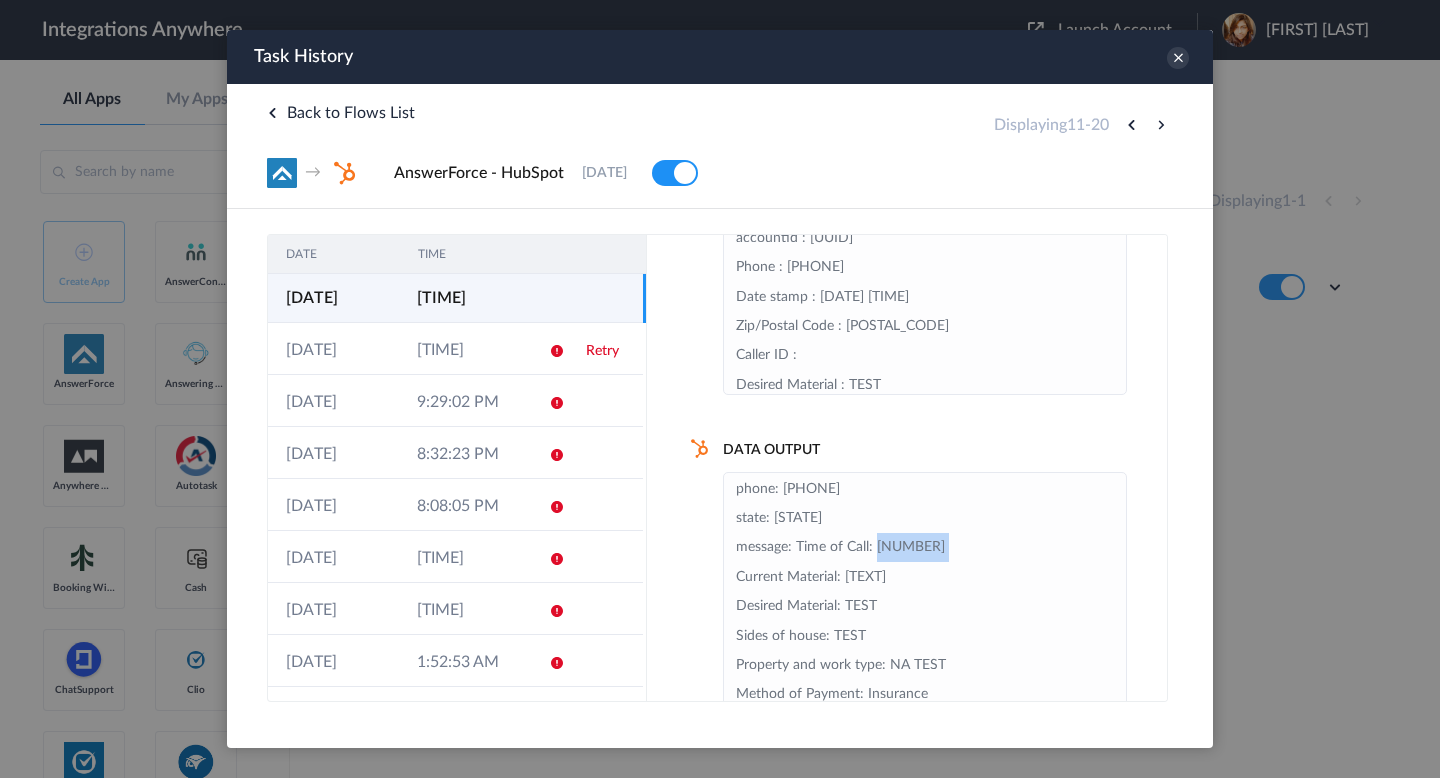 click on "zip: 07065 firstname: Idris address: 123 Sesame Street city: Rahway phone: +12000000001 state: New Jersey message: Time of Call: 1753977587540 Current Material: TEST   Desired Material: TEST Sides of house: TEST Property and work type: NA TEST    Method of Payment: Insurance Owner or Renter:  Time lived on property:    Single or Multi-Family:    Additional Notes/Details: this is another test from AnswerForce. Please ignore. email: test123@gmail.com lastname: Alba" at bounding box center [925, 651] 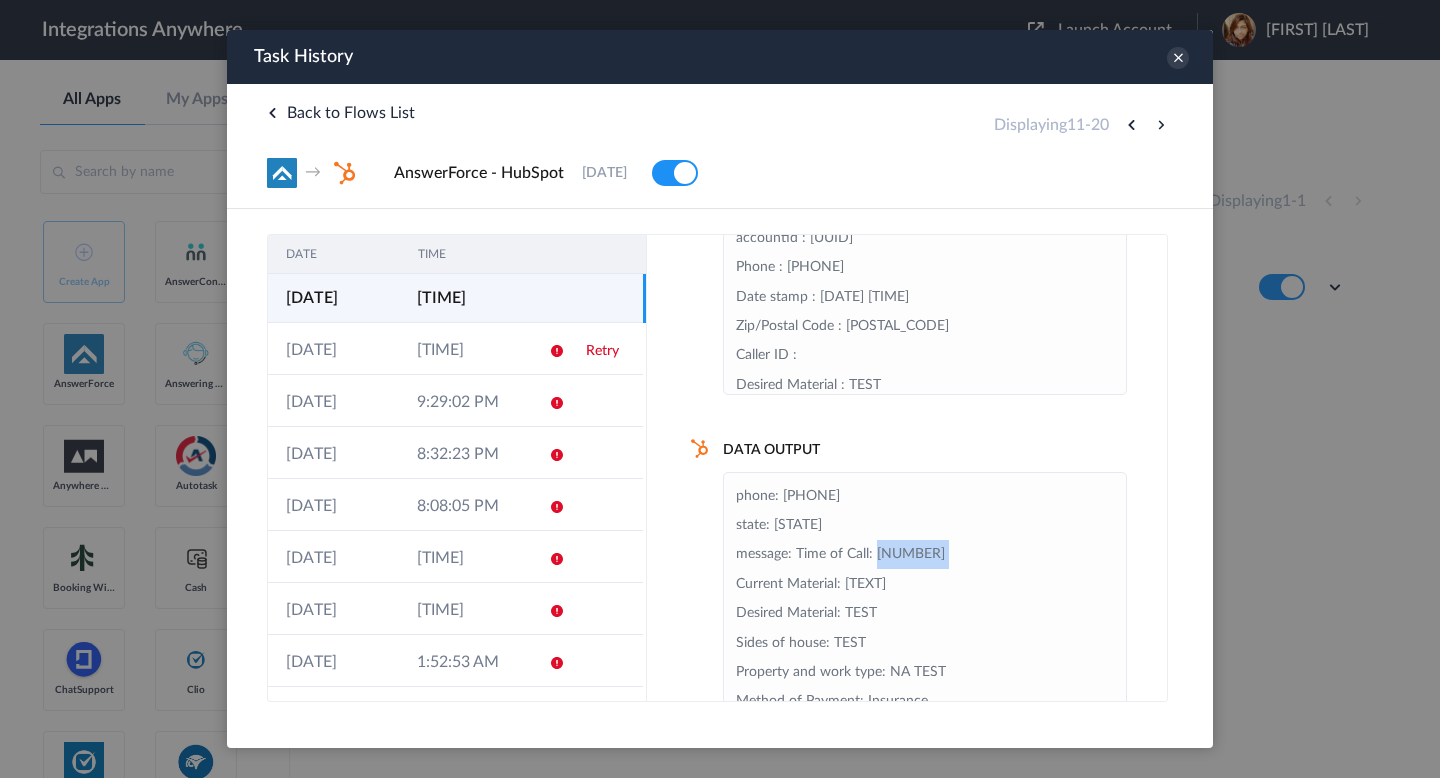 scroll, scrollTop: 116, scrollLeft: 0, axis: vertical 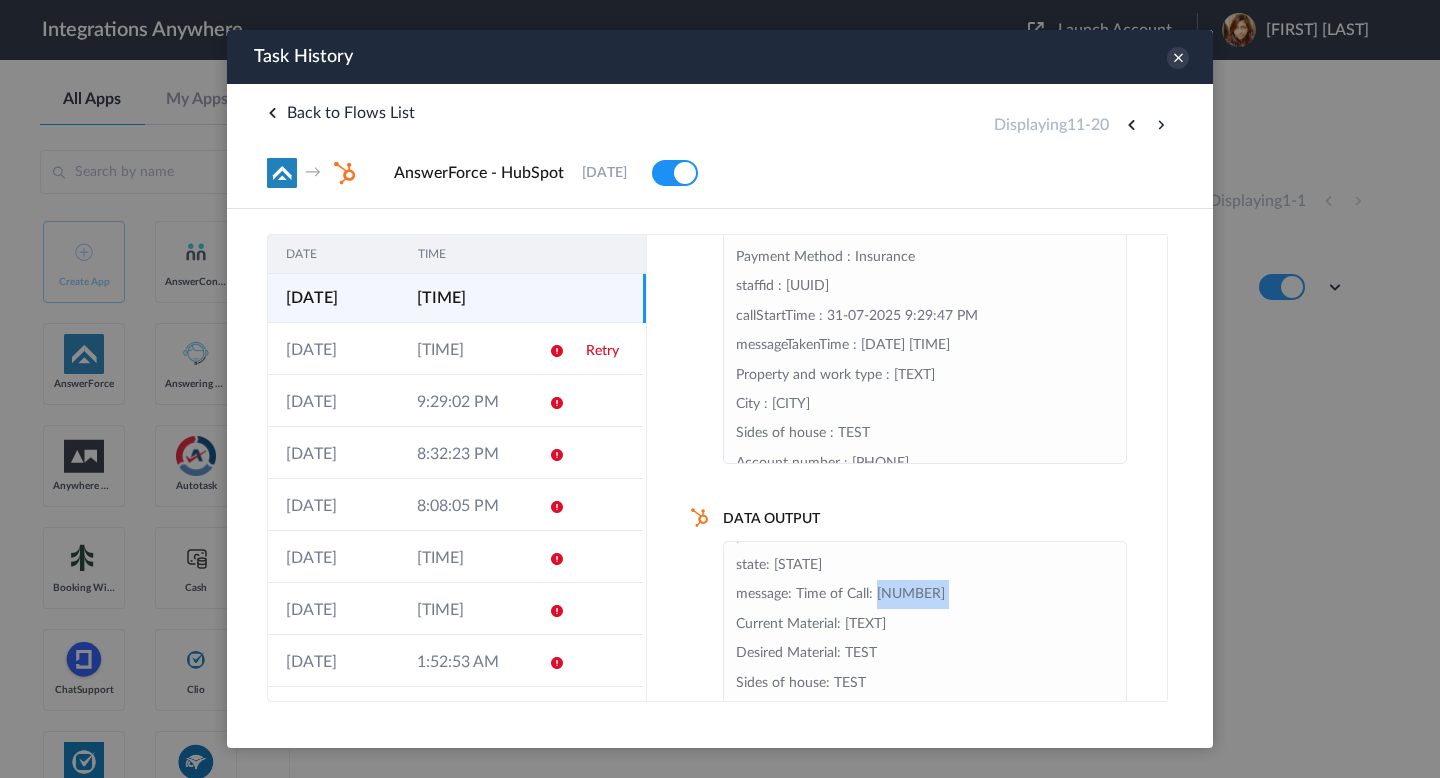 click on "zip: 07065 firstname: Idris address: 123 Sesame Street city: Rahway phone: +12000000001 state: New Jersey message: Time of Call: 1753977587540 Current Material: TEST   Desired Material: TEST Sides of house: TEST Property and work type: NA TEST    Method of Payment: Insurance Owner or Renter:  Time lived on property:    Single or Multi-Family:    Additional Notes/Details: this is another test from AnswerForce. Please ignore. email: test123@gmail.com lastname: Alba" at bounding box center [925, 698] 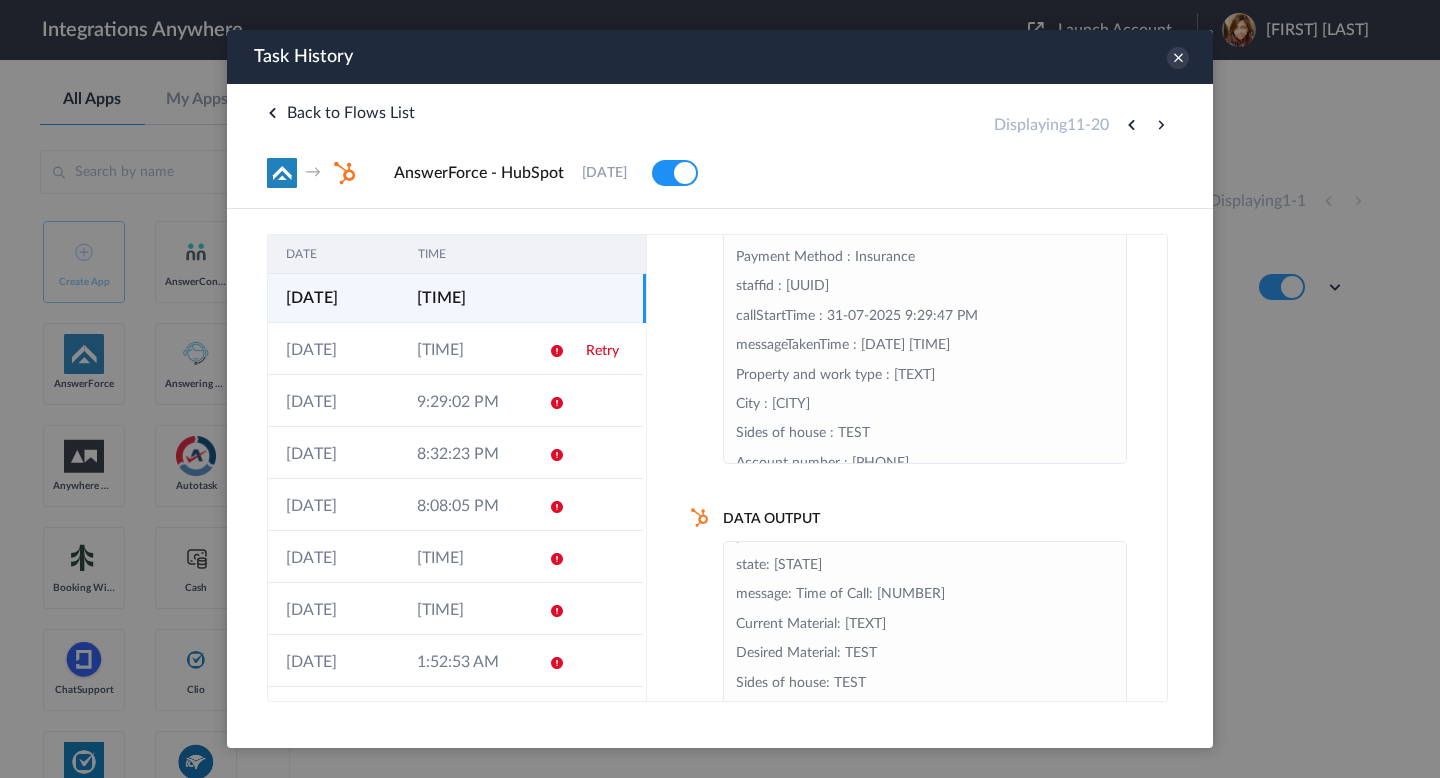 drag, startPoint x: 990, startPoint y: 596, endPoint x: 877, endPoint y: 597, distance: 113.004425 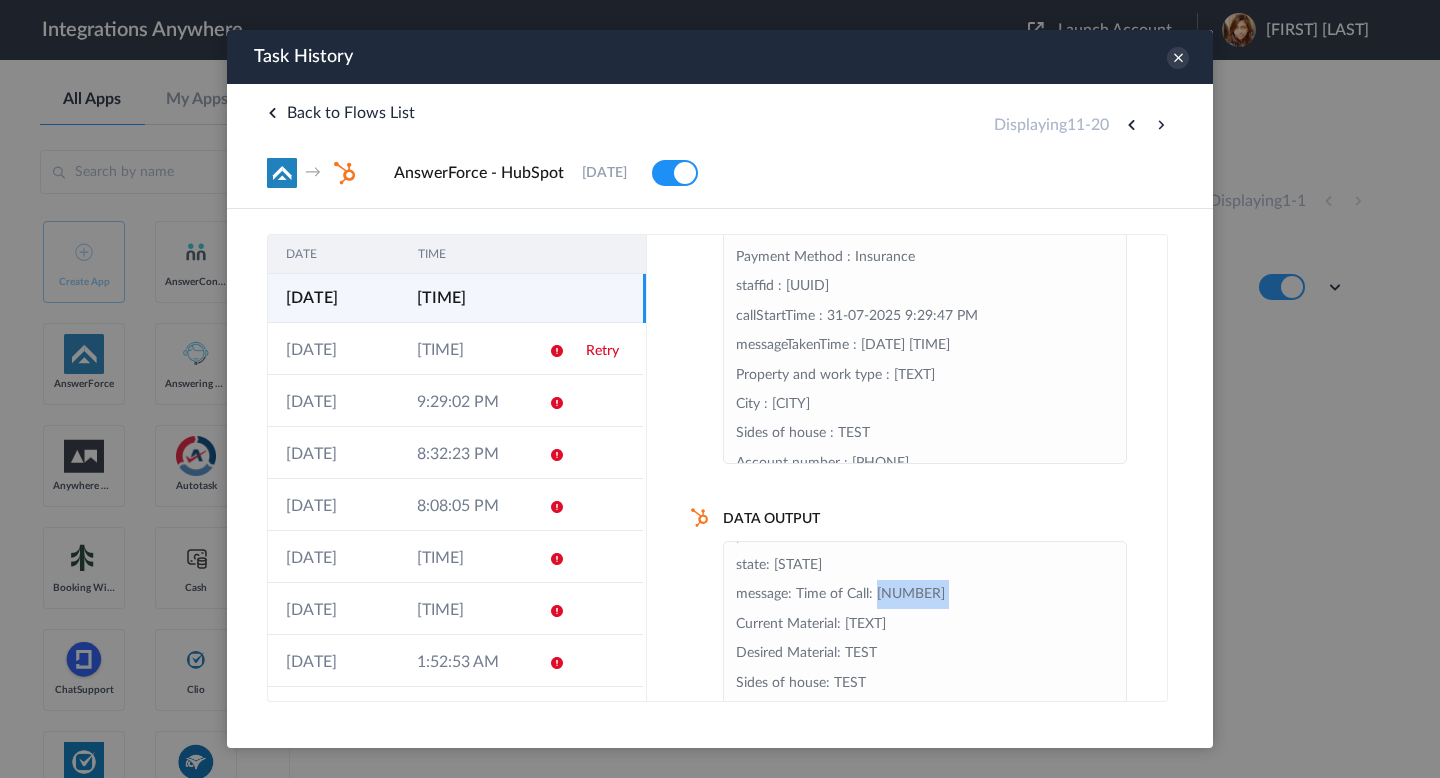 drag, startPoint x: 987, startPoint y: 596, endPoint x: 904, endPoint y: 597, distance: 83.00603 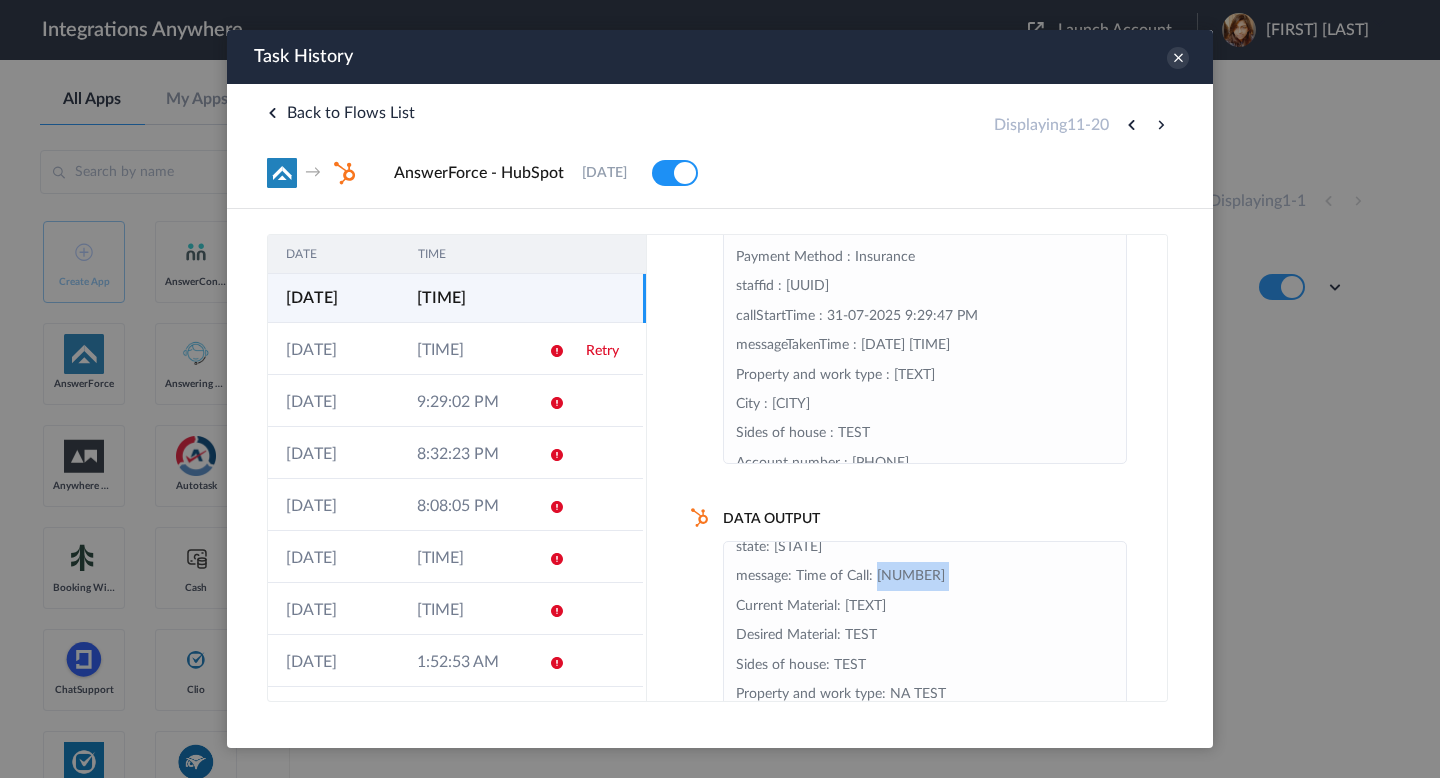 scroll, scrollTop: 118, scrollLeft: 0, axis: vertical 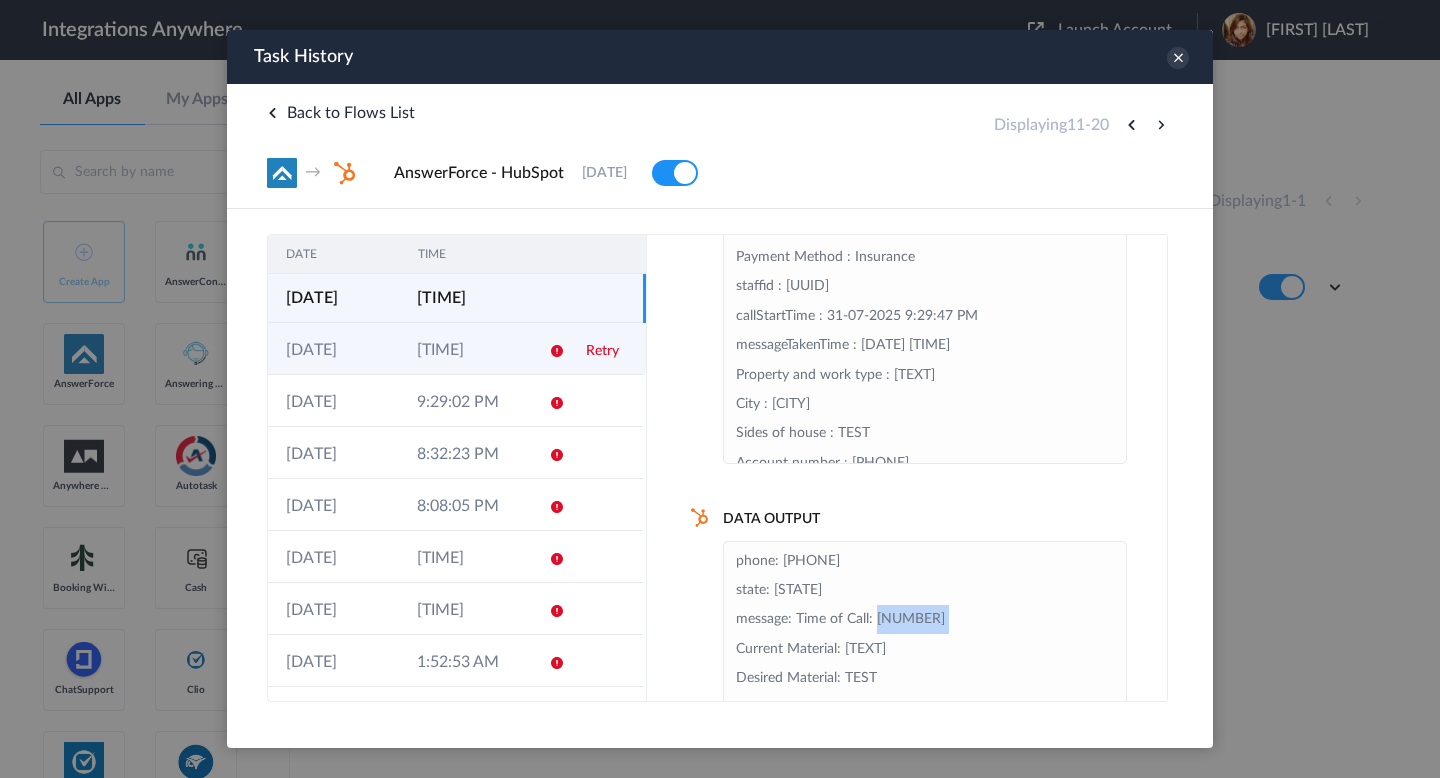 click on "[DD]-[MM]-[YYYY]" at bounding box center (333, 349) 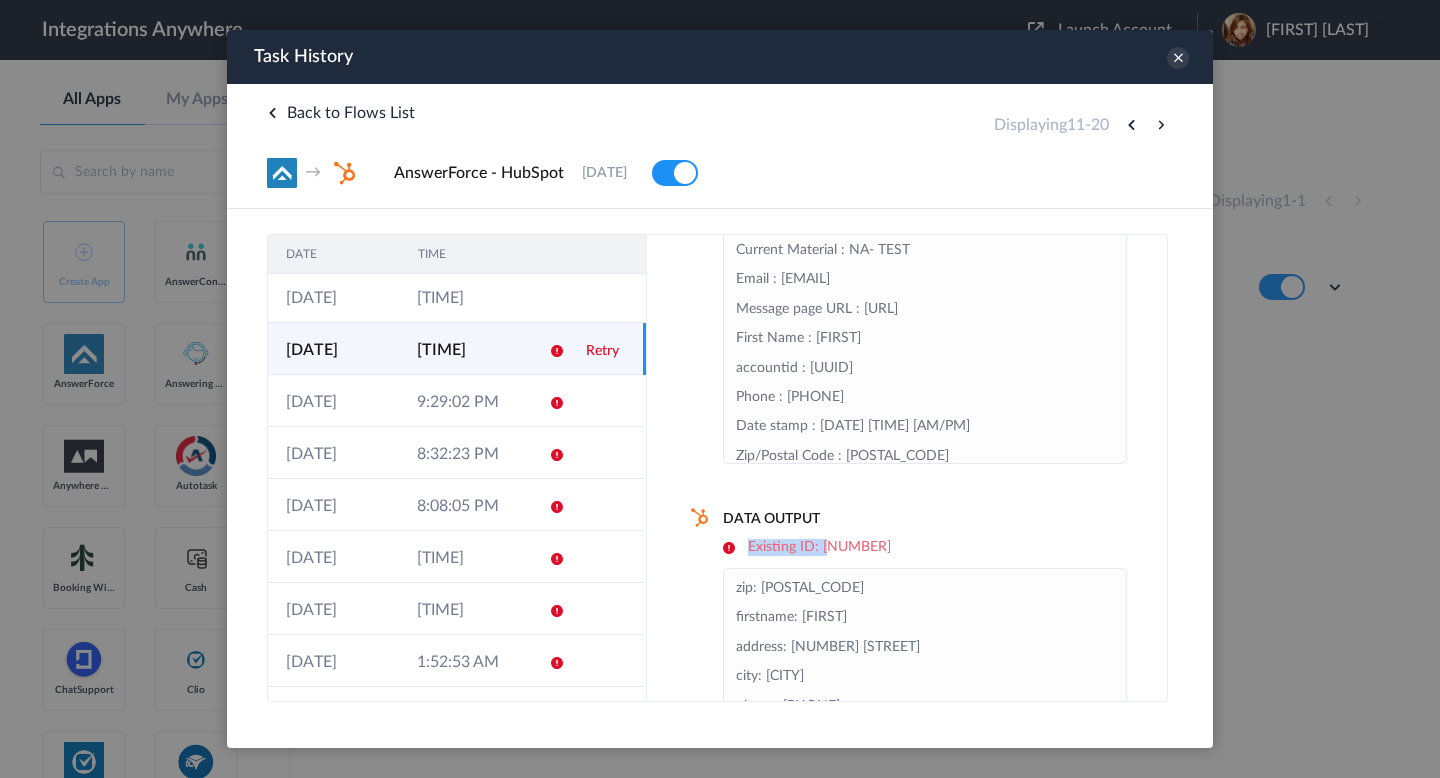 drag, startPoint x: 747, startPoint y: 552, endPoint x: 848, endPoint y: 551, distance: 101.00495 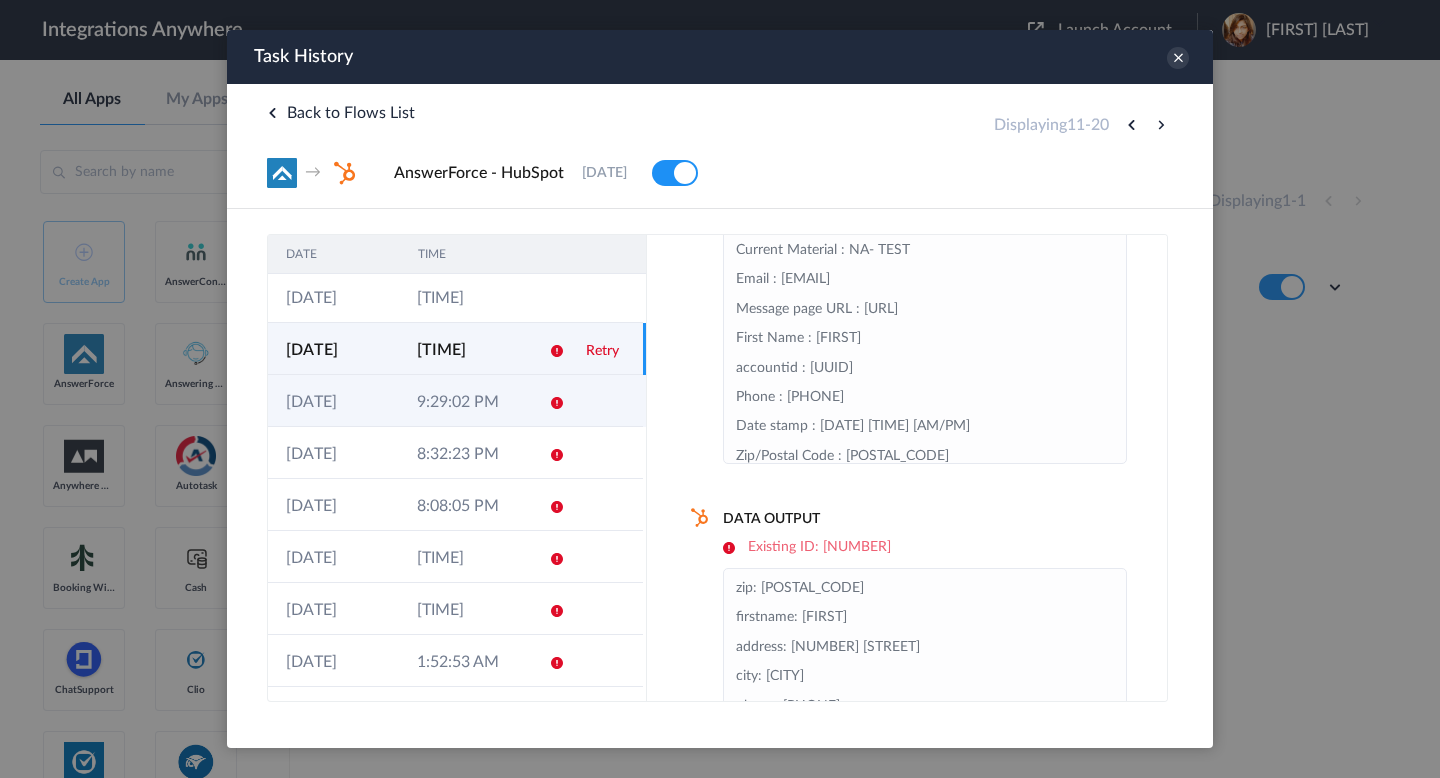 click on "[DD]-[MM]-[YYYY]" at bounding box center [333, 401] 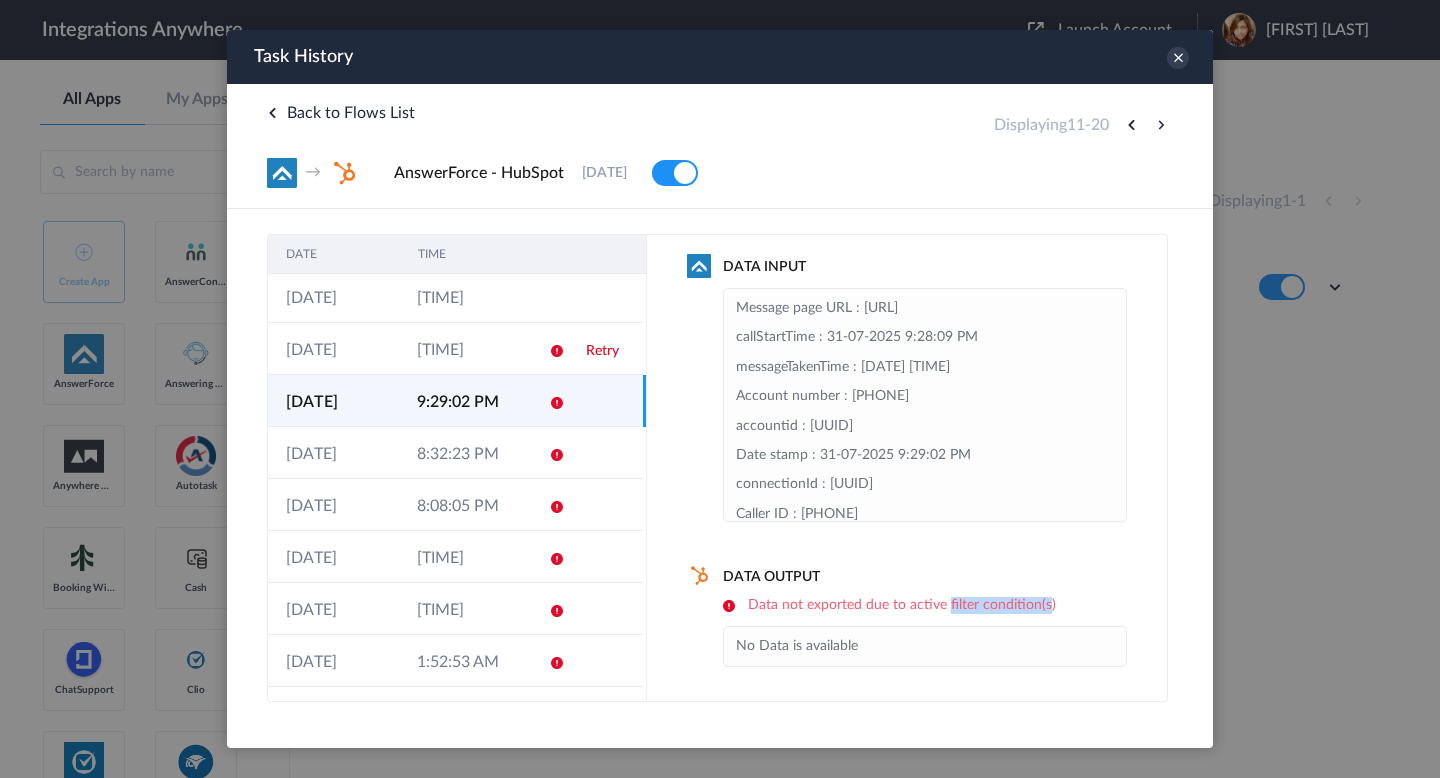 drag, startPoint x: 947, startPoint y: 605, endPoint x: 1048, endPoint y: 605, distance: 101 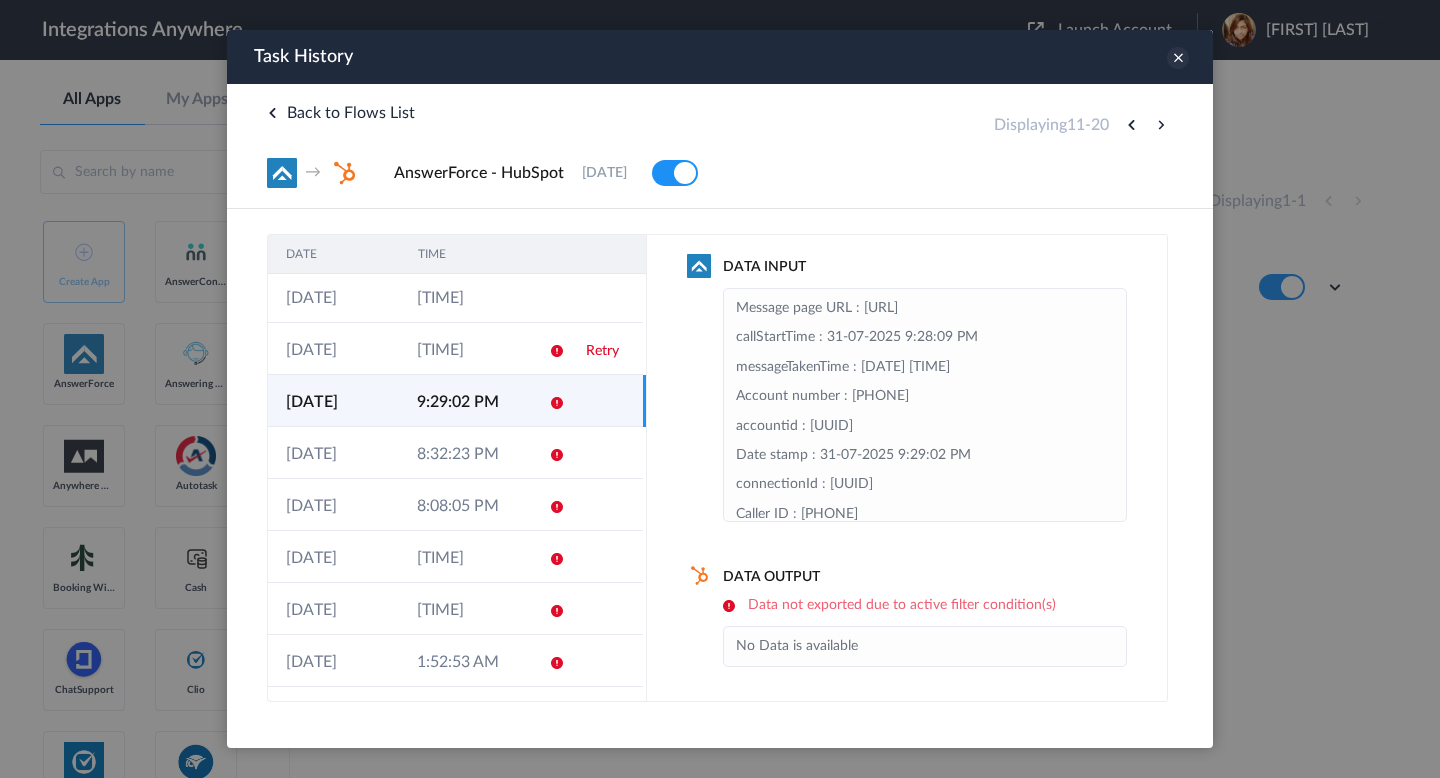 click at bounding box center (1178, 58) 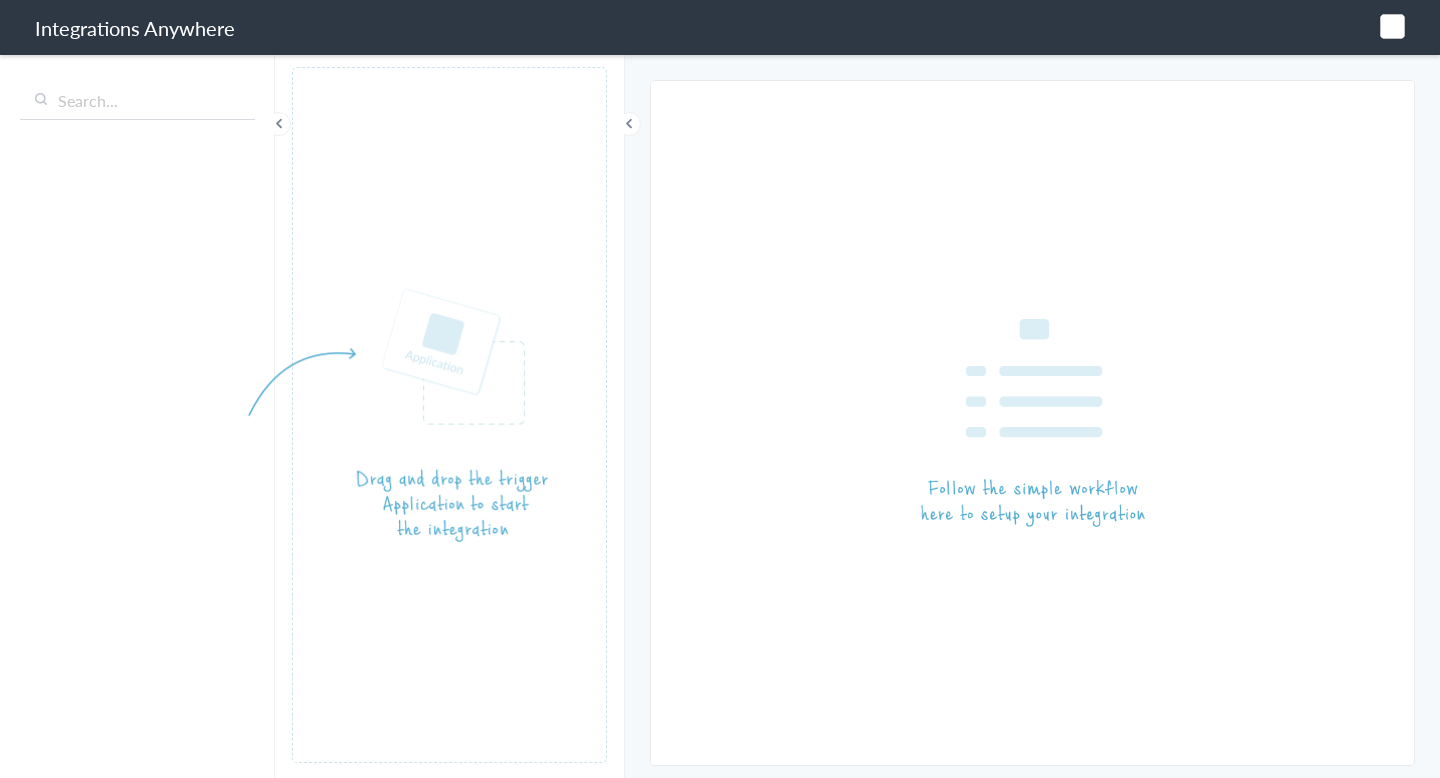 scroll, scrollTop: 0, scrollLeft: 0, axis: both 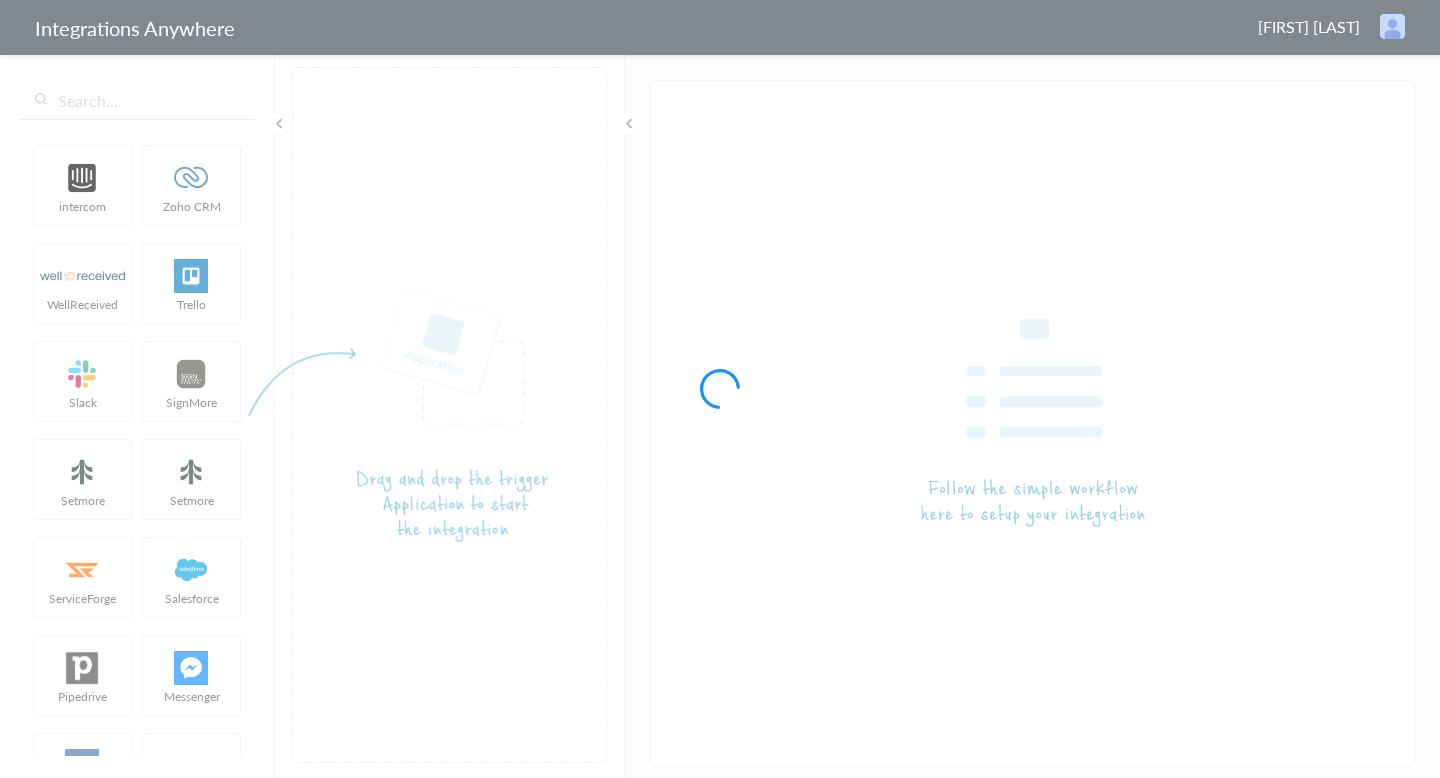 type on "AnswerForce - HubSpot" 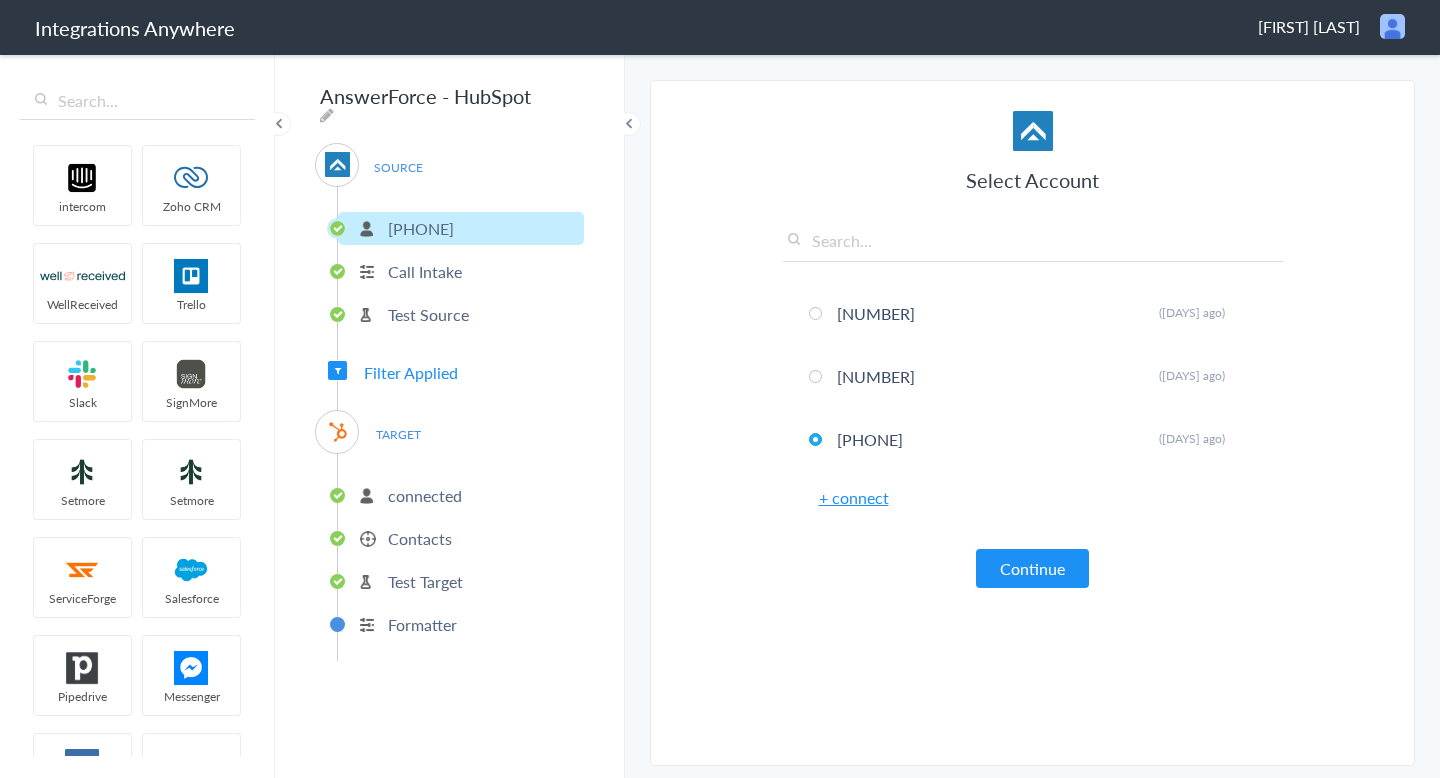 click on "Filter
Applied" at bounding box center [411, 372] 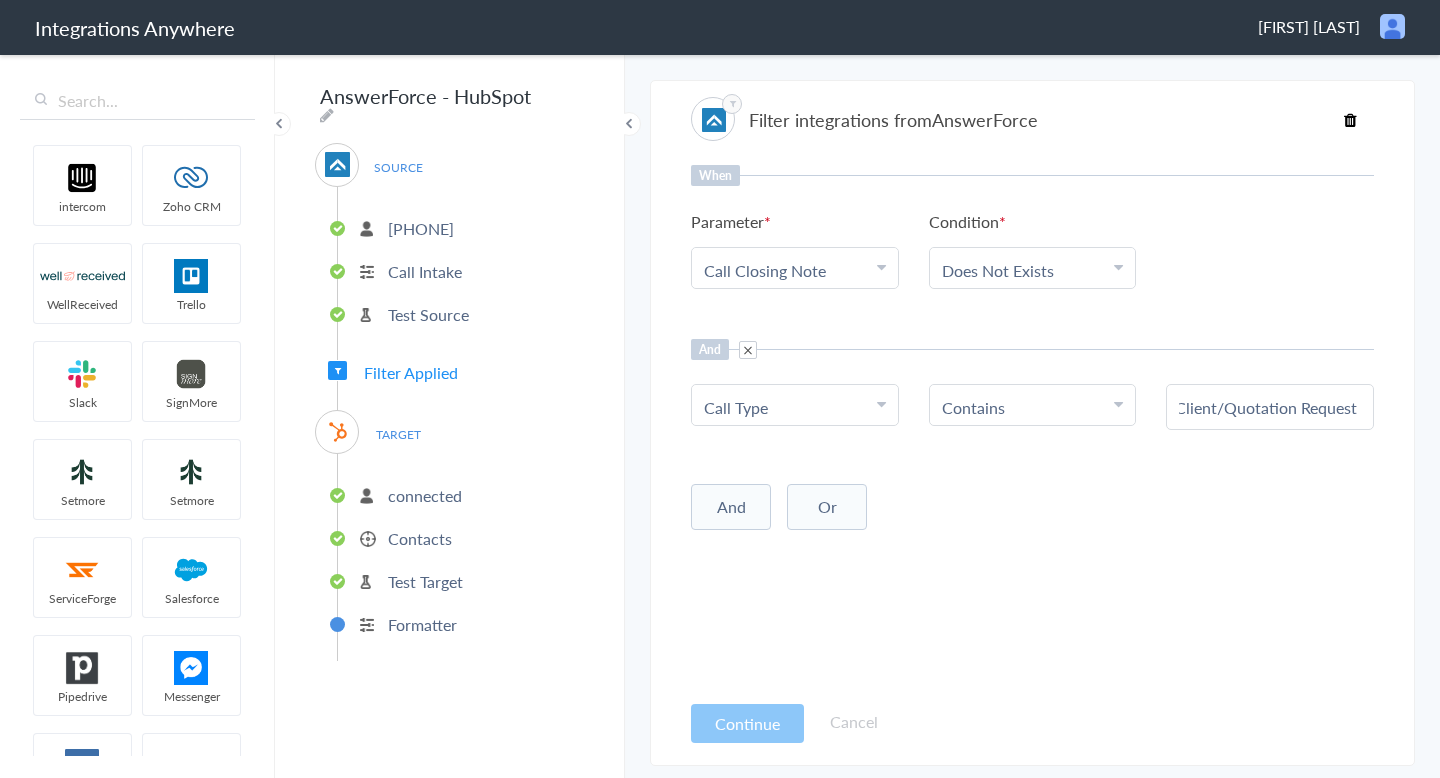 scroll, scrollTop: 0, scrollLeft: 0, axis: both 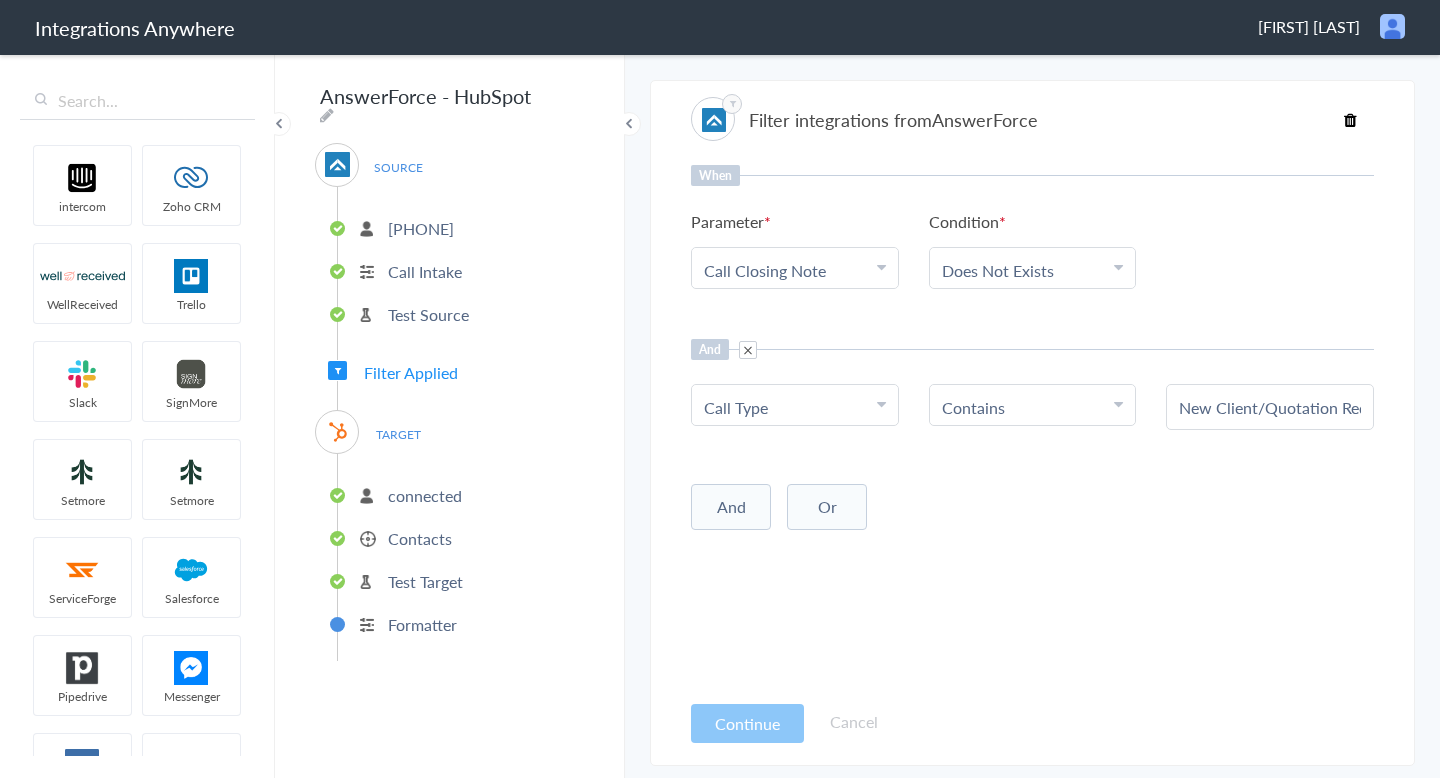 click on "Frederick Ohen" at bounding box center (1309, 26) 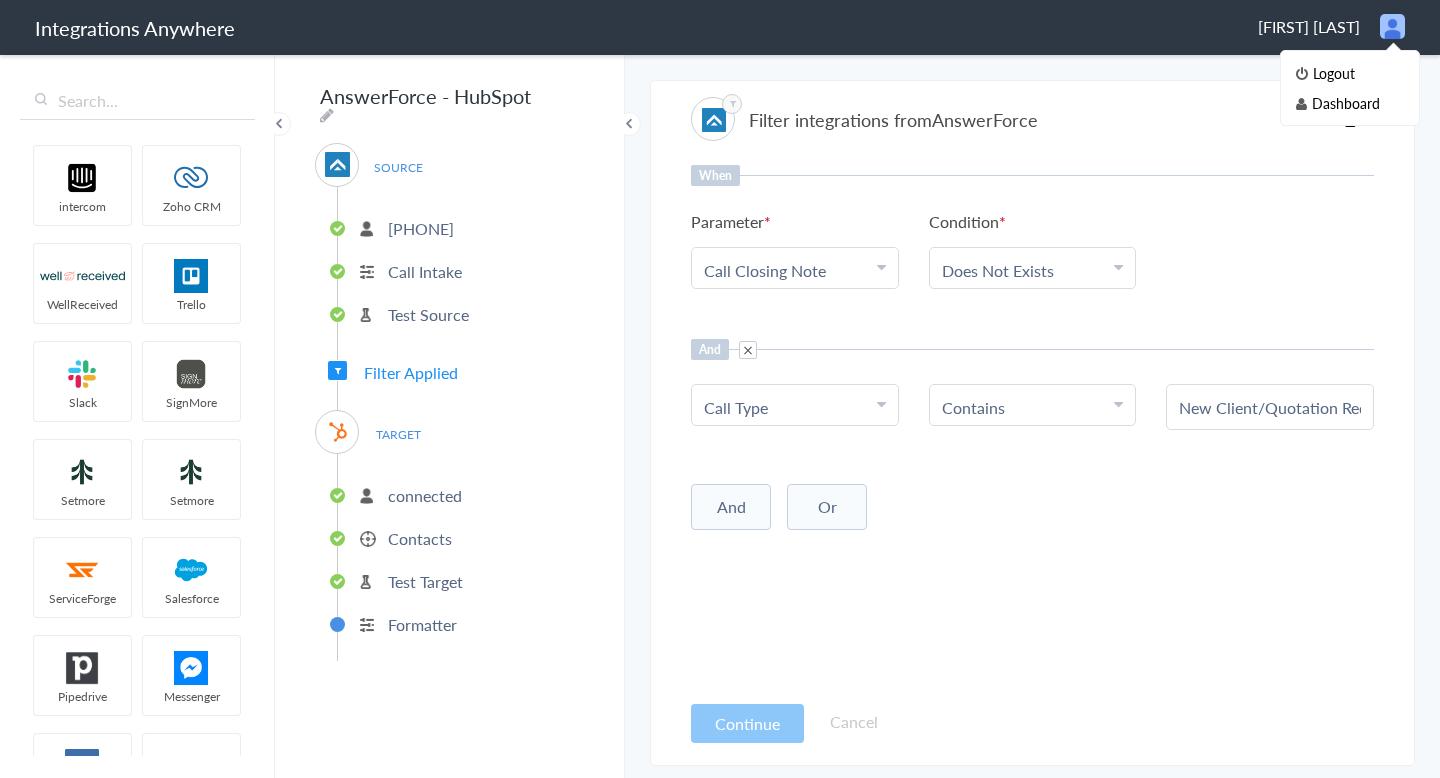 click on "Integrations Anywhere
Frederick Ohen
Logout
Dashboard" at bounding box center [720, 27] 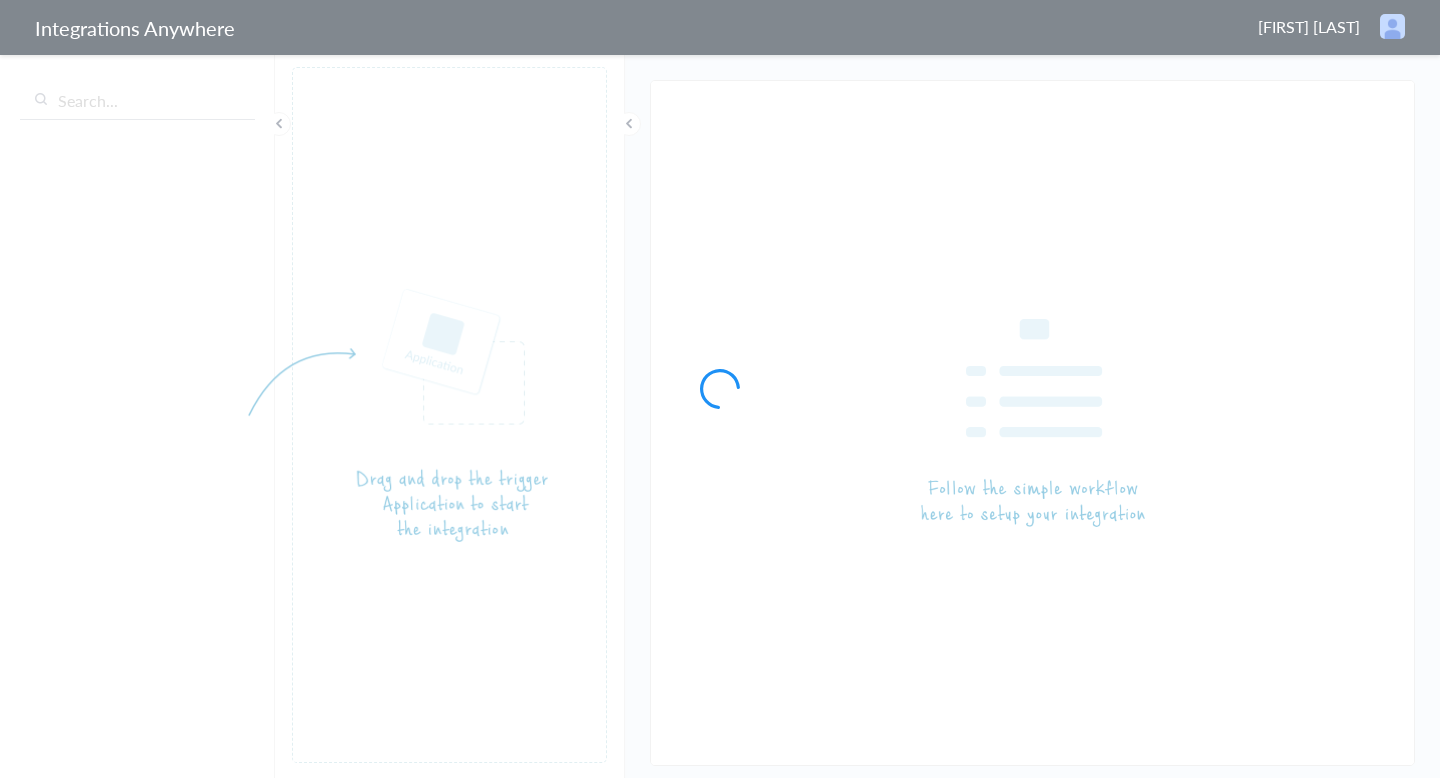scroll, scrollTop: 0, scrollLeft: 0, axis: both 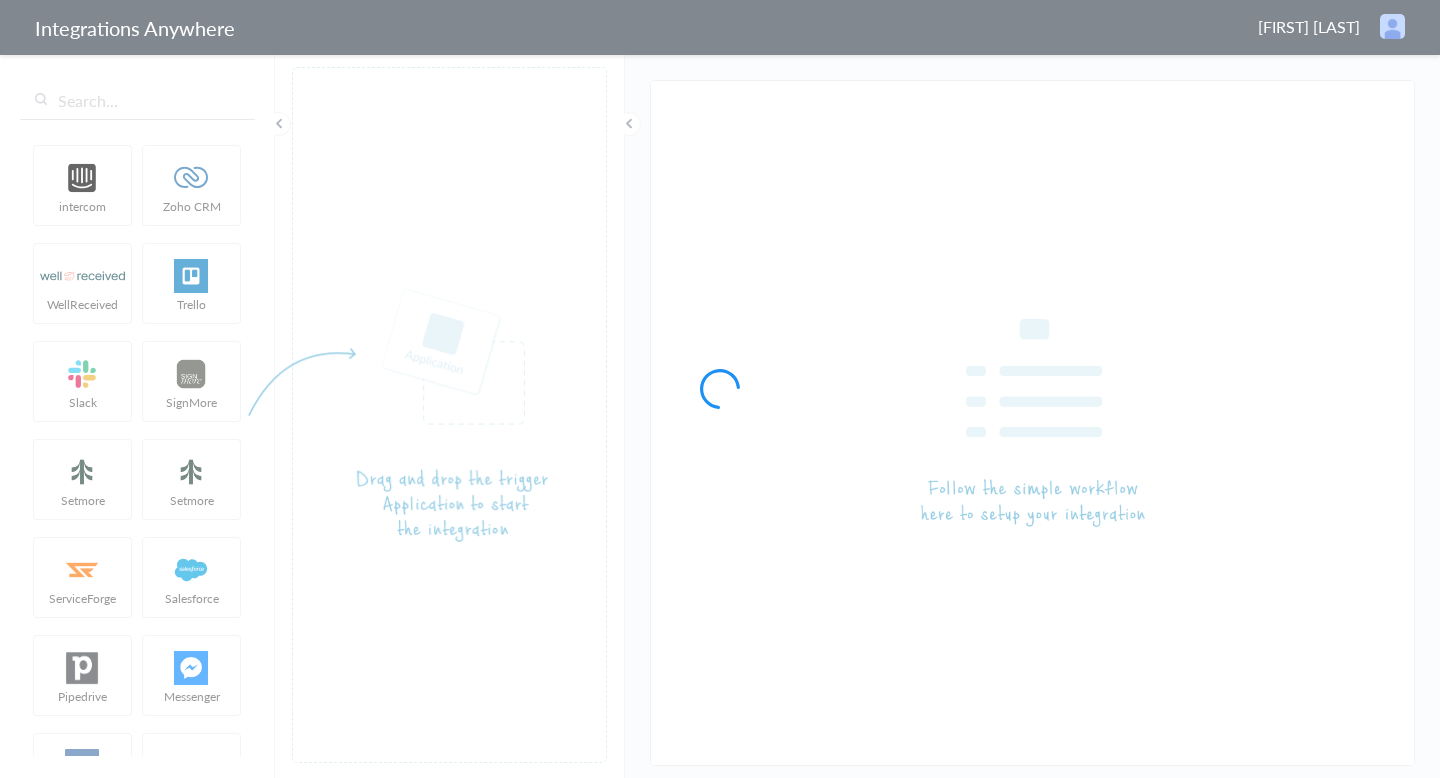type on "AnswerForce - HubSpot" 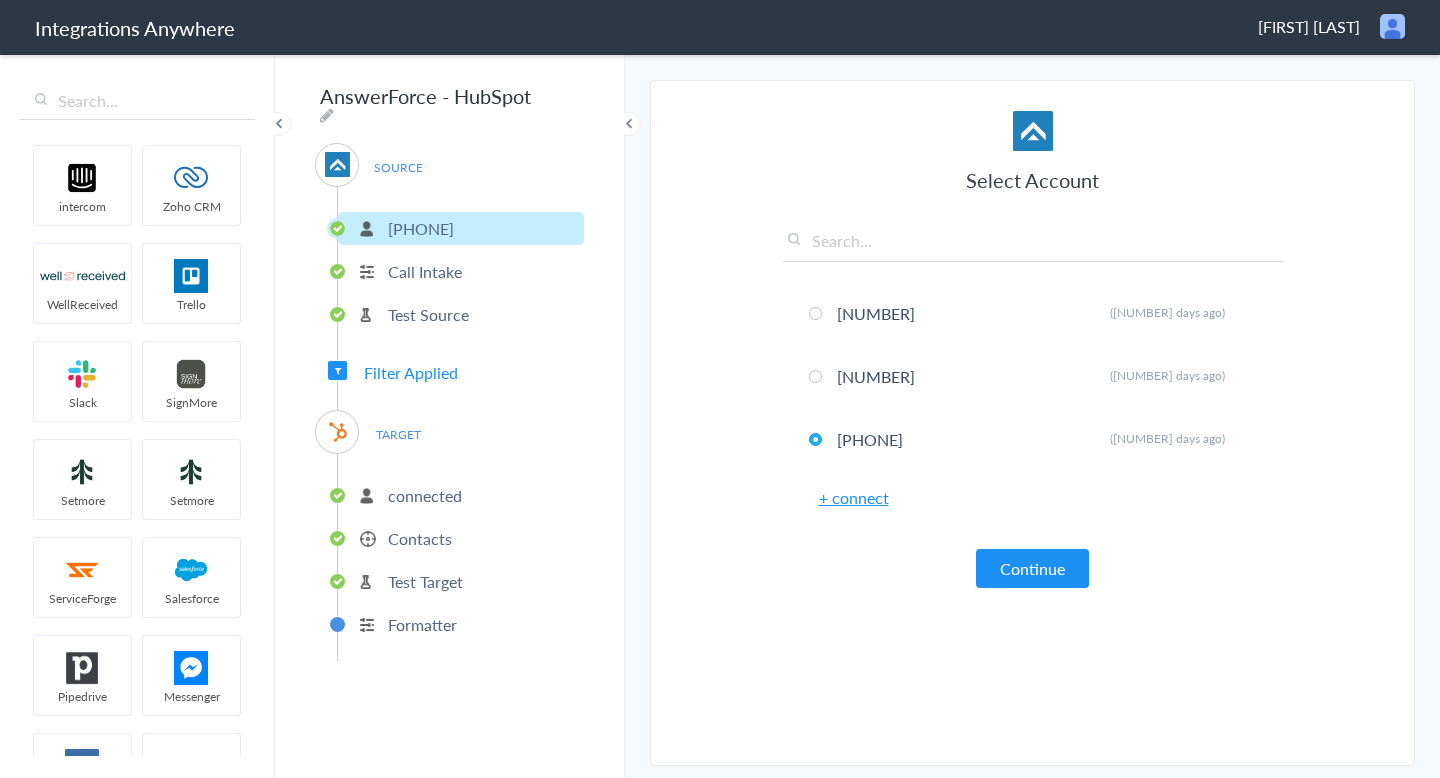 click on "Contacts" at bounding box center (420, 538) 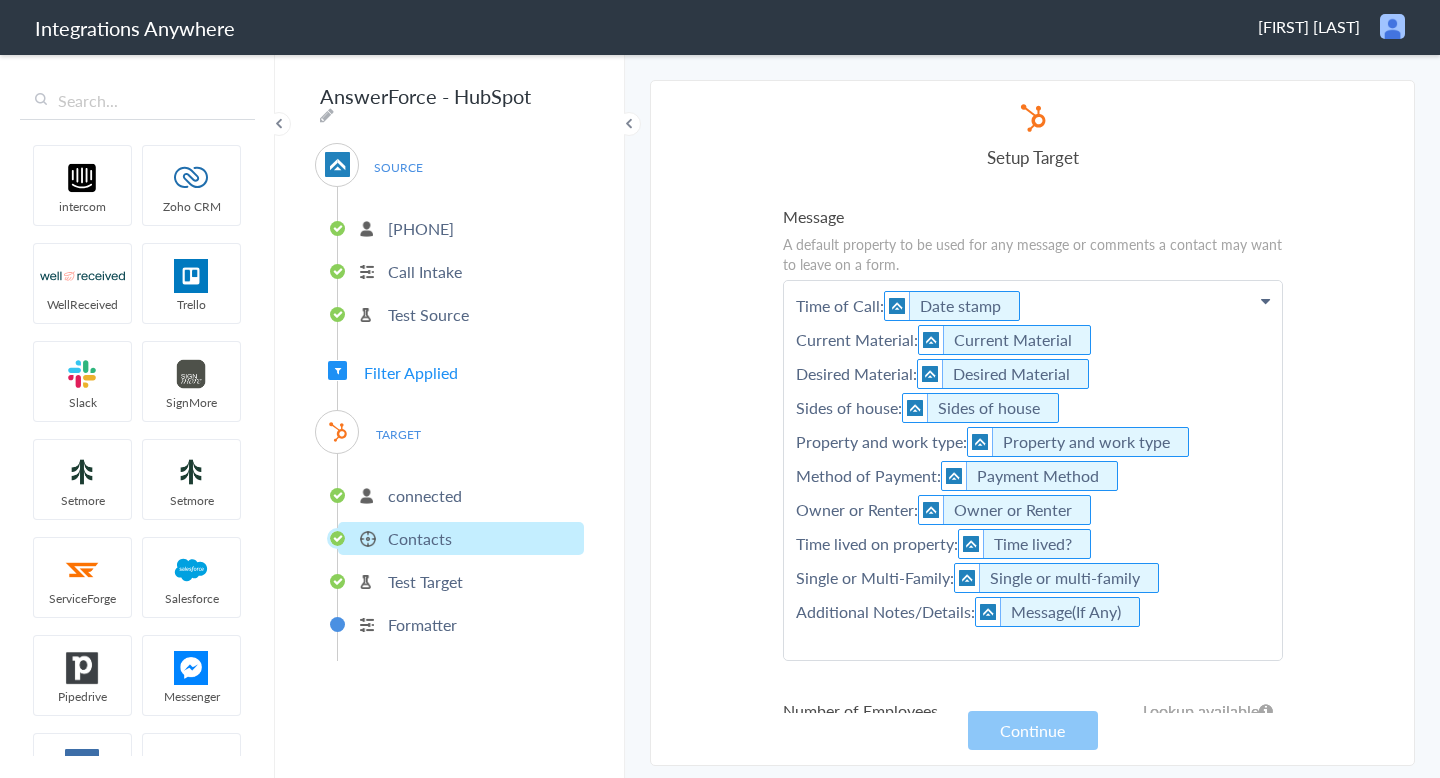 scroll, scrollTop: 10491, scrollLeft: 0, axis: vertical 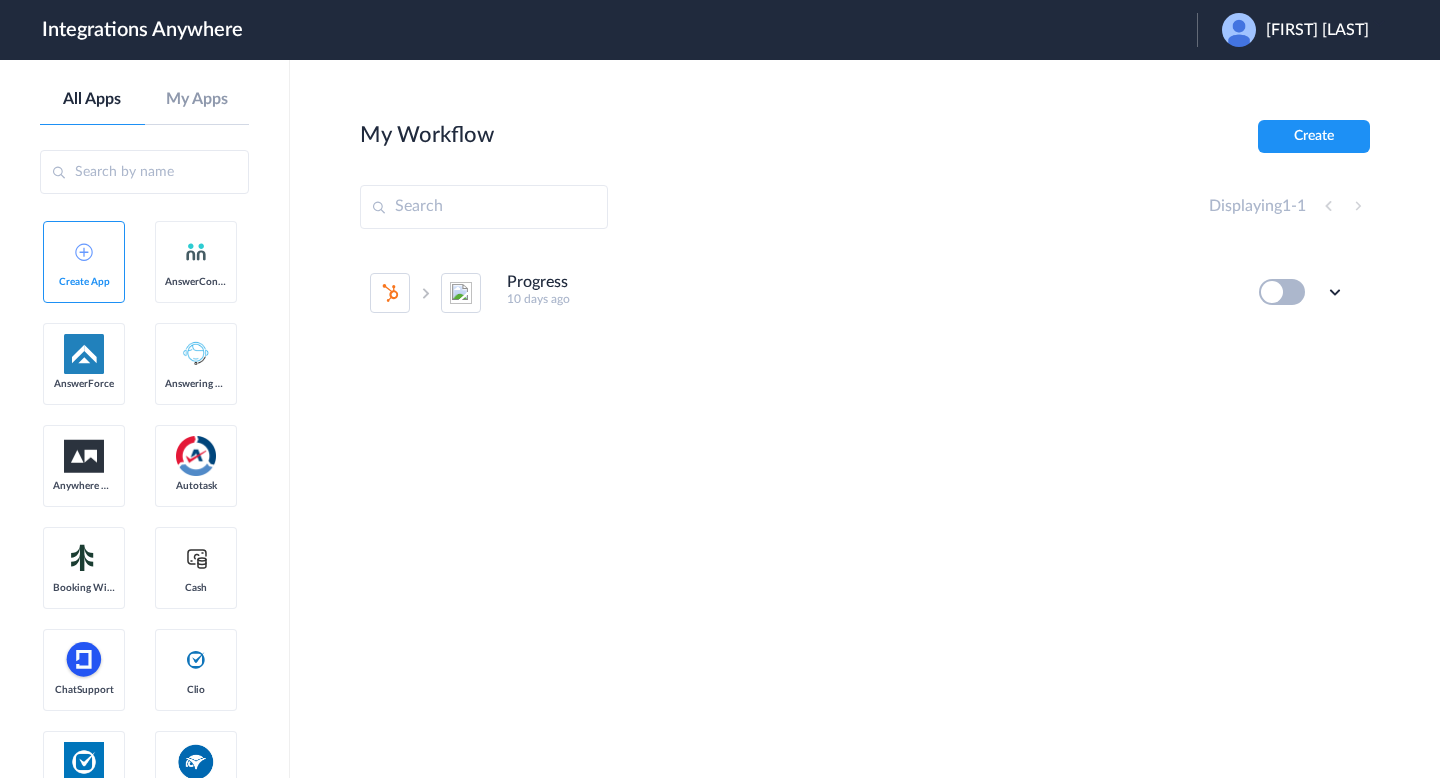 click on "[FIRST] [LAST]" at bounding box center (1317, 30) 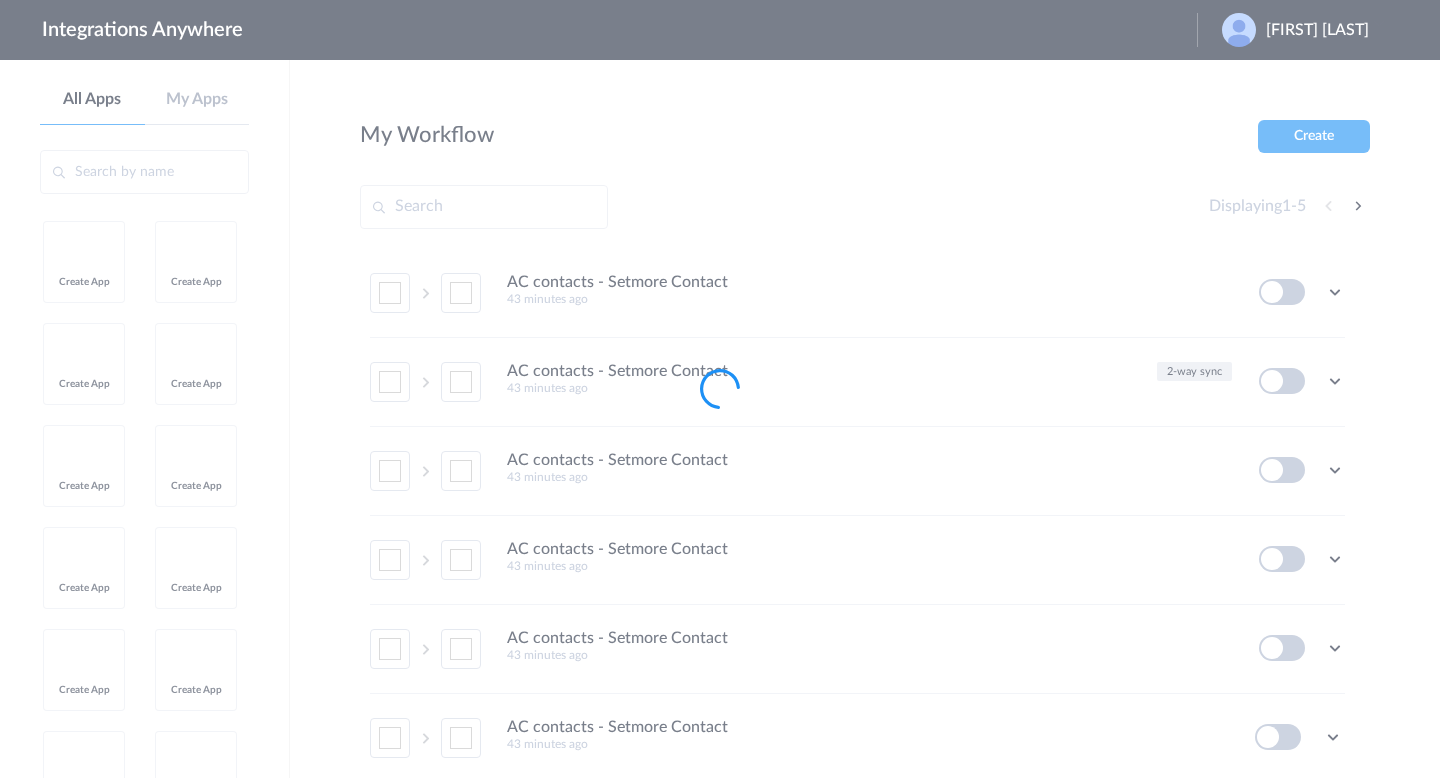 scroll, scrollTop: 0, scrollLeft: 0, axis: both 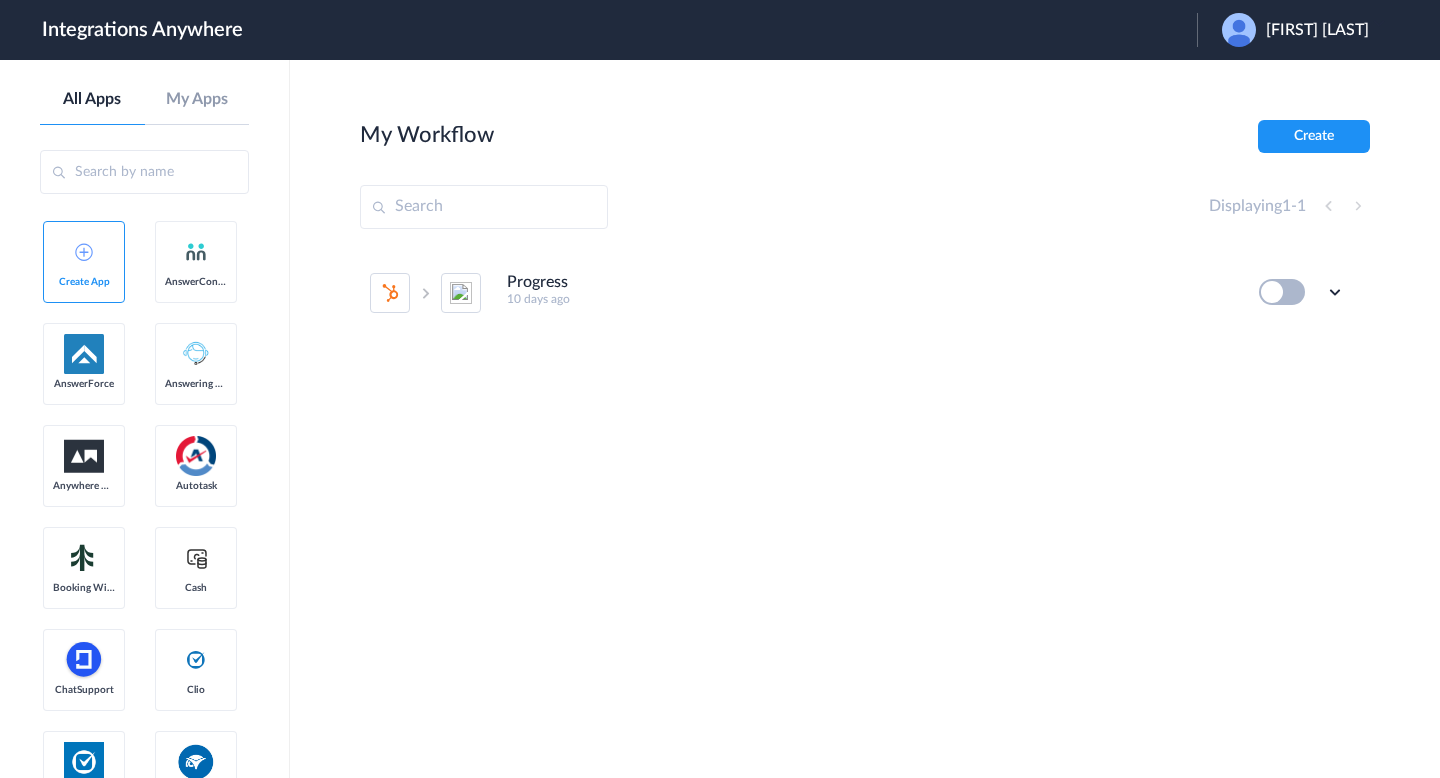 click on "Frederick Ohen" at bounding box center [1317, 30] 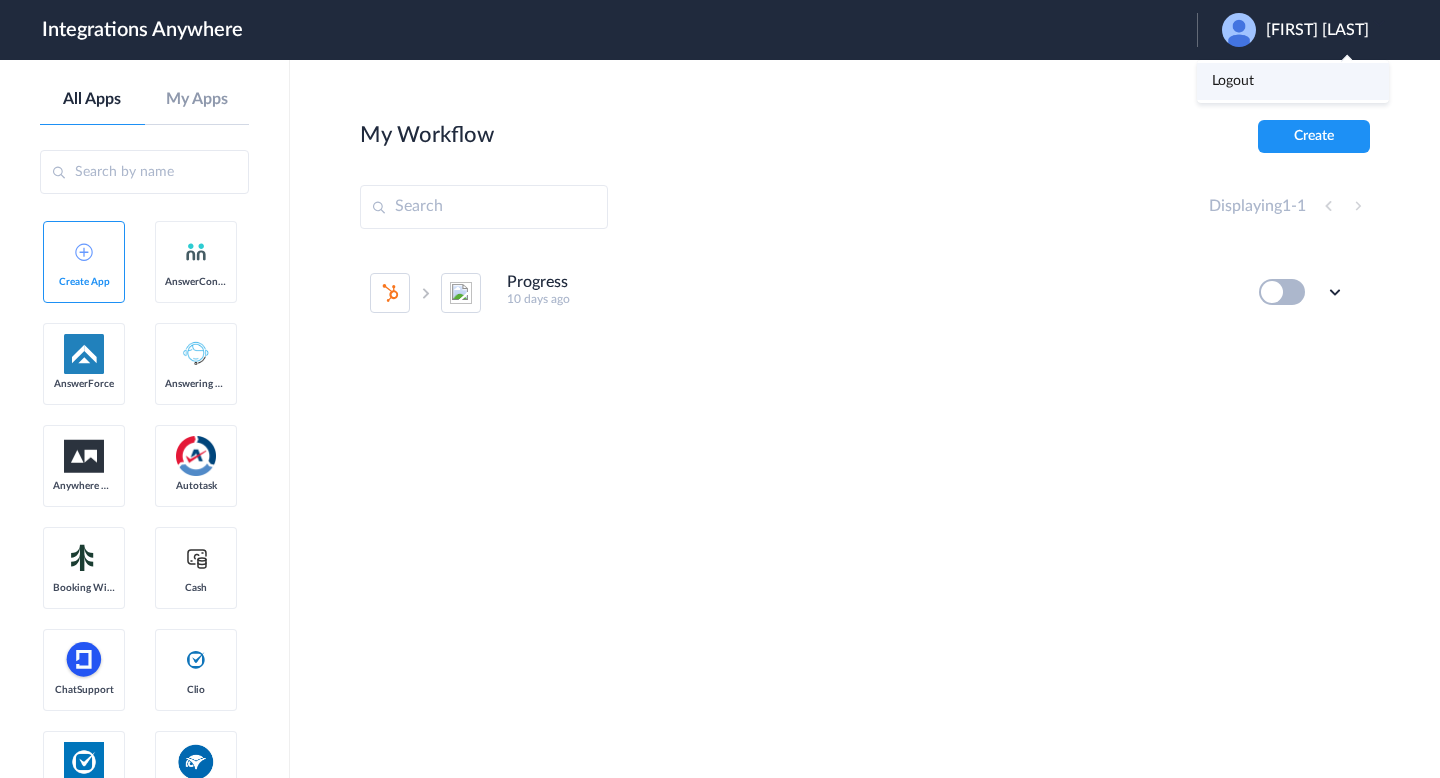 click on "Logout" at bounding box center [1293, 81] 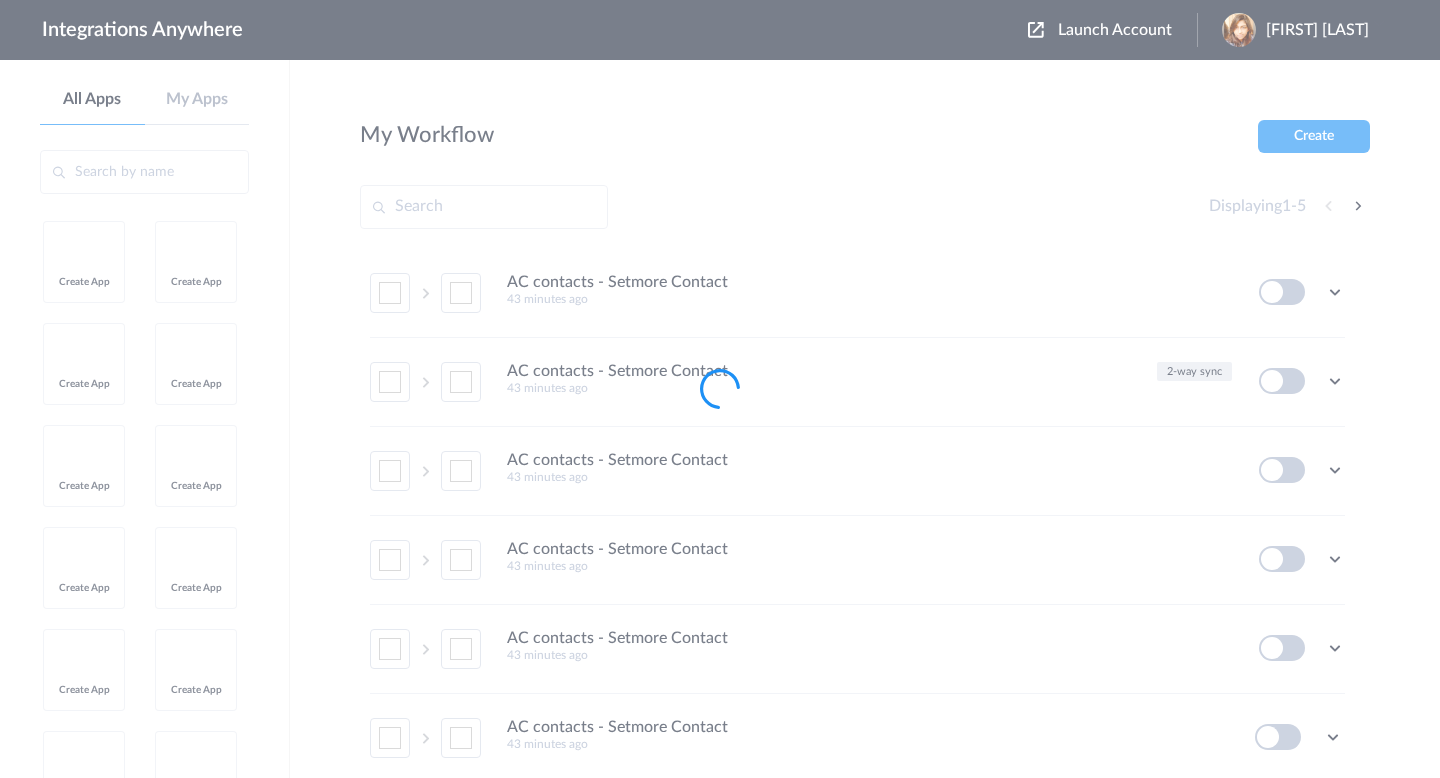 scroll, scrollTop: 0, scrollLeft: 0, axis: both 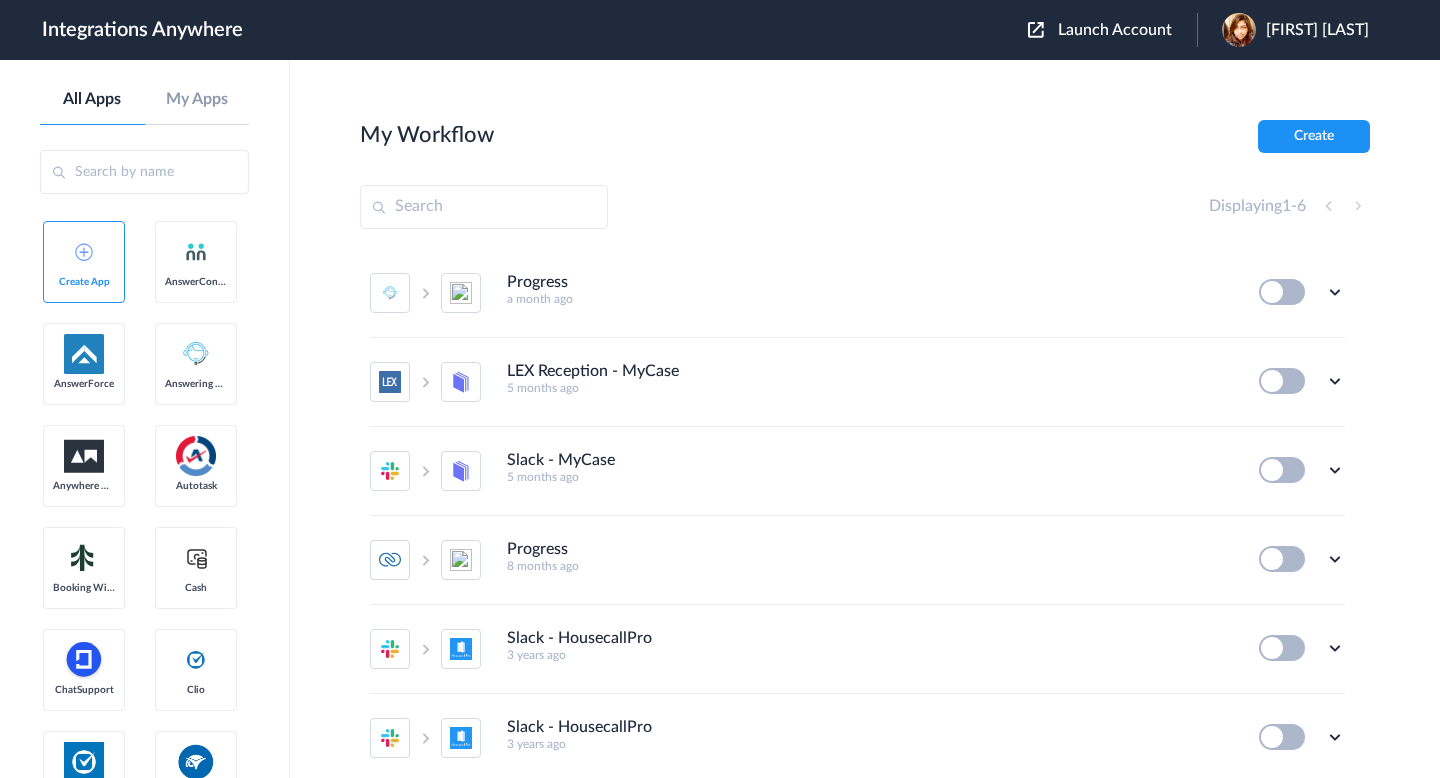 click on "Launch Account
[FIRST] [LAST]
My Account
Logout" at bounding box center (1208, 30) 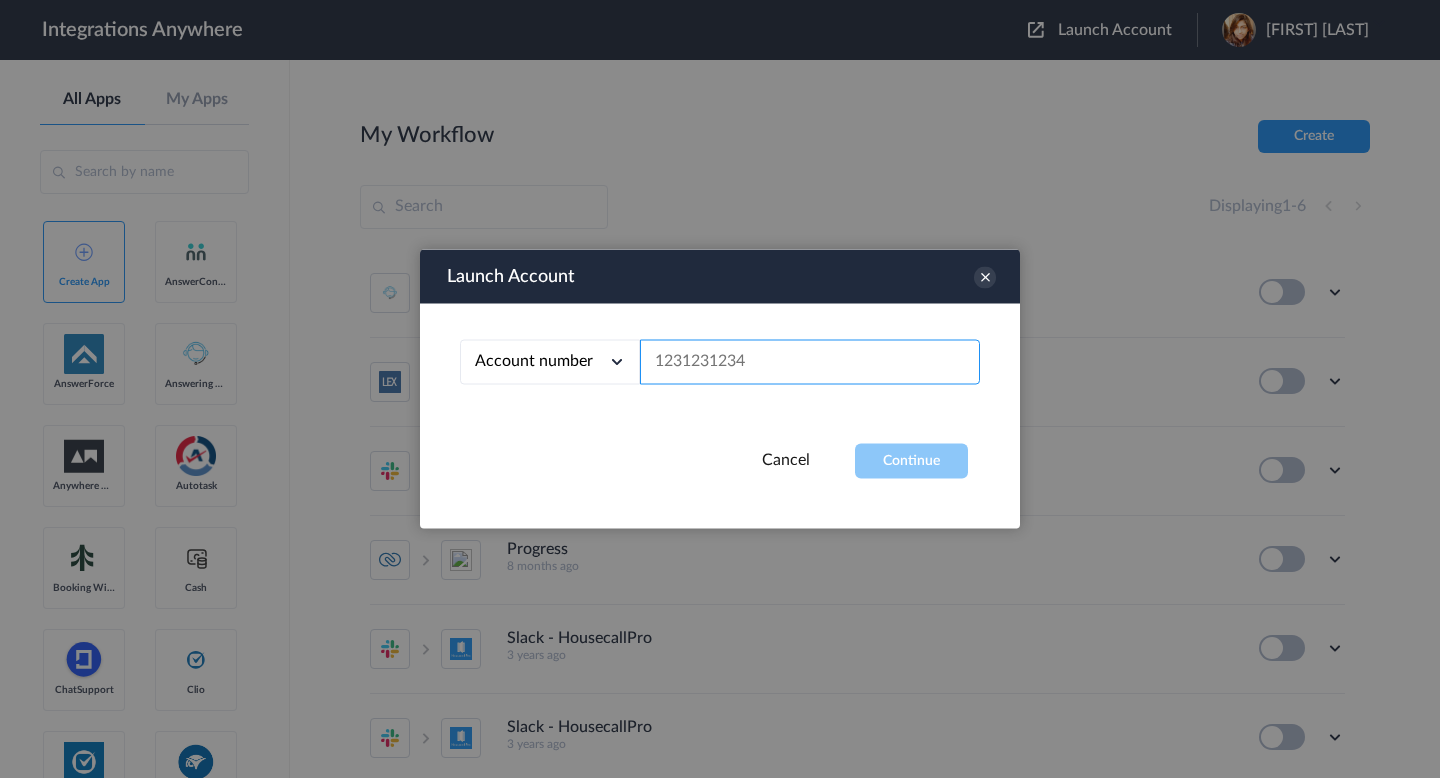 click at bounding box center (810, 362) 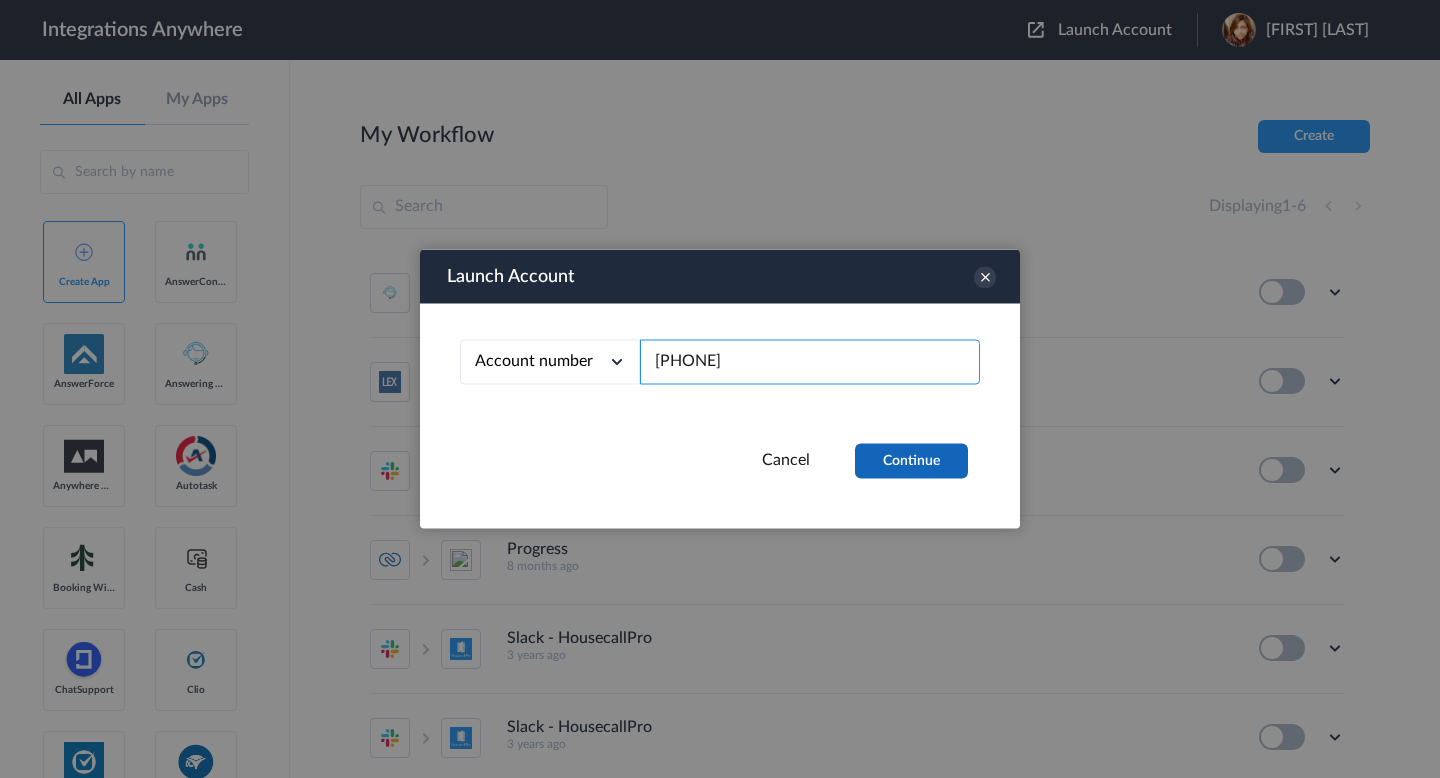 type on "9373102044" 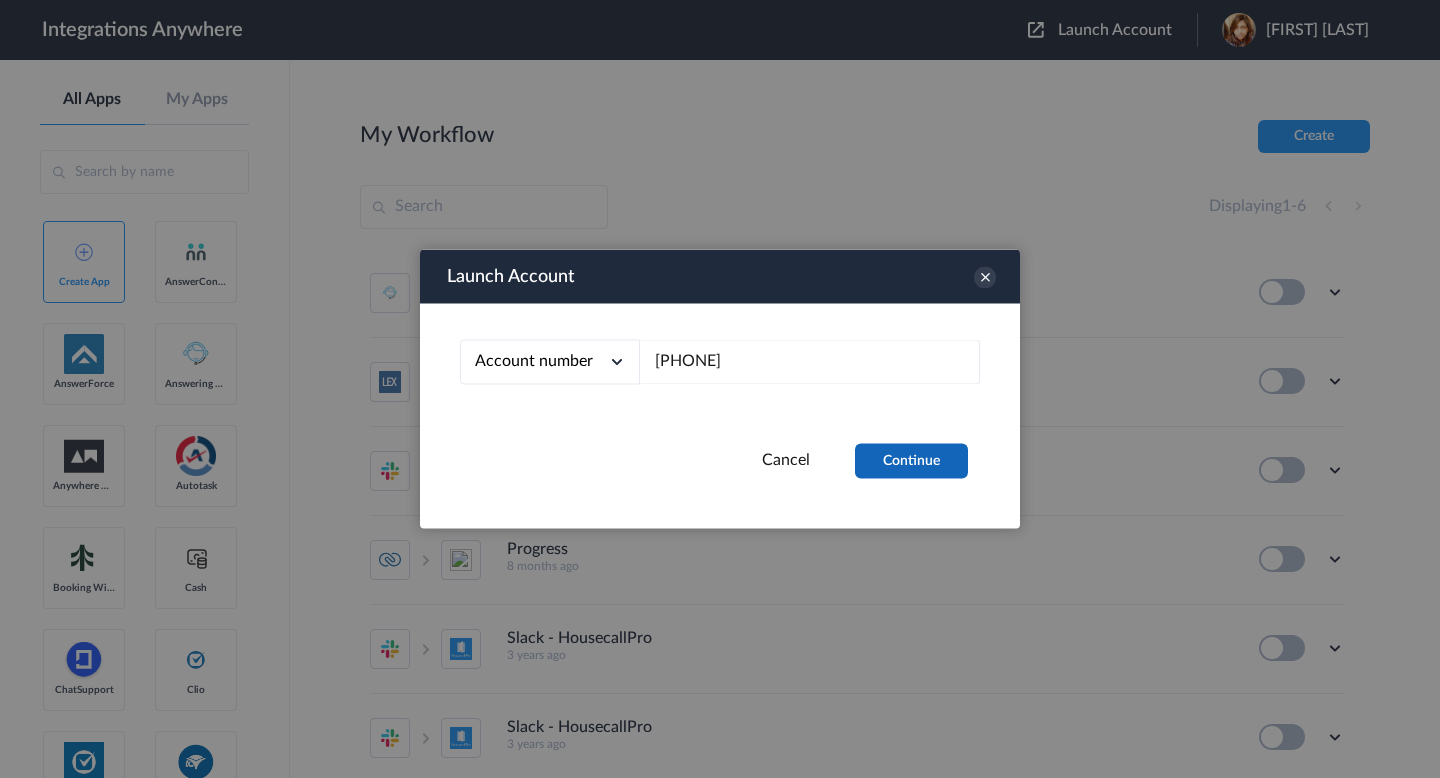 click on "Continue" at bounding box center [911, 461] 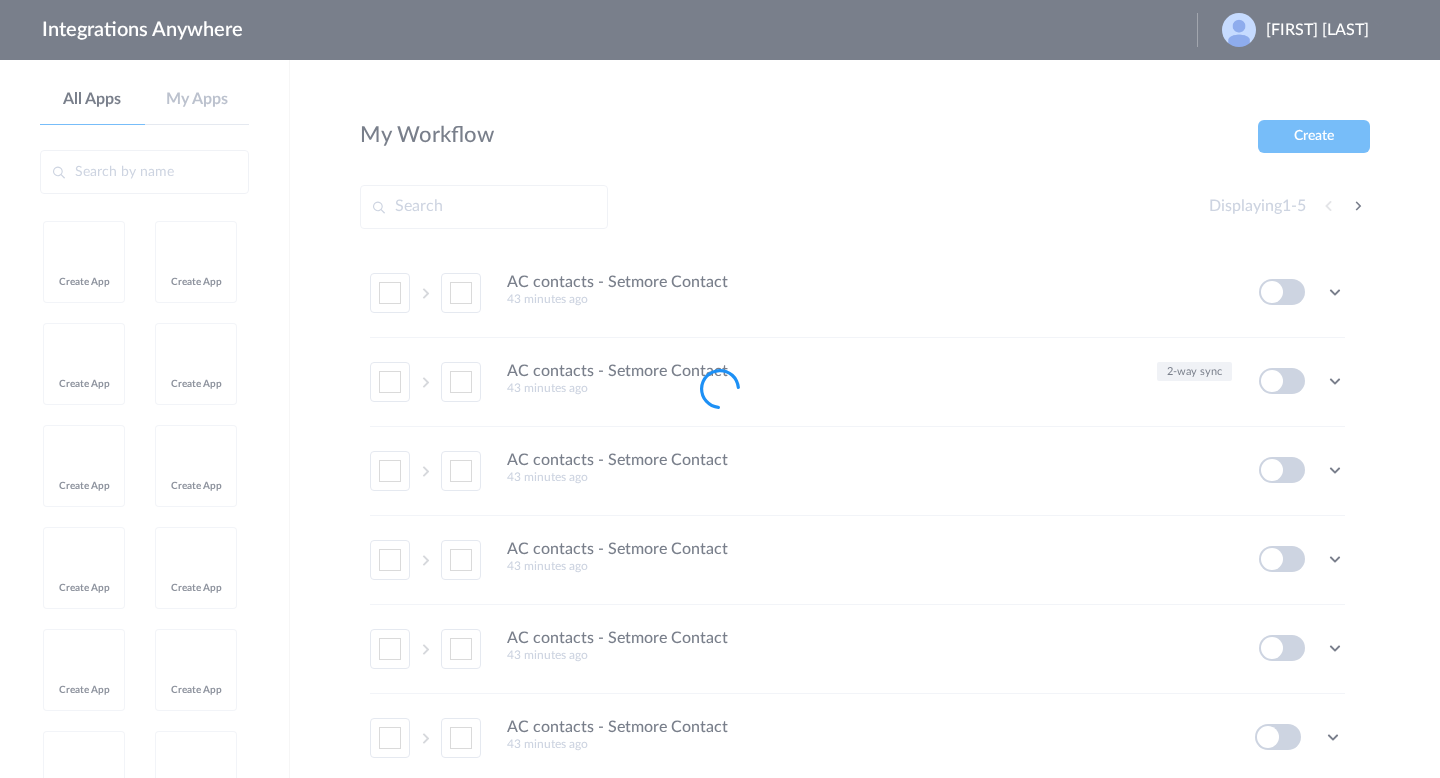 scroll, scrollTop: 0, scrollLeft: 0, axis: both 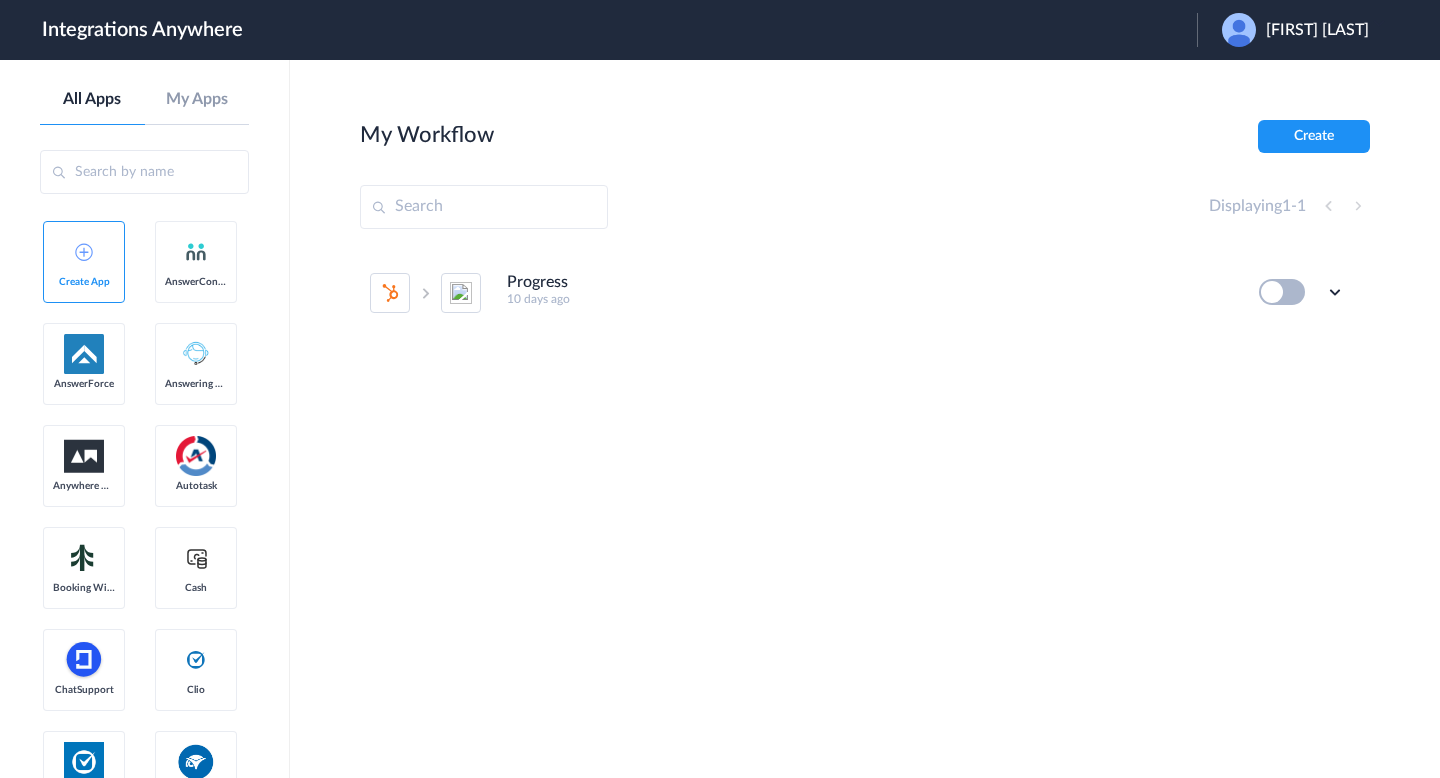 click on "[FIRST] [LAST]" at bounding box center [1317, 30] 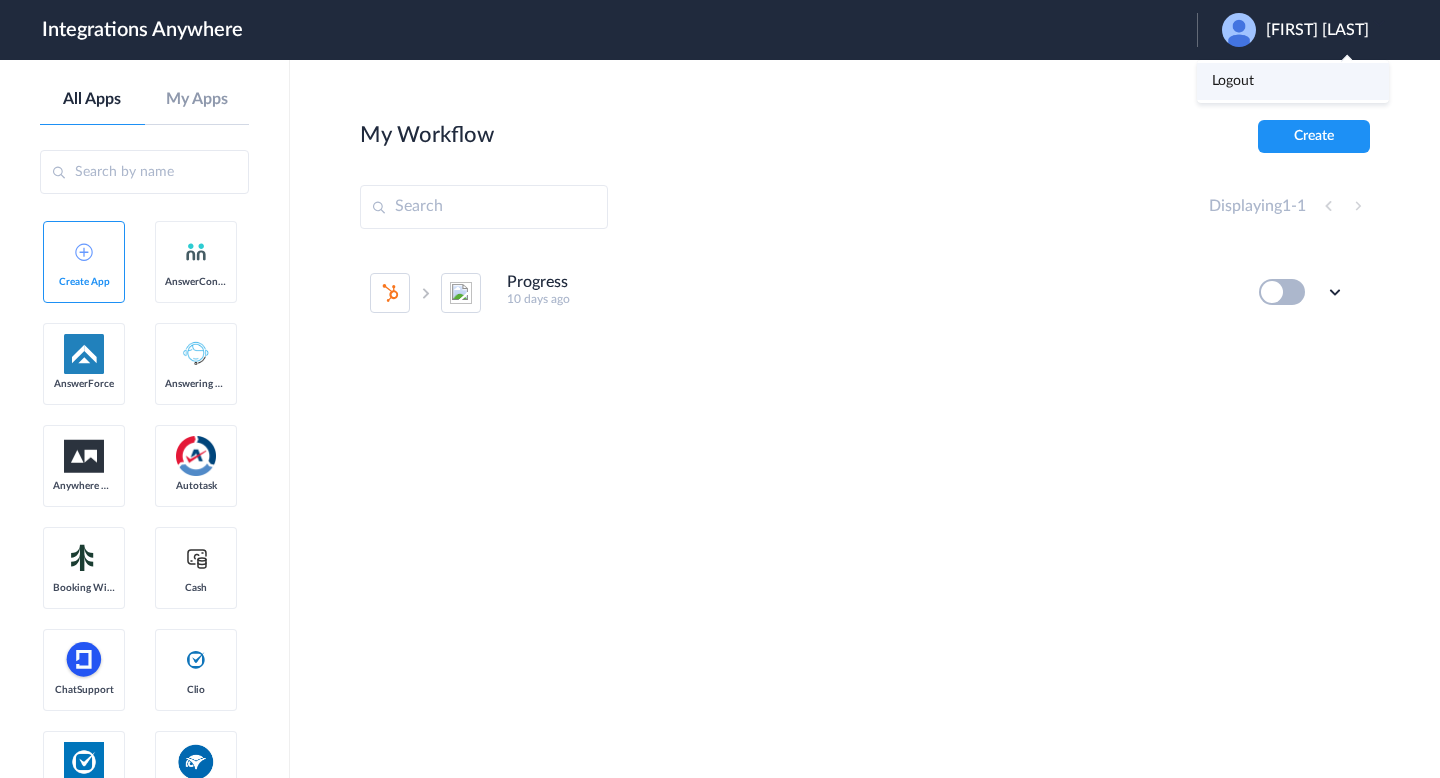 click on "Logout" at bounding box center [1233, 81] 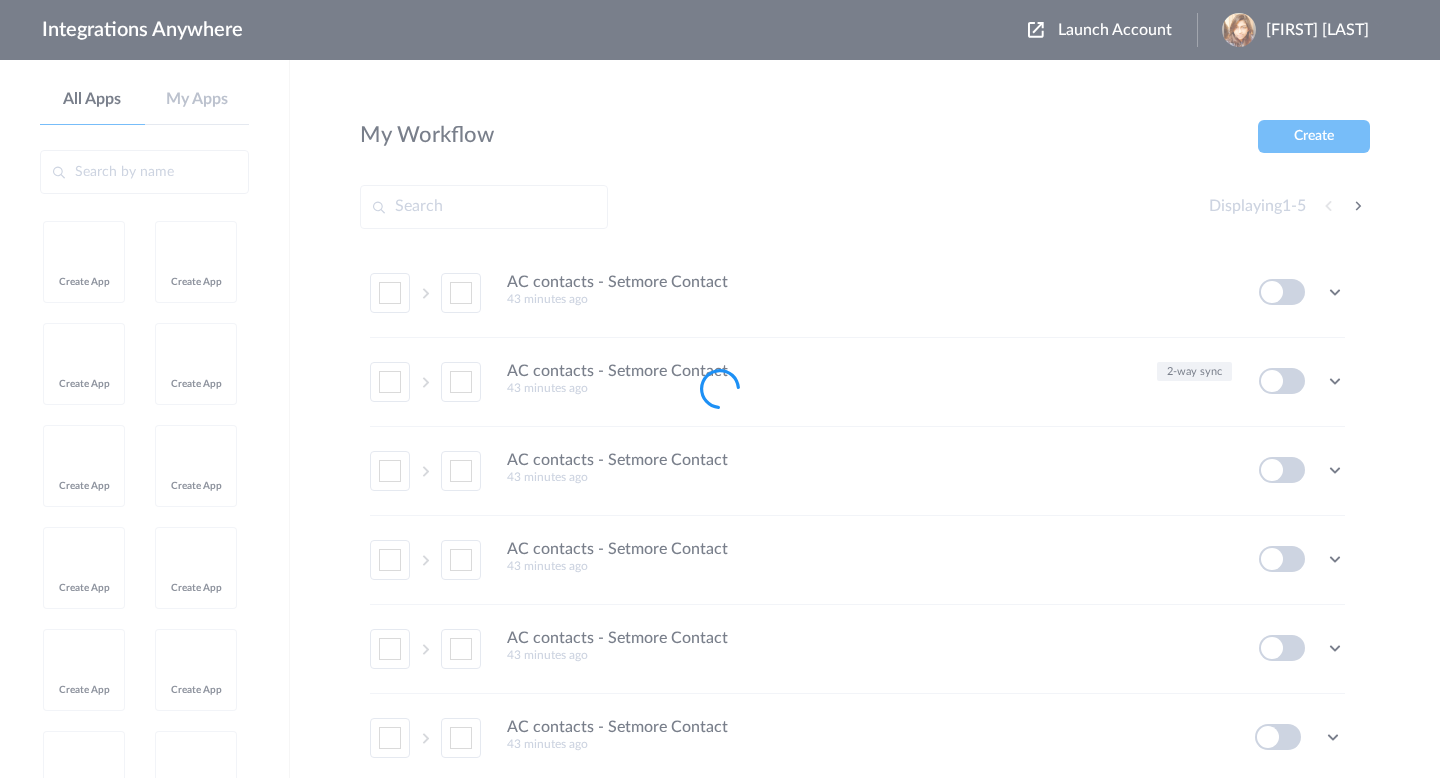scroll, scrollTop: 0, scrollLeft: 0, axis: both 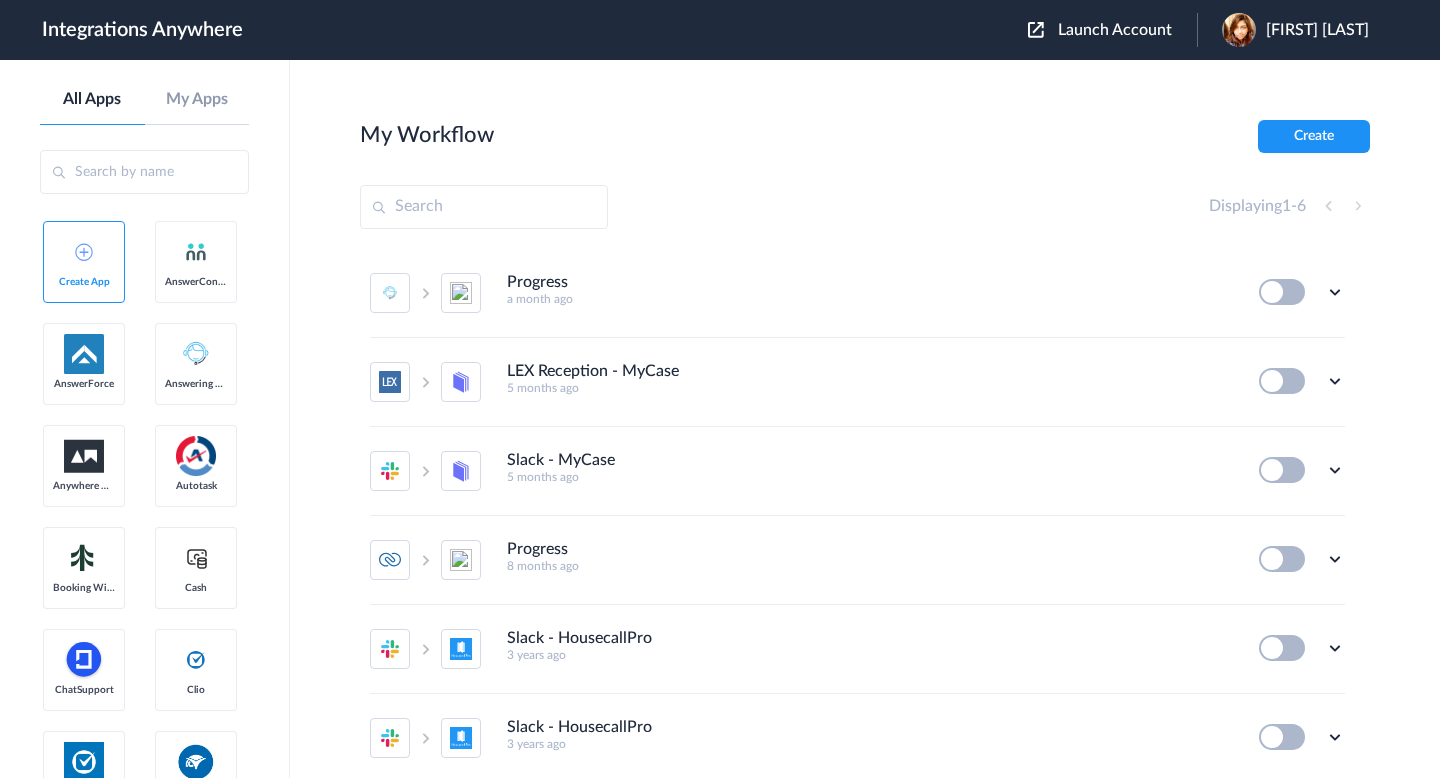click on "Launch Account
[FIRST] [LAST]
My Account
Logout" at bounding box center [1208, 30] 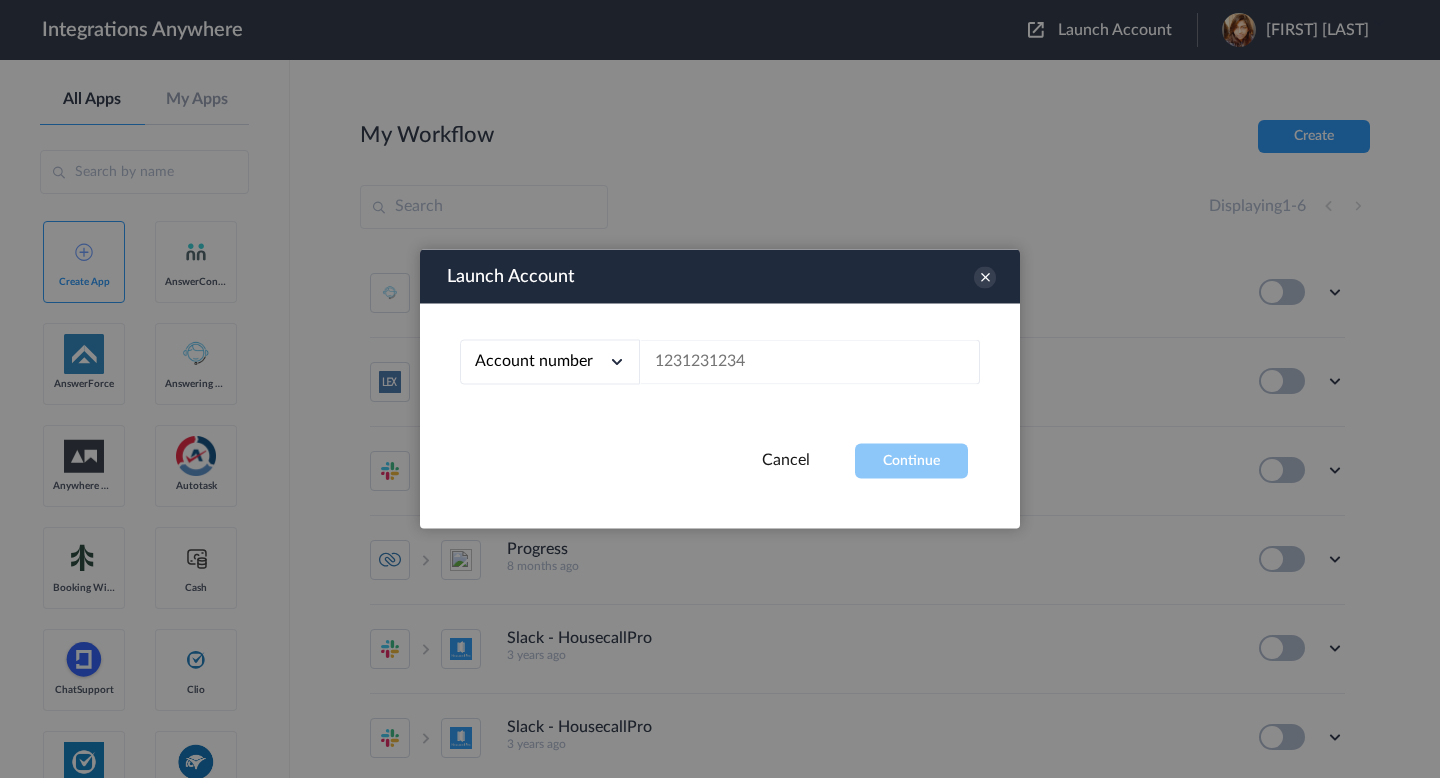 click on "Account number
Account number
Email address" at bounding box center (720, 374) 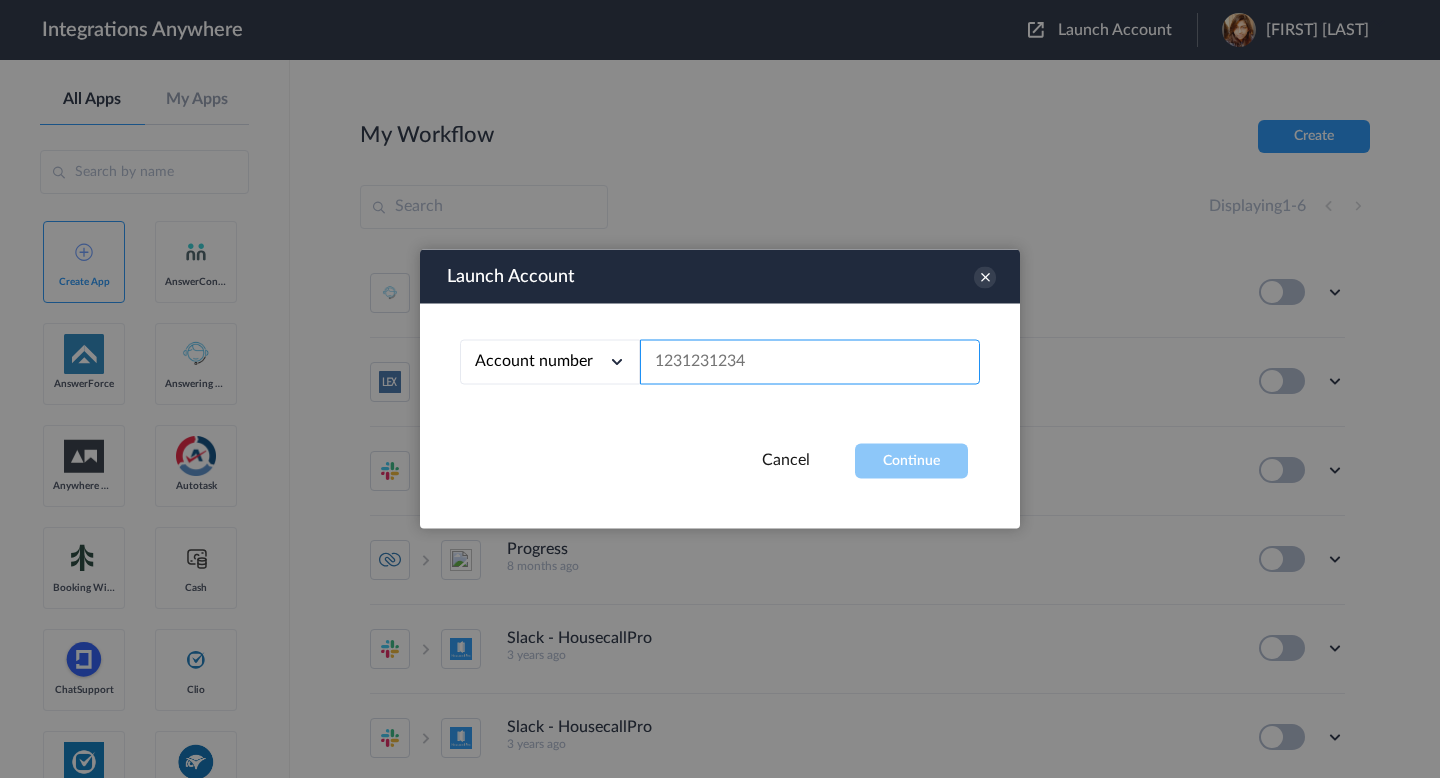 click at bounding box center (810, 362) 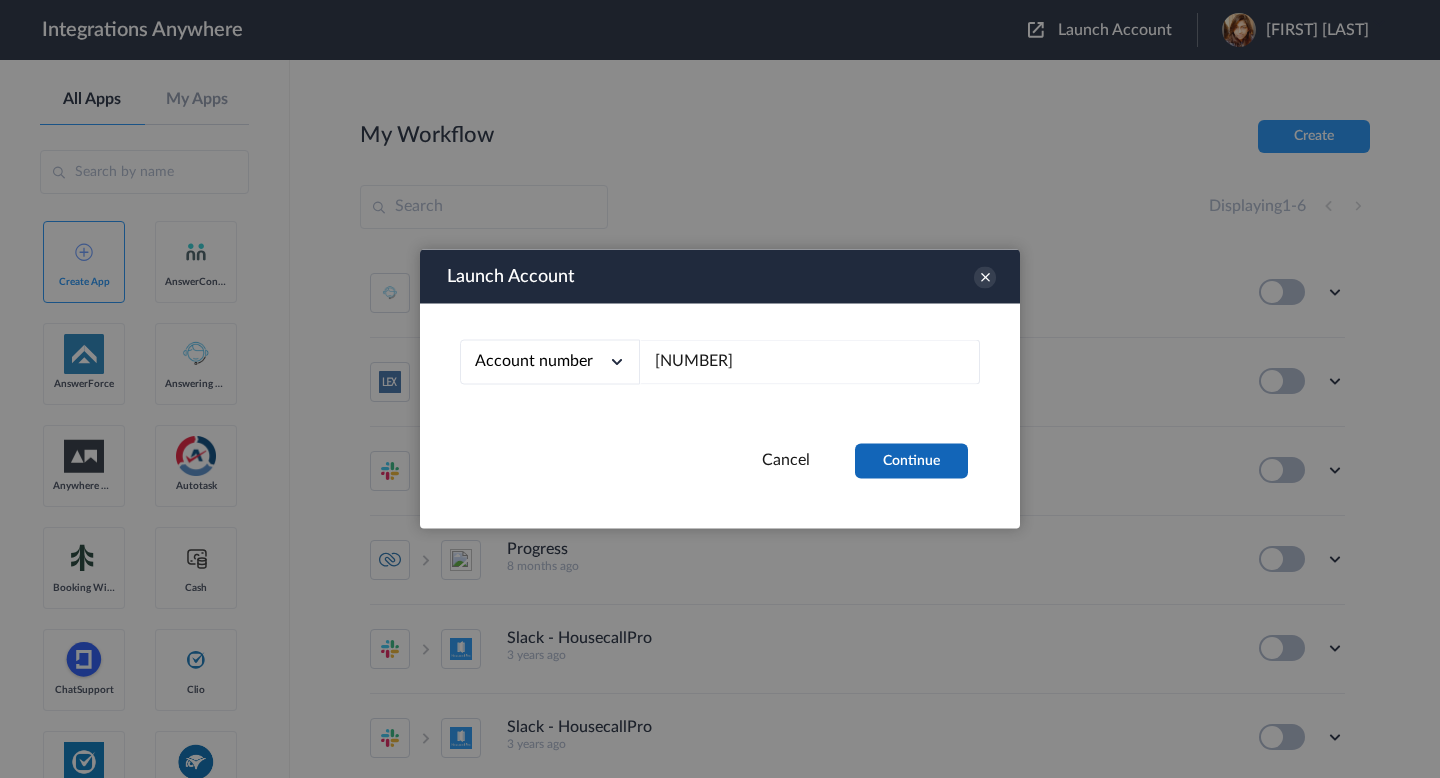 click on "Continue" at bounding box center (911, 461) 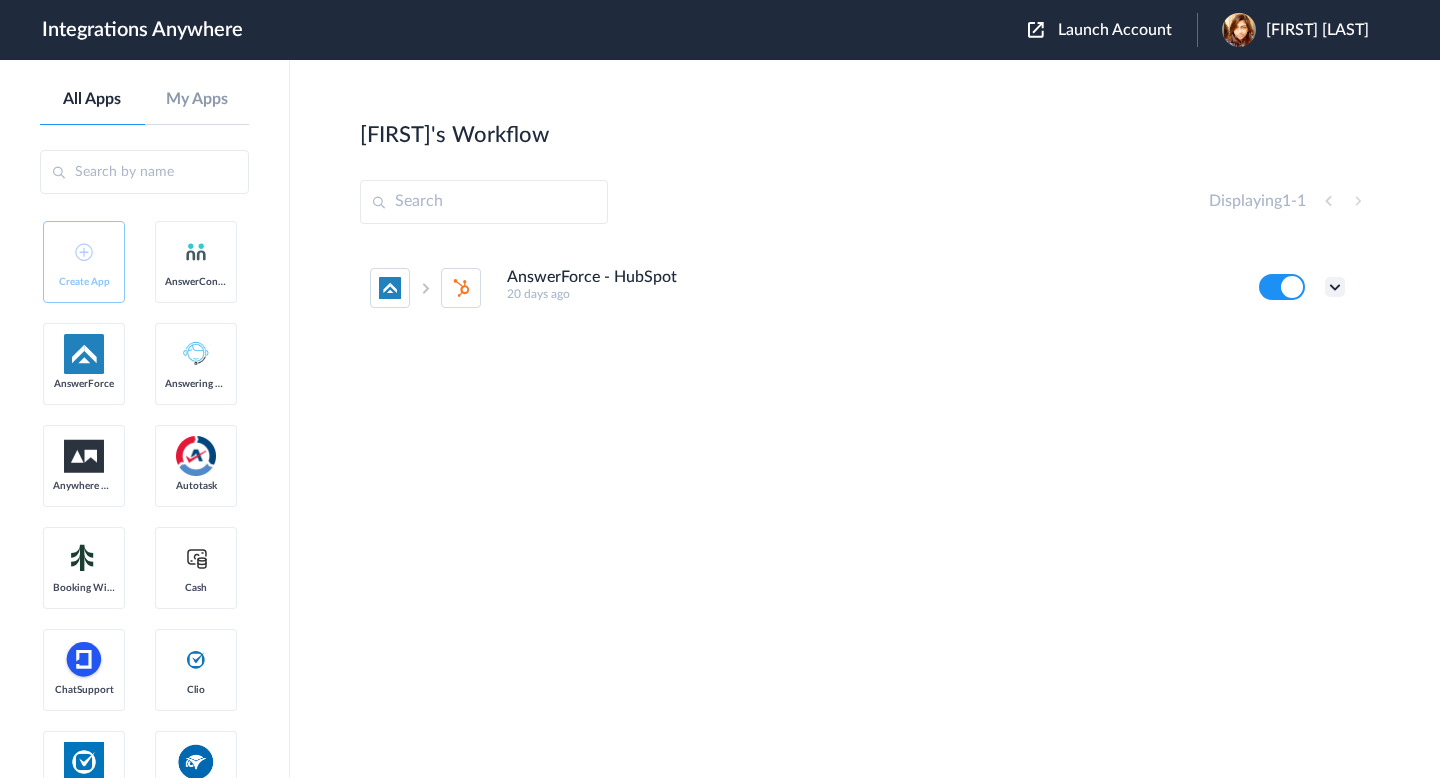 click at bounding box center (1335, 287) 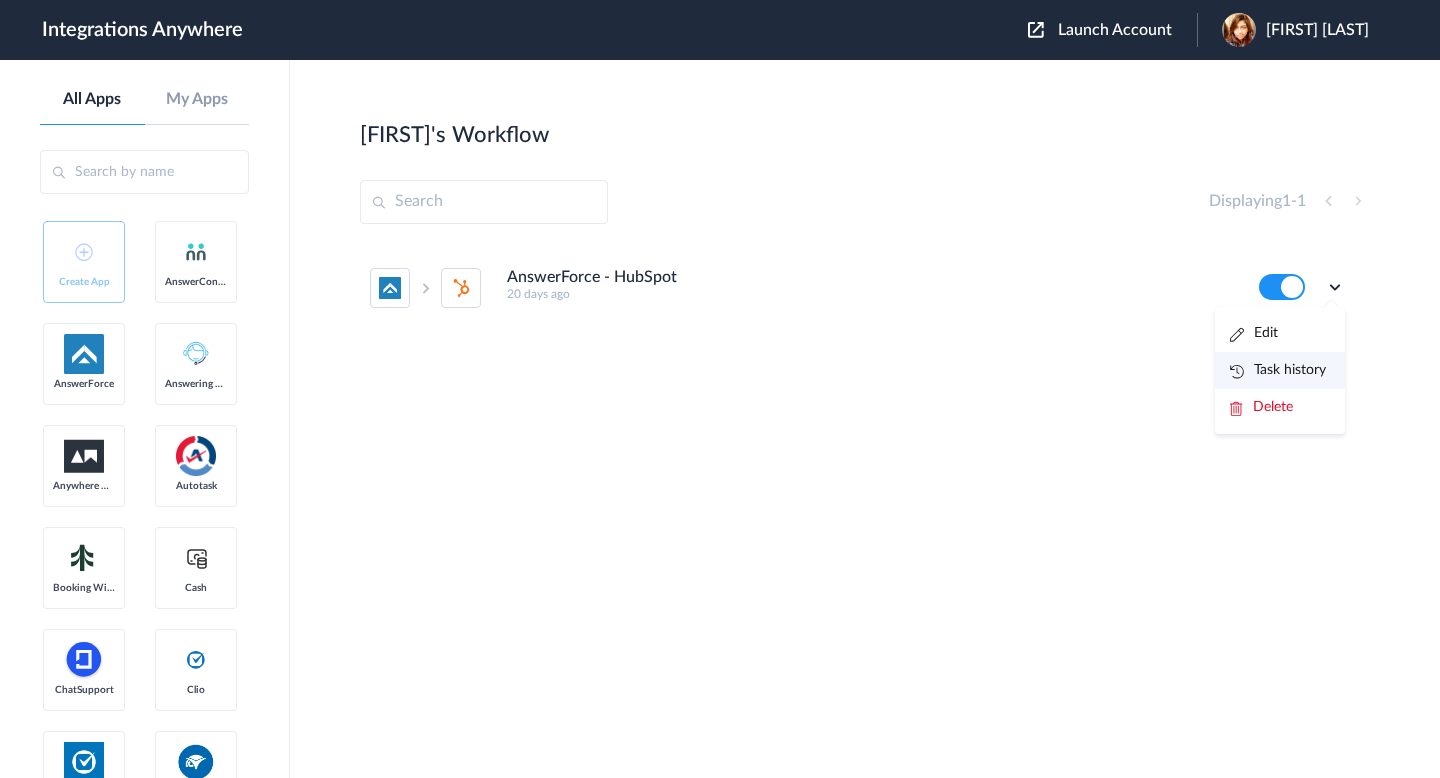 click on "Task history" at bounding box center (1278, 370) 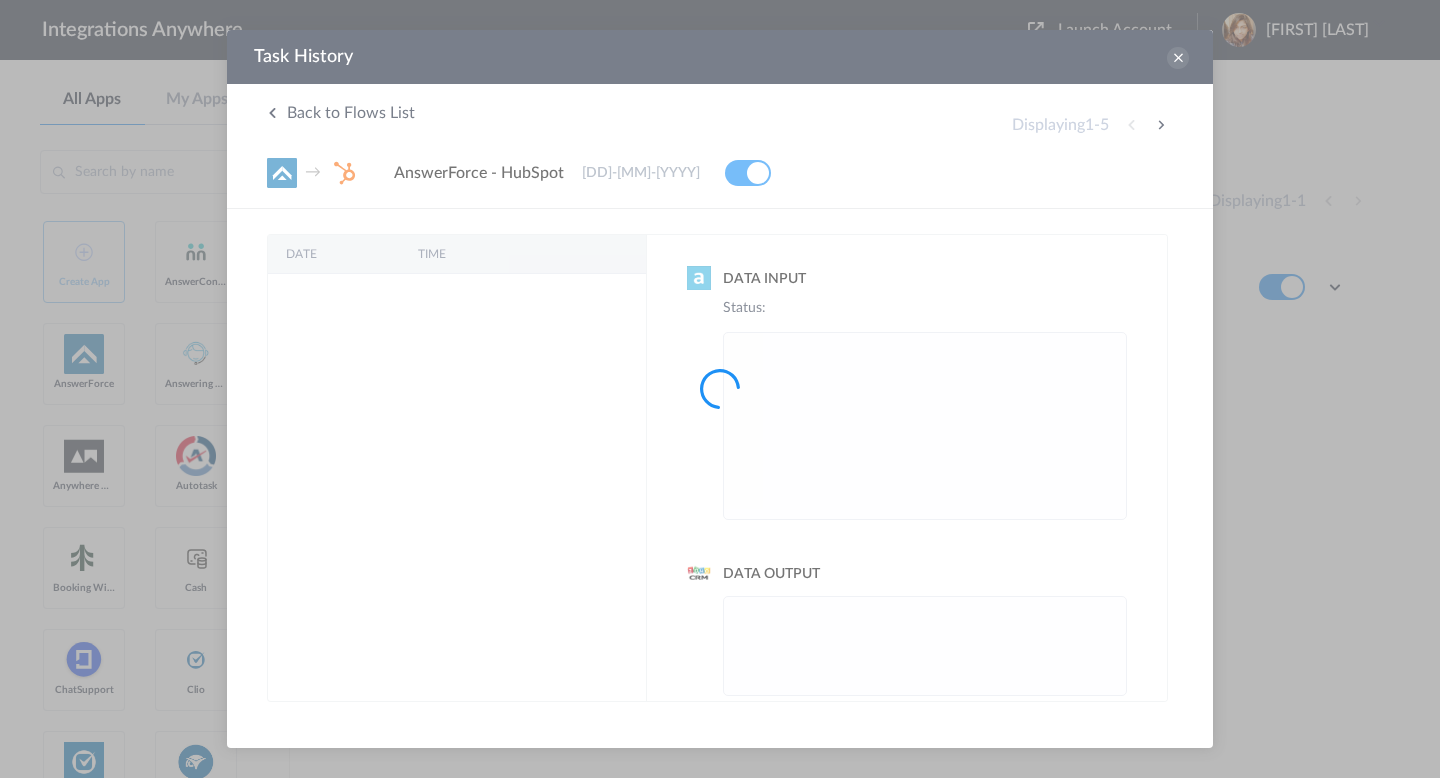 scroll, scrollTop: 0, scrollLeft: 0, axis: both 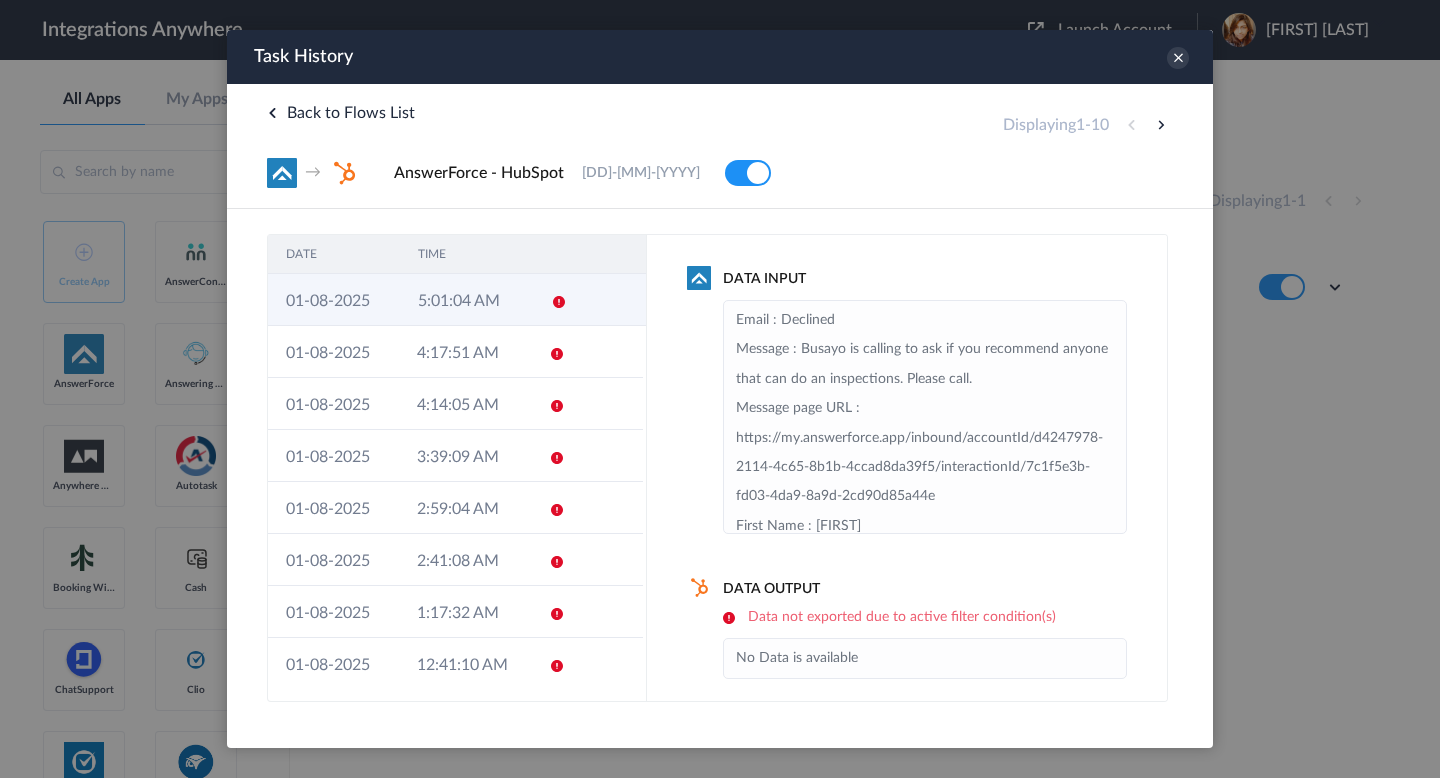 click on "5:01:04 AM" at bounding box center [466, 300] 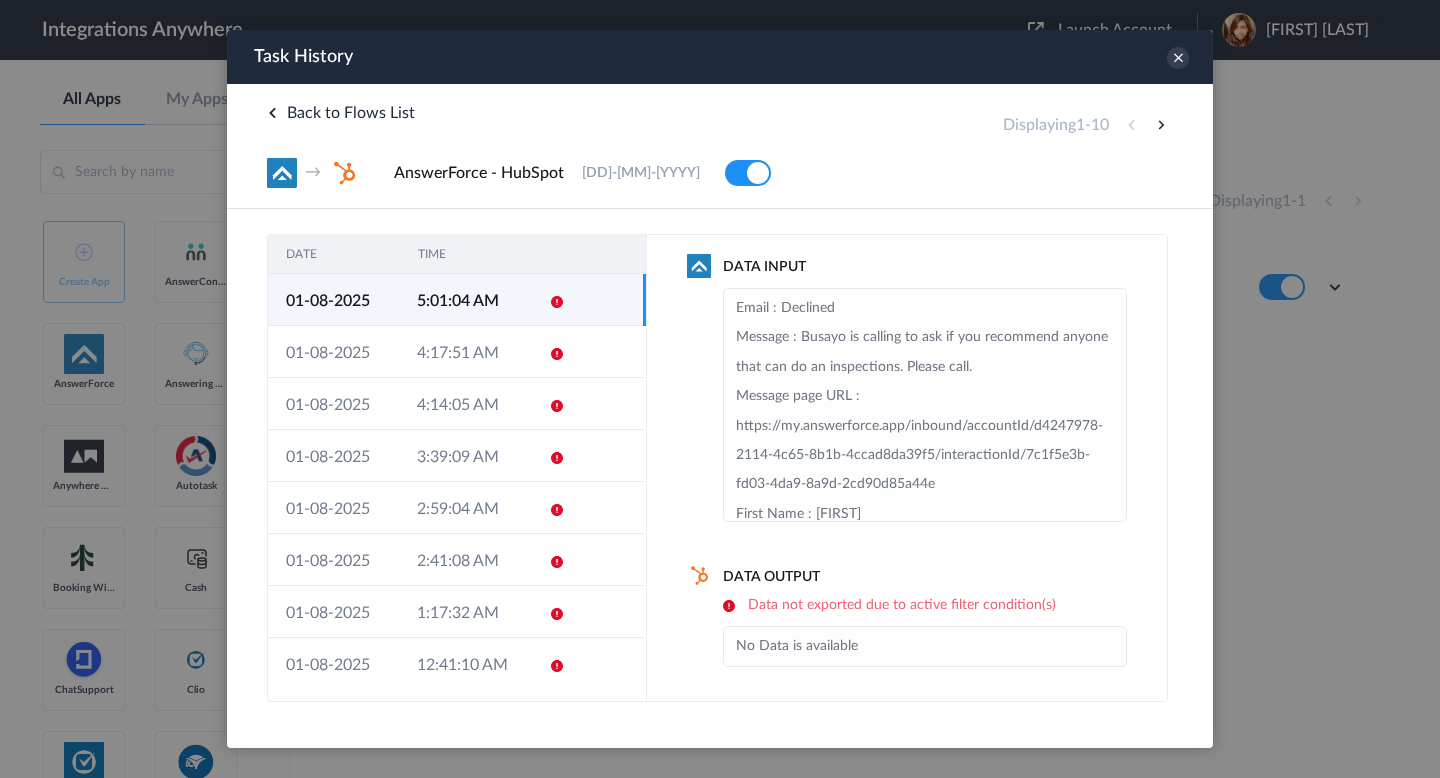 scroll, scrollTop: 0, scrollLeft: 0, axis: both 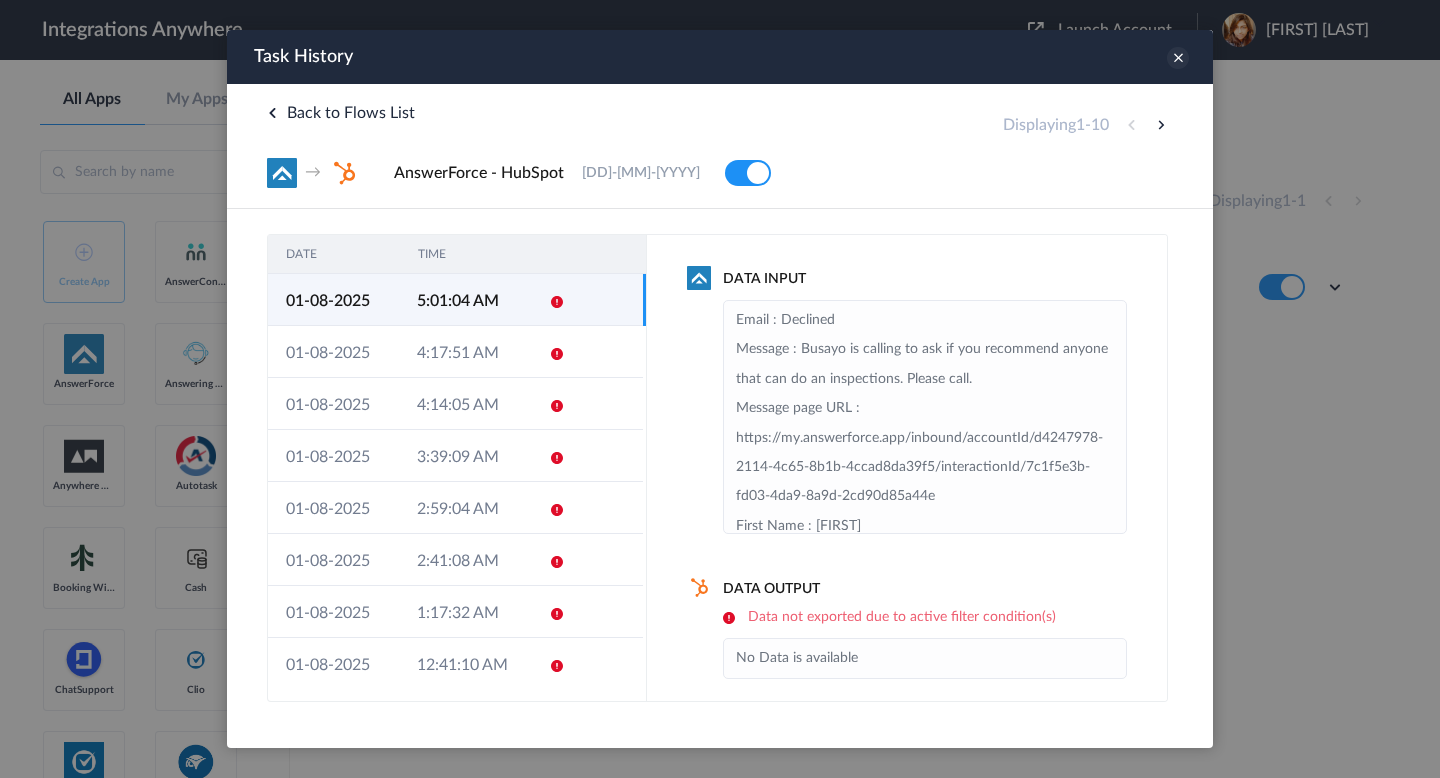 click at bounding box center (1178, 58) 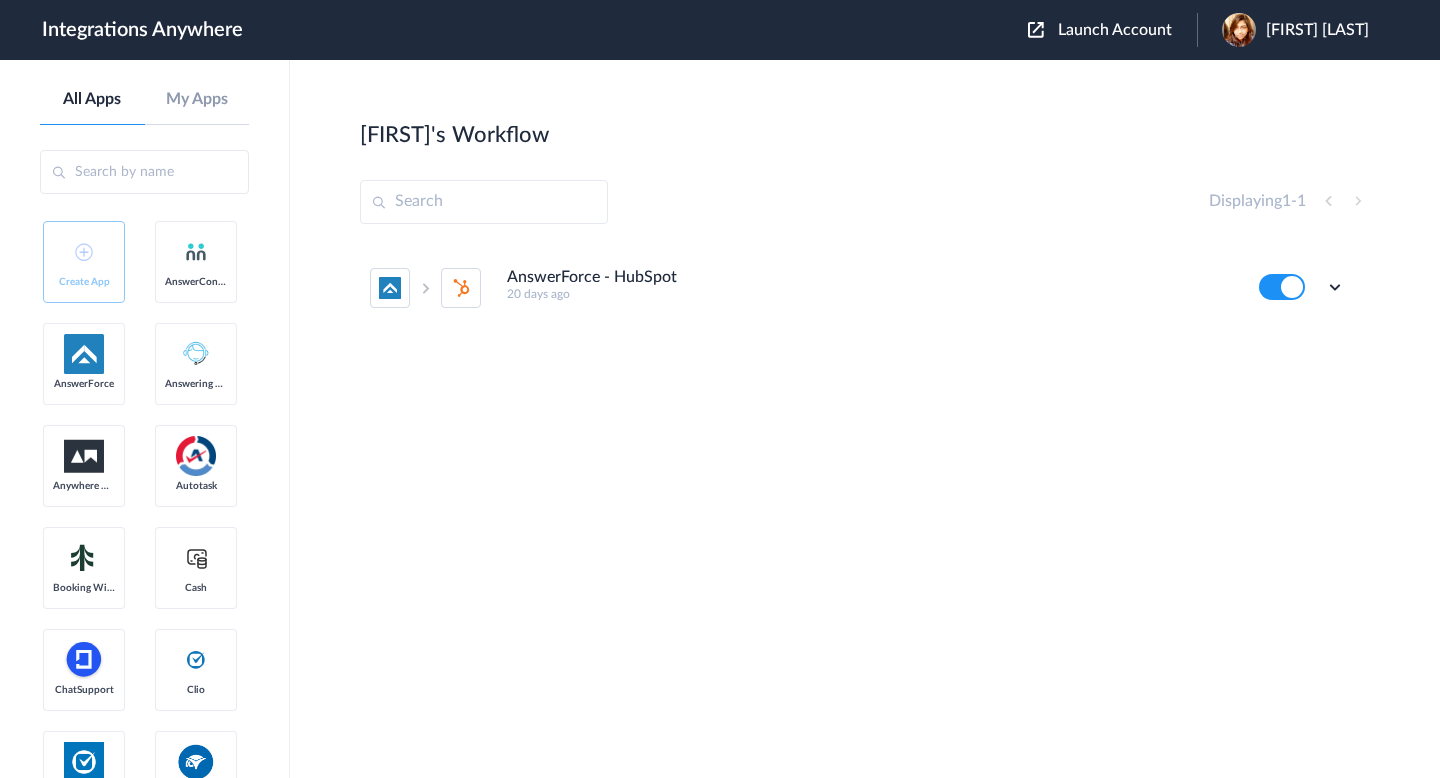 click on "[FIRST] [LAST]" at bounding box center [1317, 30] 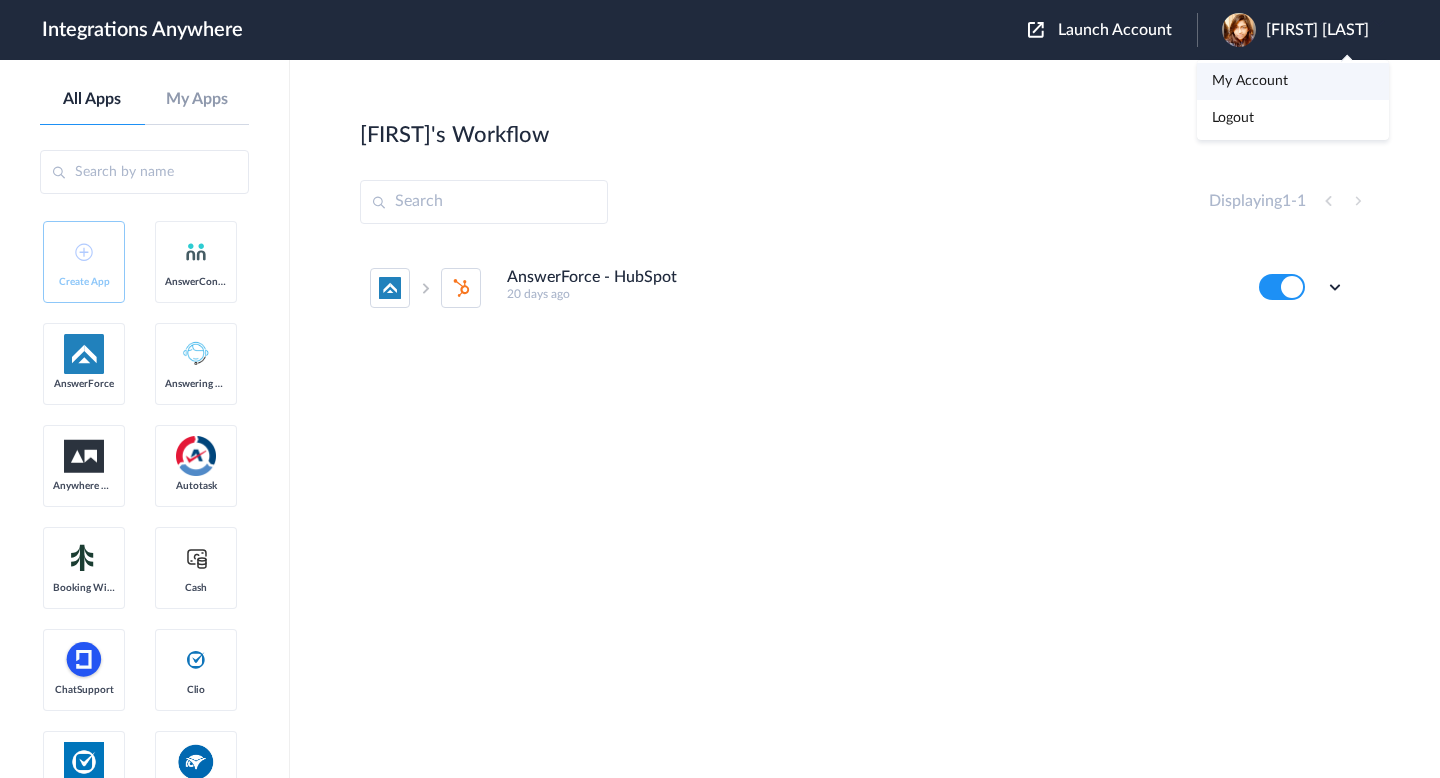 click on "My Account" at bounding box center (1250, 81) 